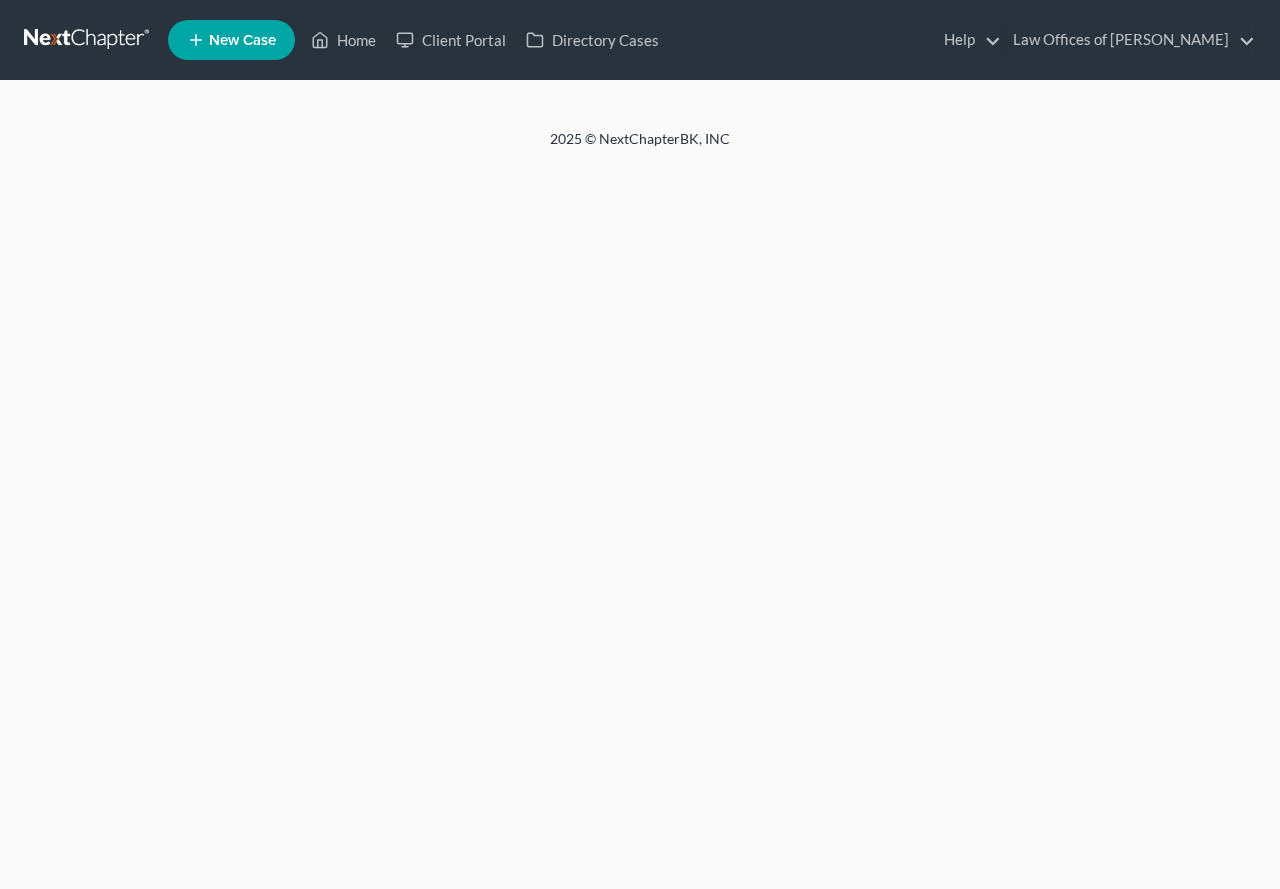 scroll, scrollTop: 0, scrollLeft: 0, axis: both 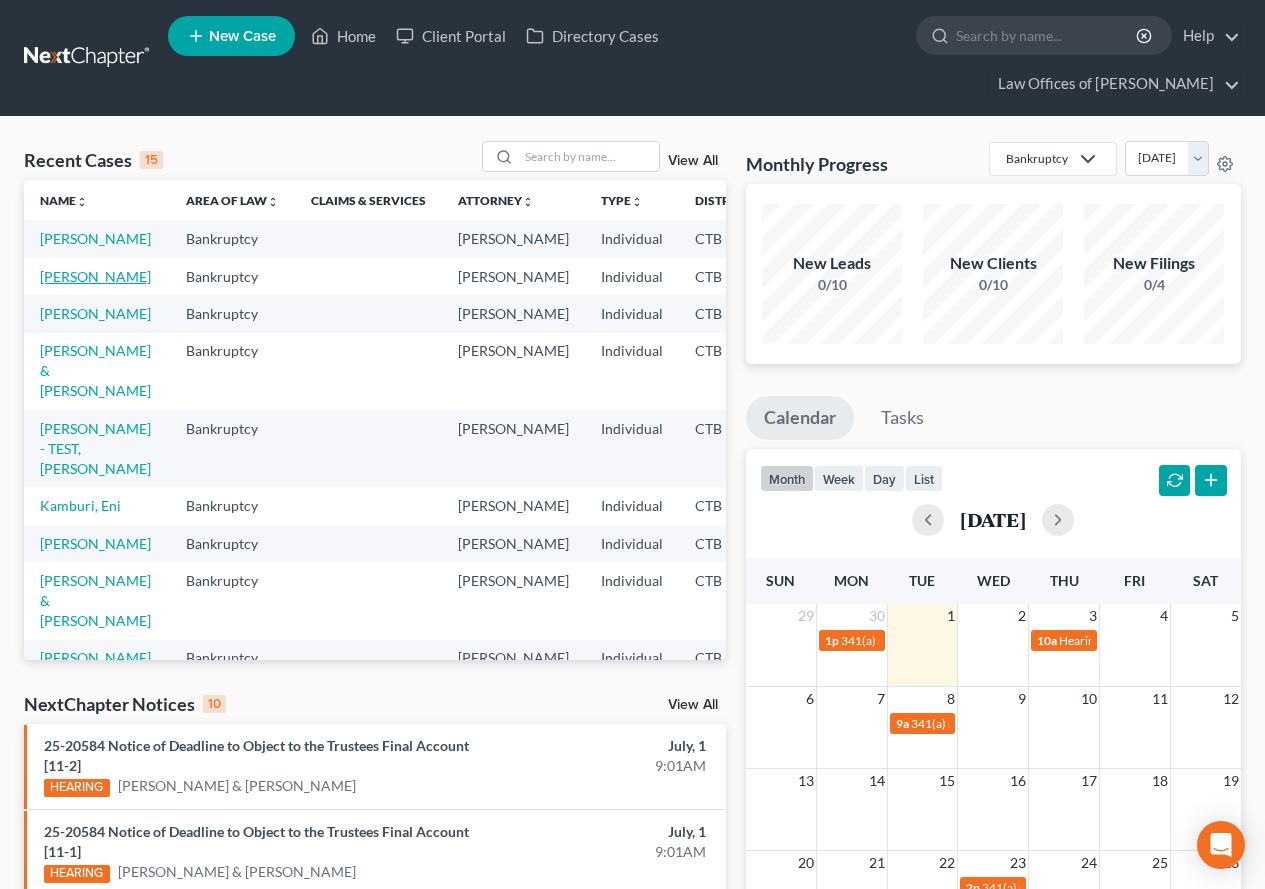 click on "[PERSON_NAME]" at bounding box center [95, 276] 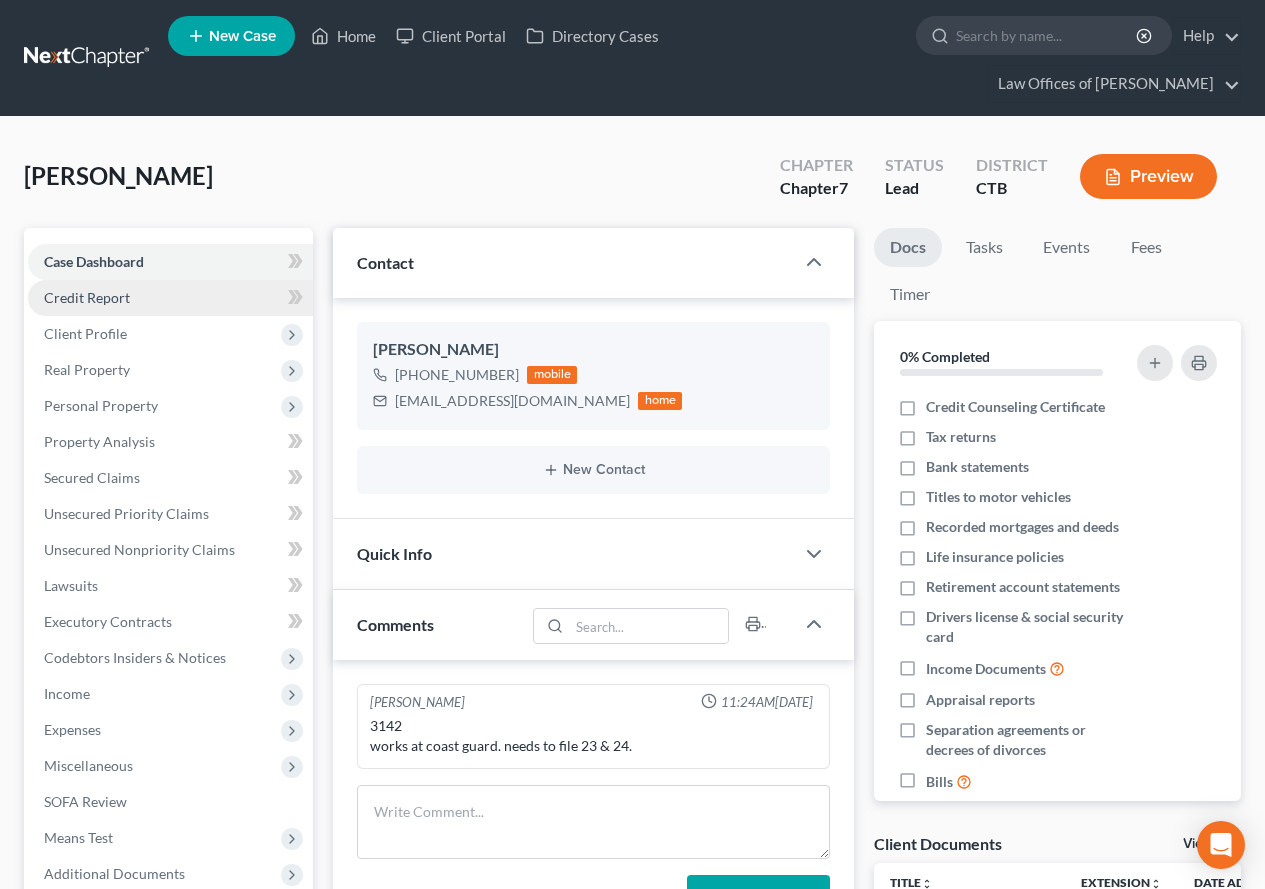 click on "Credit Report" at bounding box center [87, 297] 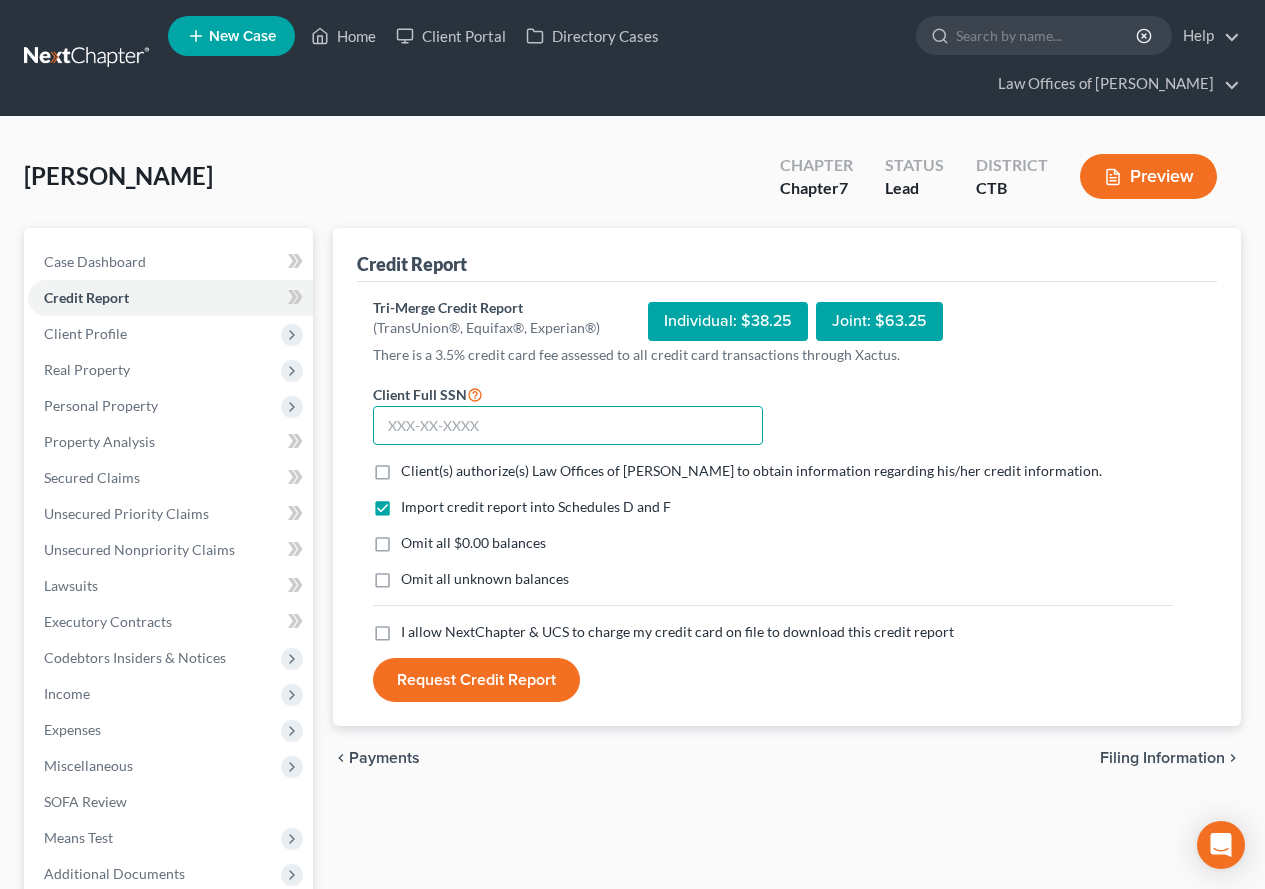 paste on "043-74-5026" 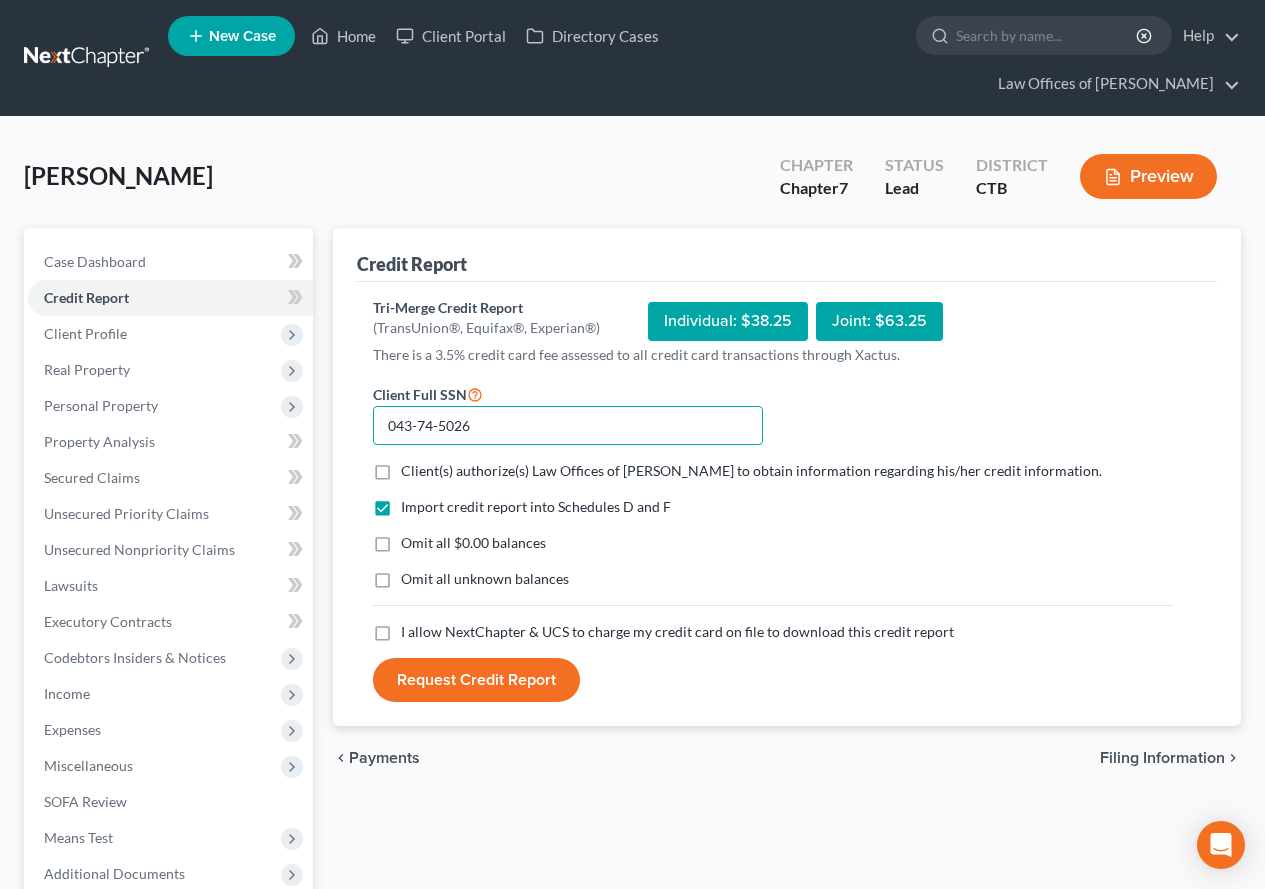 type on "043-74-5026" 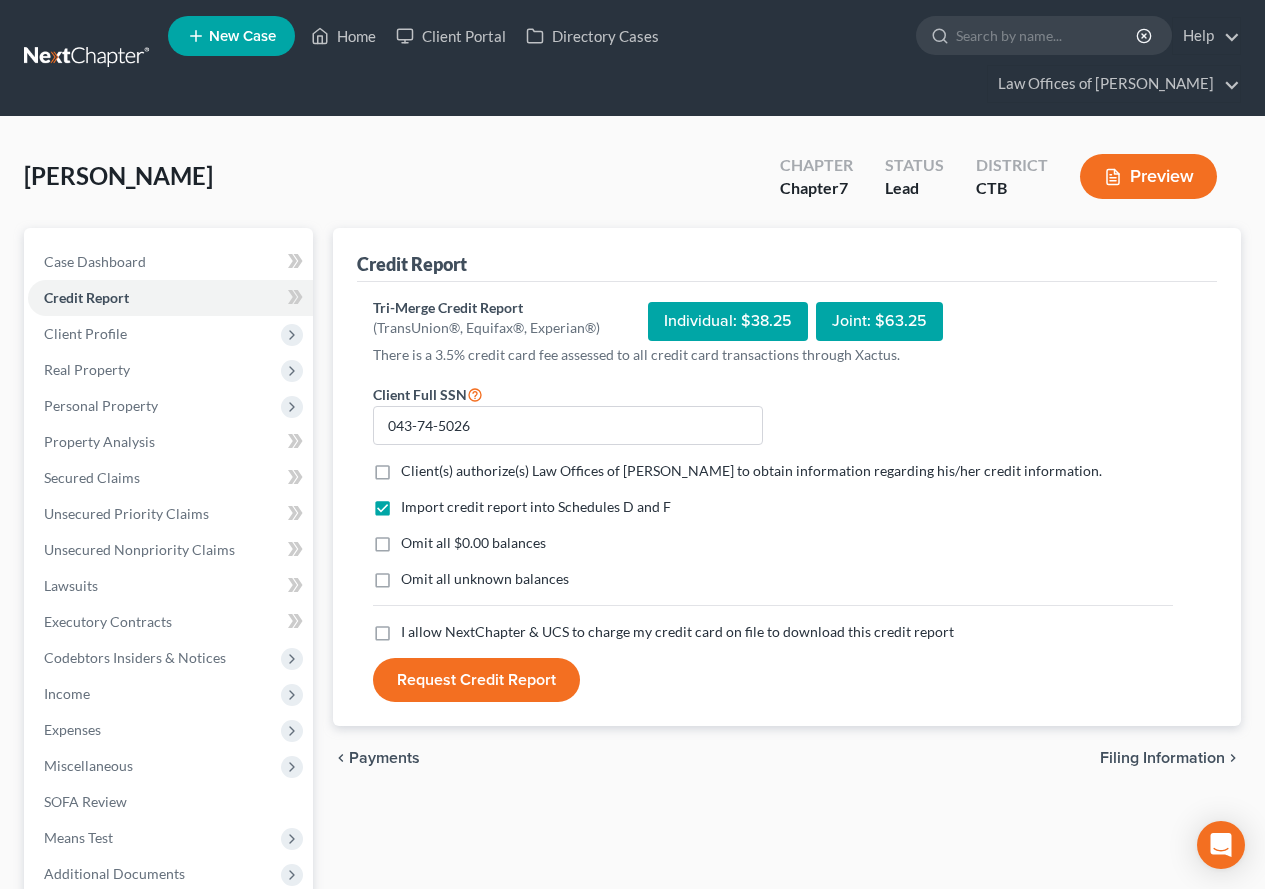 click on "Client(s) authorize(s) Law Offices of [PERSON_NAME] to obtain information regarding his/her credit information.
*" at bounding box center [751, 471] 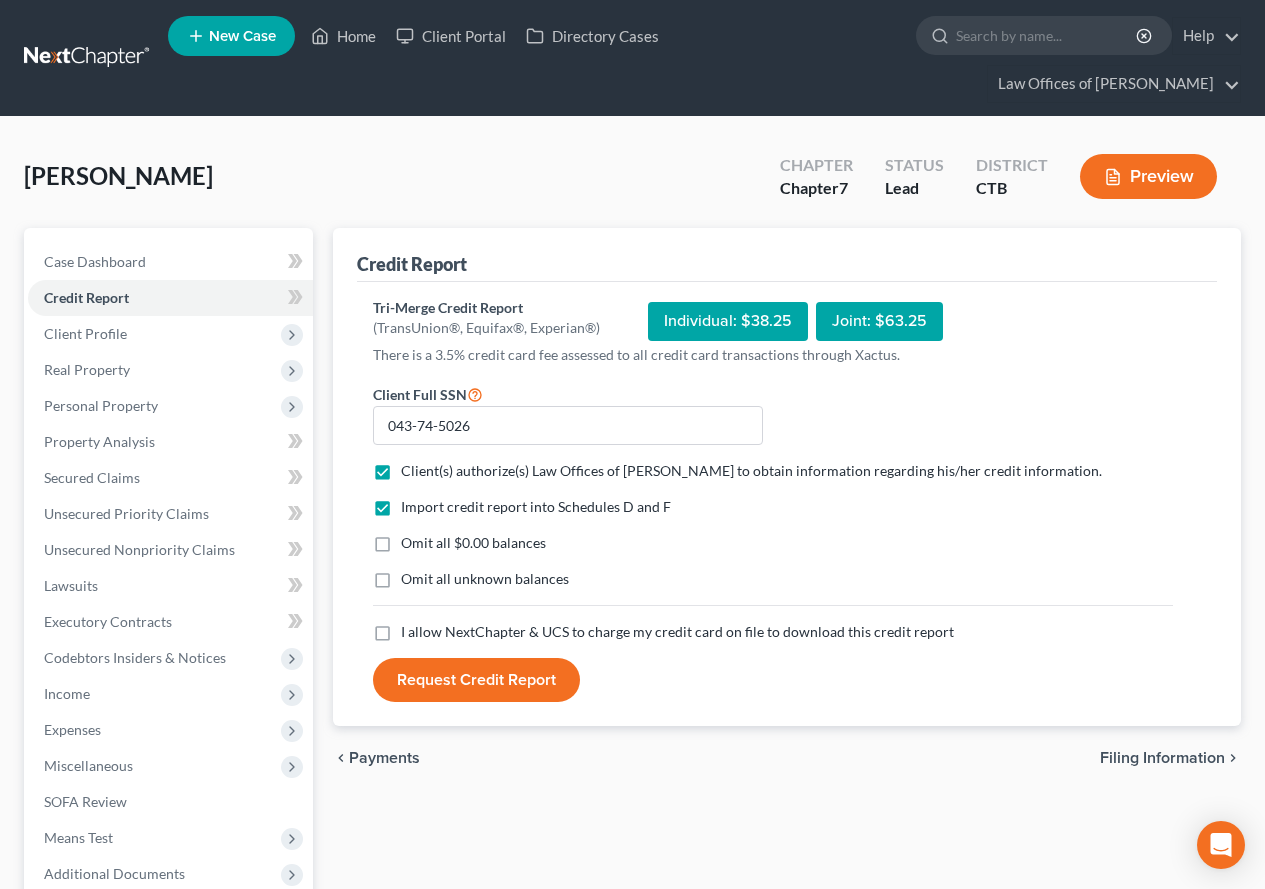 click on "Omit all $0.00 balances" at bounding box center [473, 543] 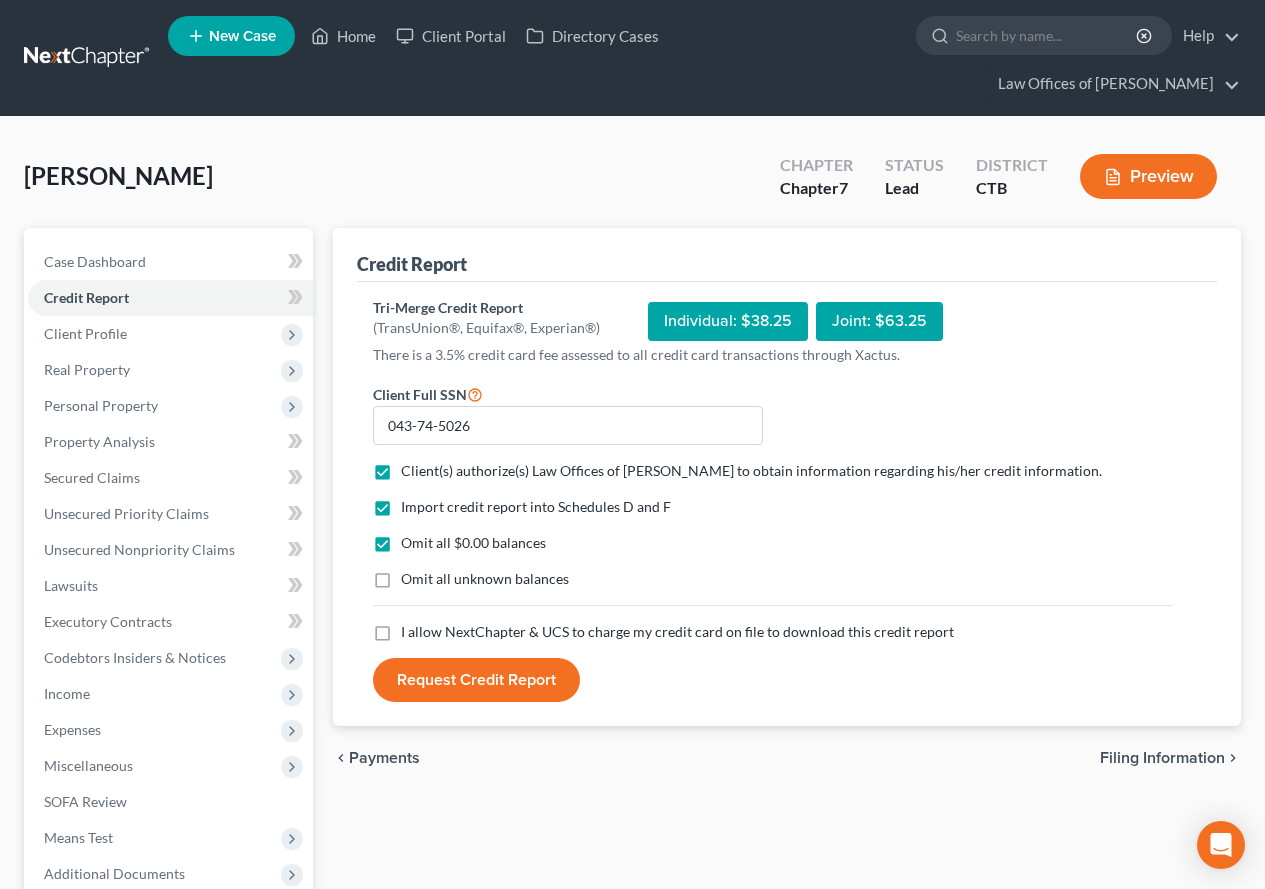 click on "Omit all unknown balances" at bounding box center [485, 579] 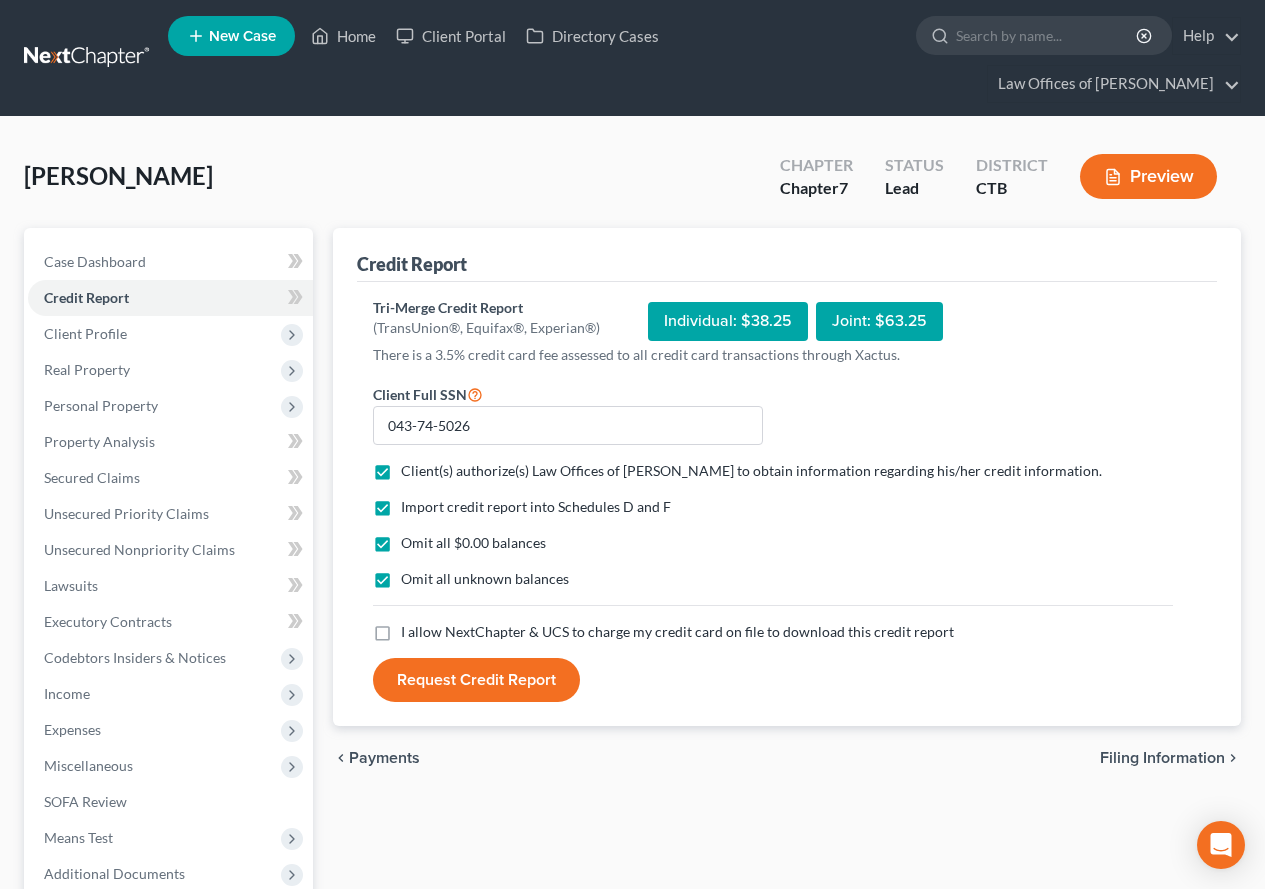 click on "I allow NextChapter & UCS to charge my credit card on file to download this credit report
*" at bounding box center (677, 632) 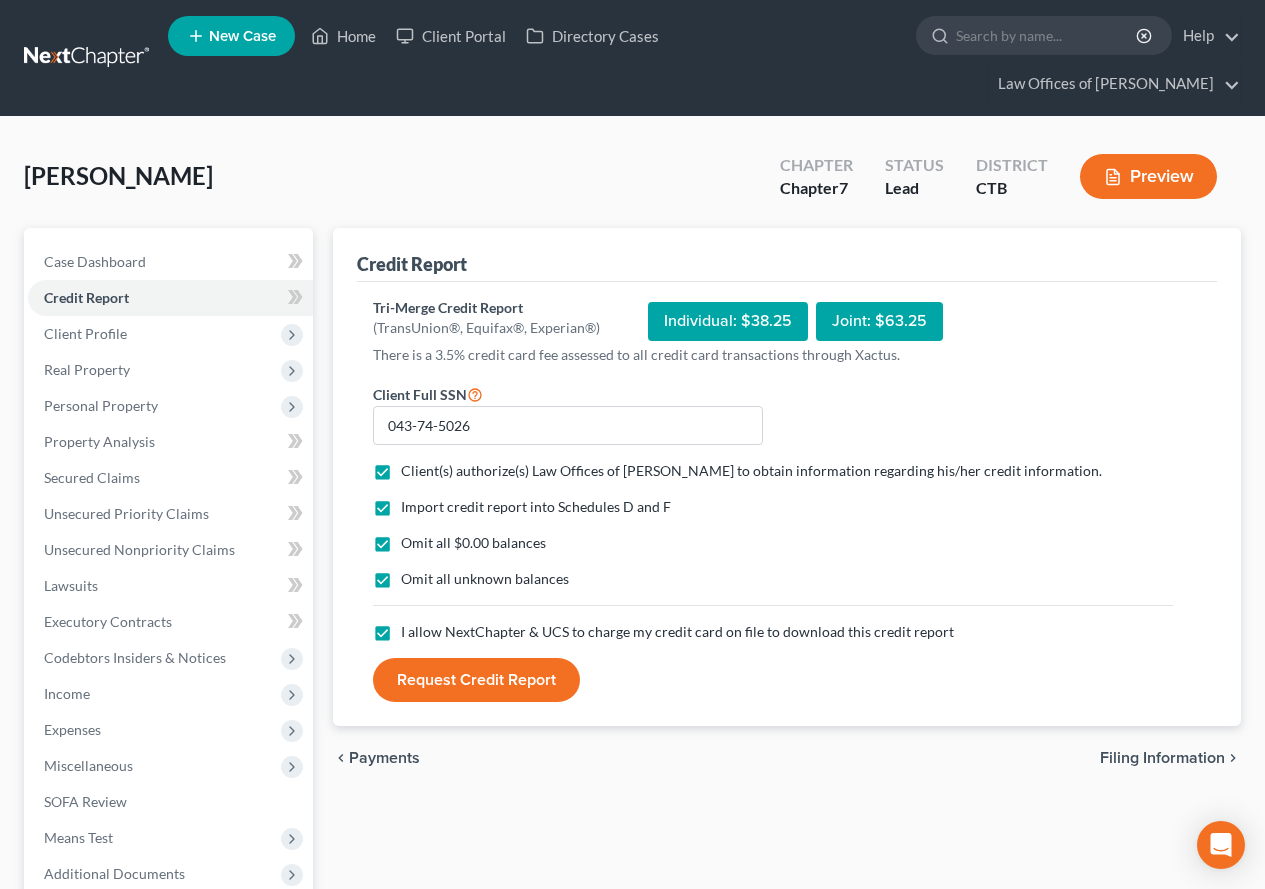 click on "Request Credit Report" at bounding box center (476, 680) 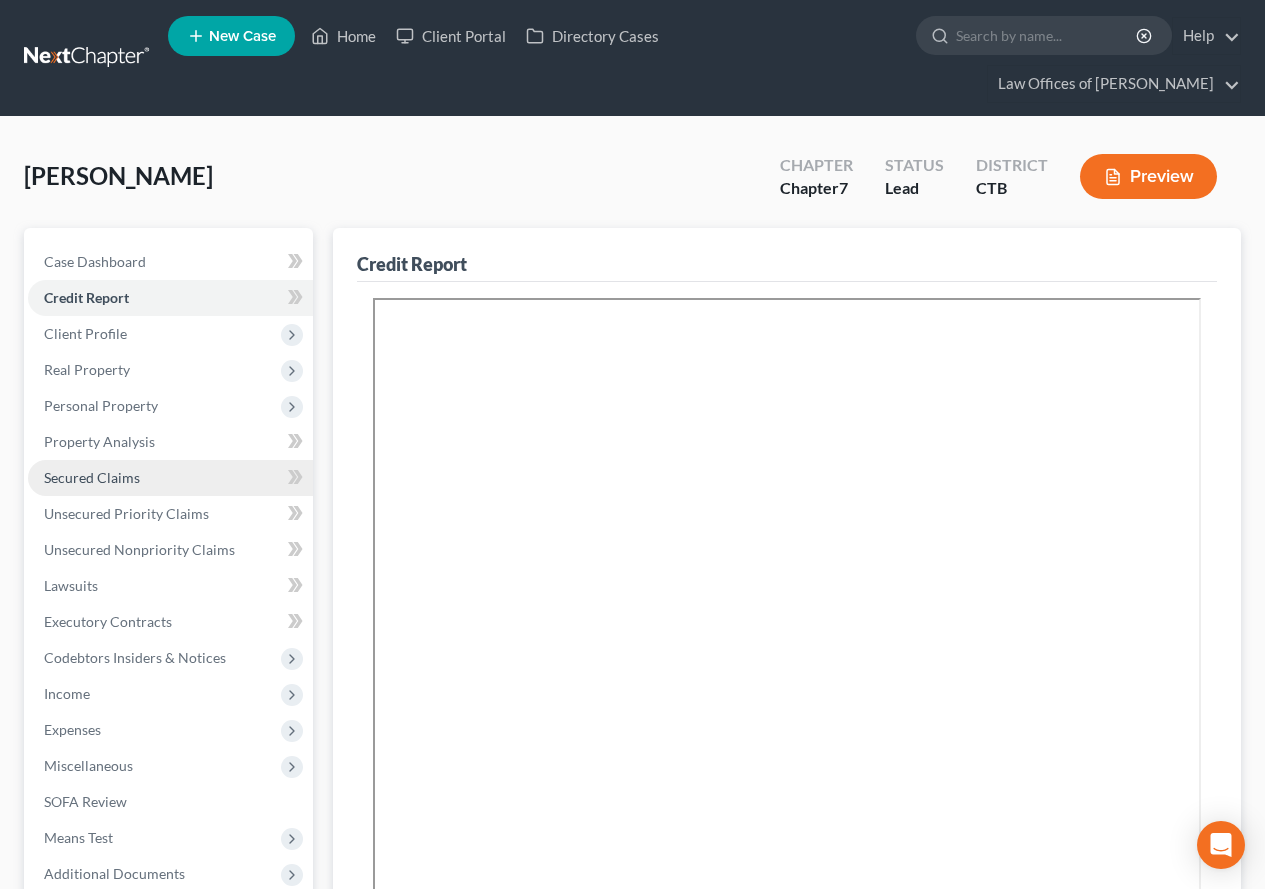click on "Secured Claims" at bounding box center (92, 477) 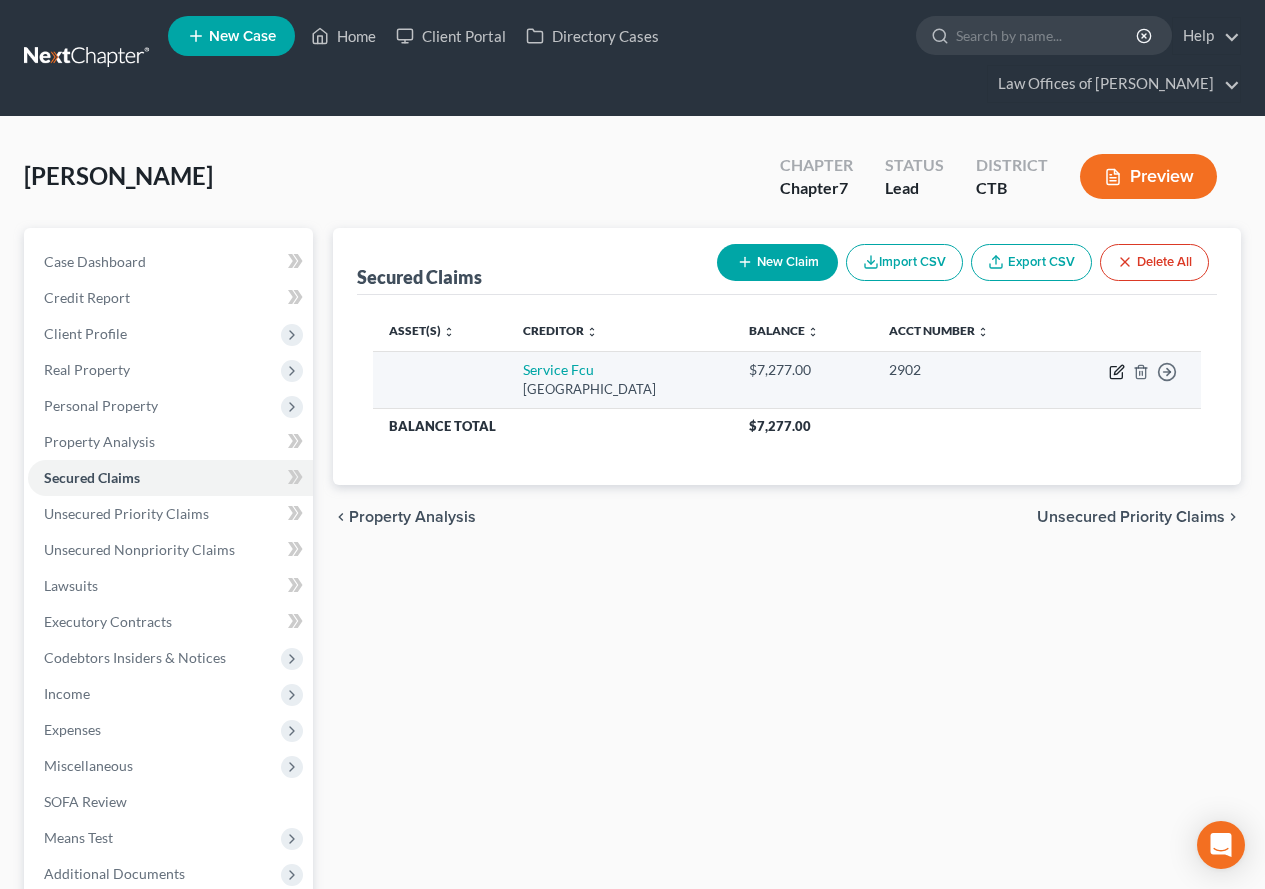 click 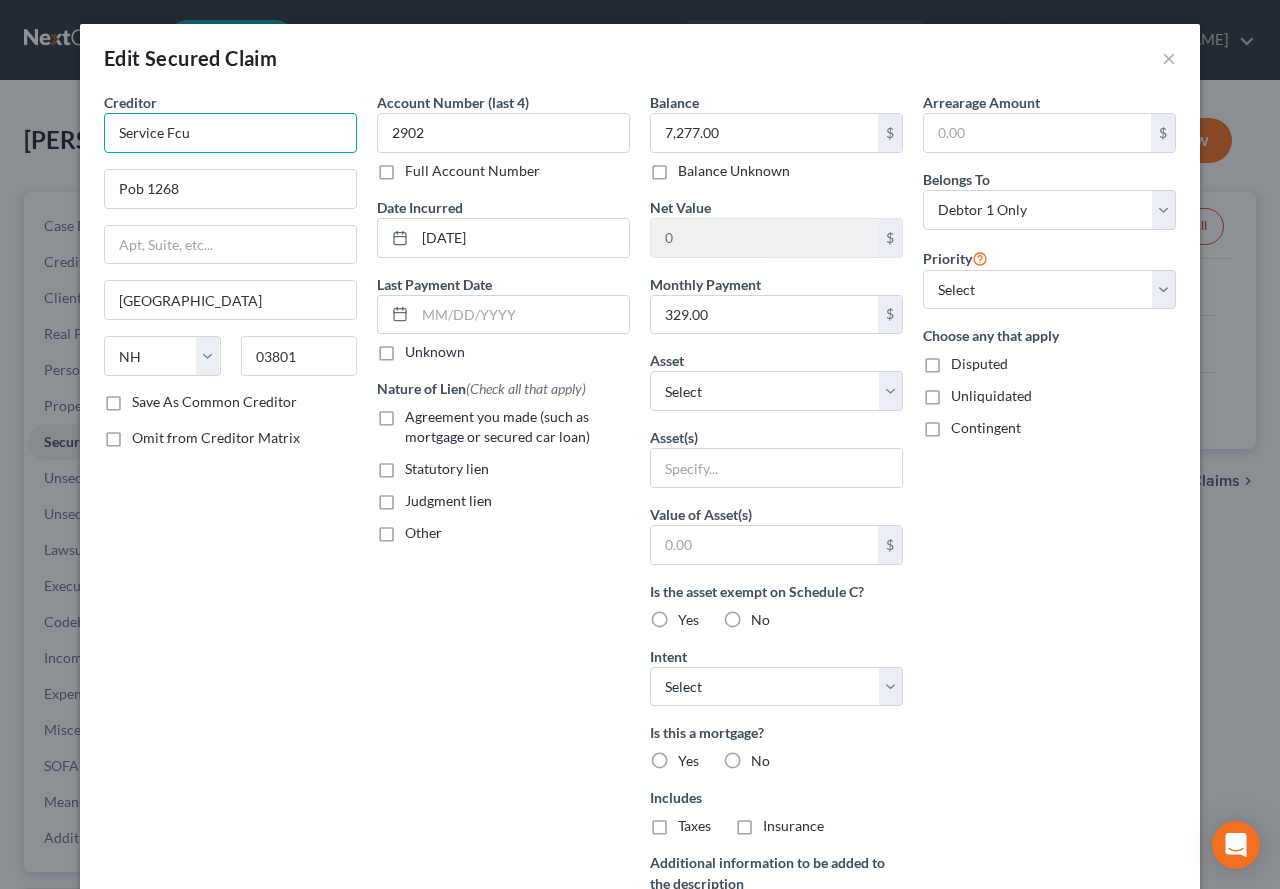 drag, startPoint x: 185, startPoint y: 139, endPoint x: 160, endPoint y: 135, distance: 25.317978 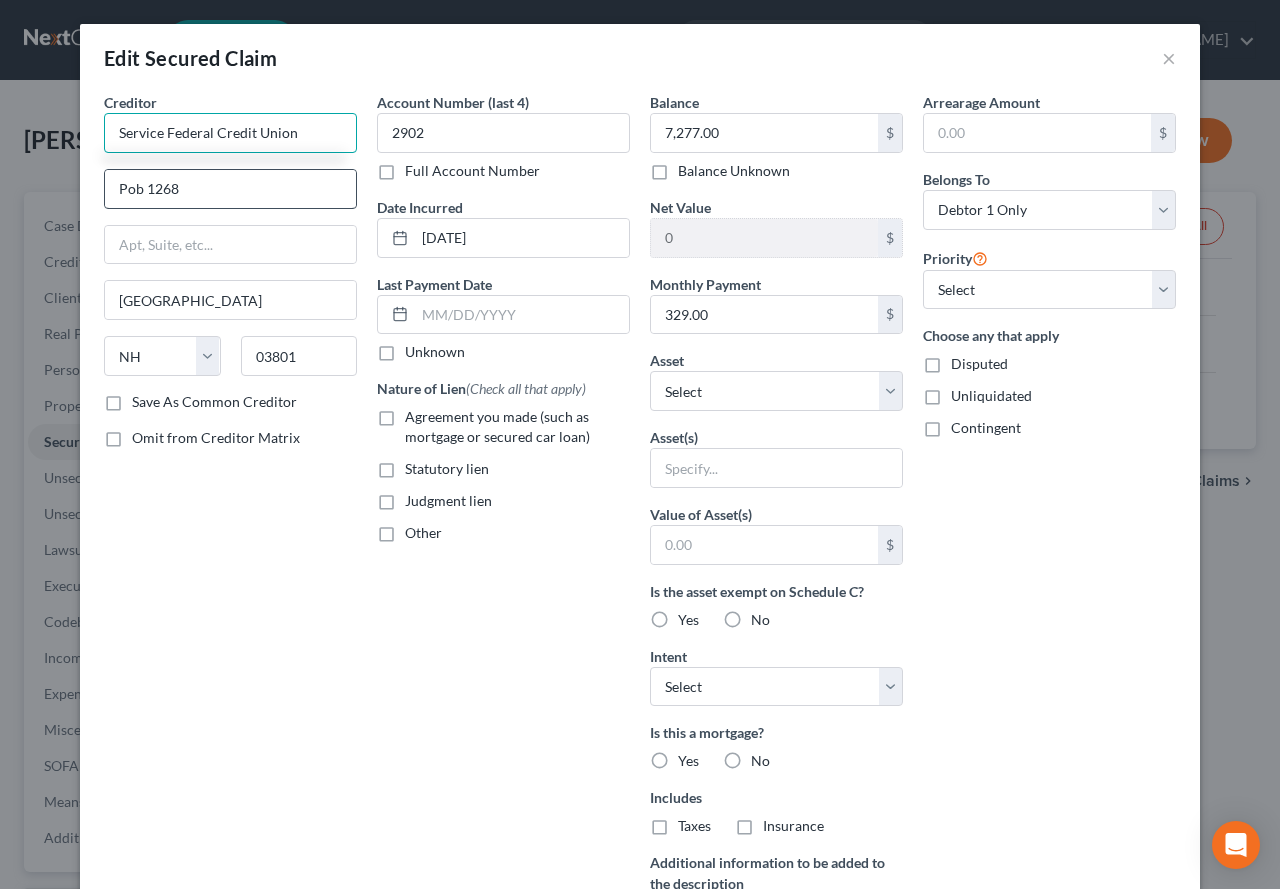 type on "Service Federal Credit Union" 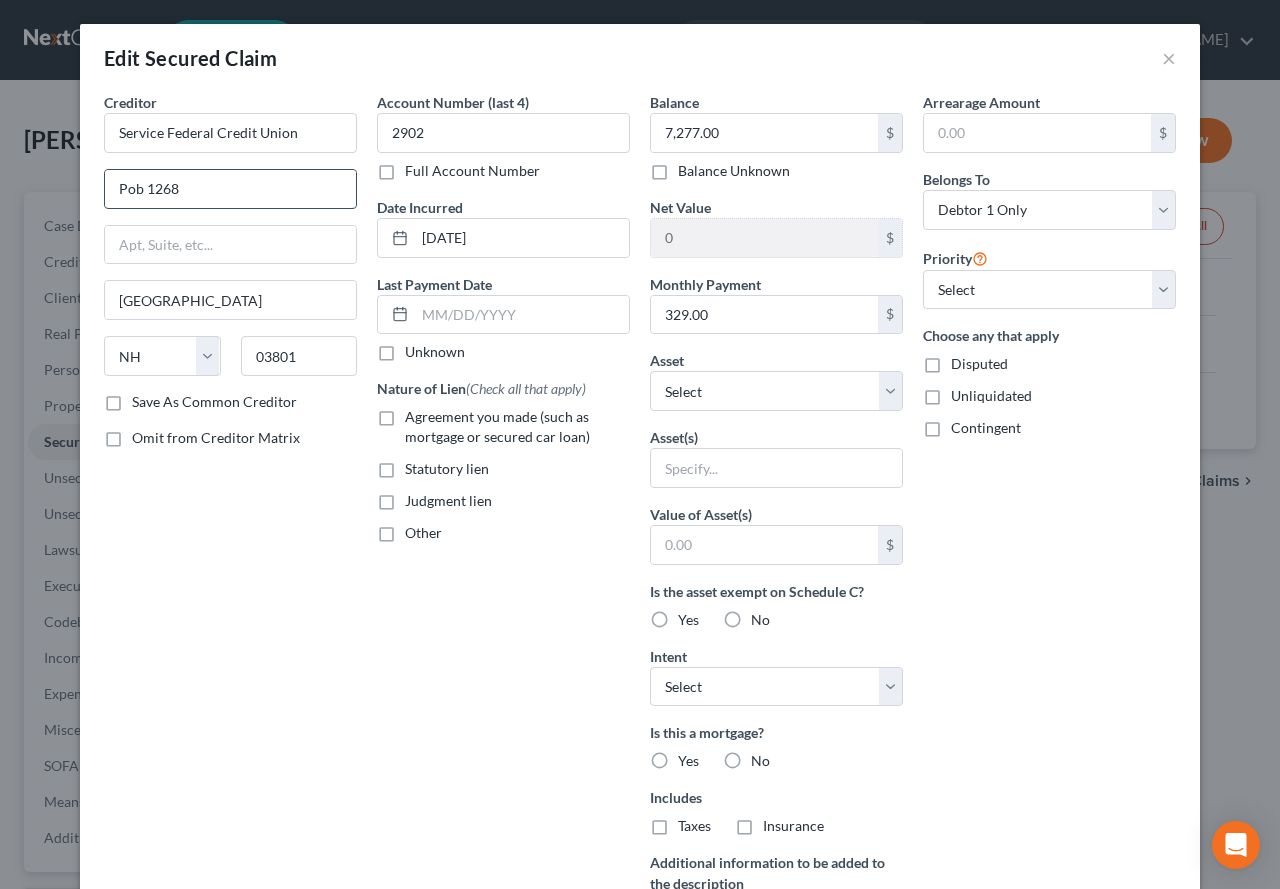 drag, startPoint x: 178, startPoint y: 190, endPoint x: 107, endPoint y: 191, distance: 71.00704 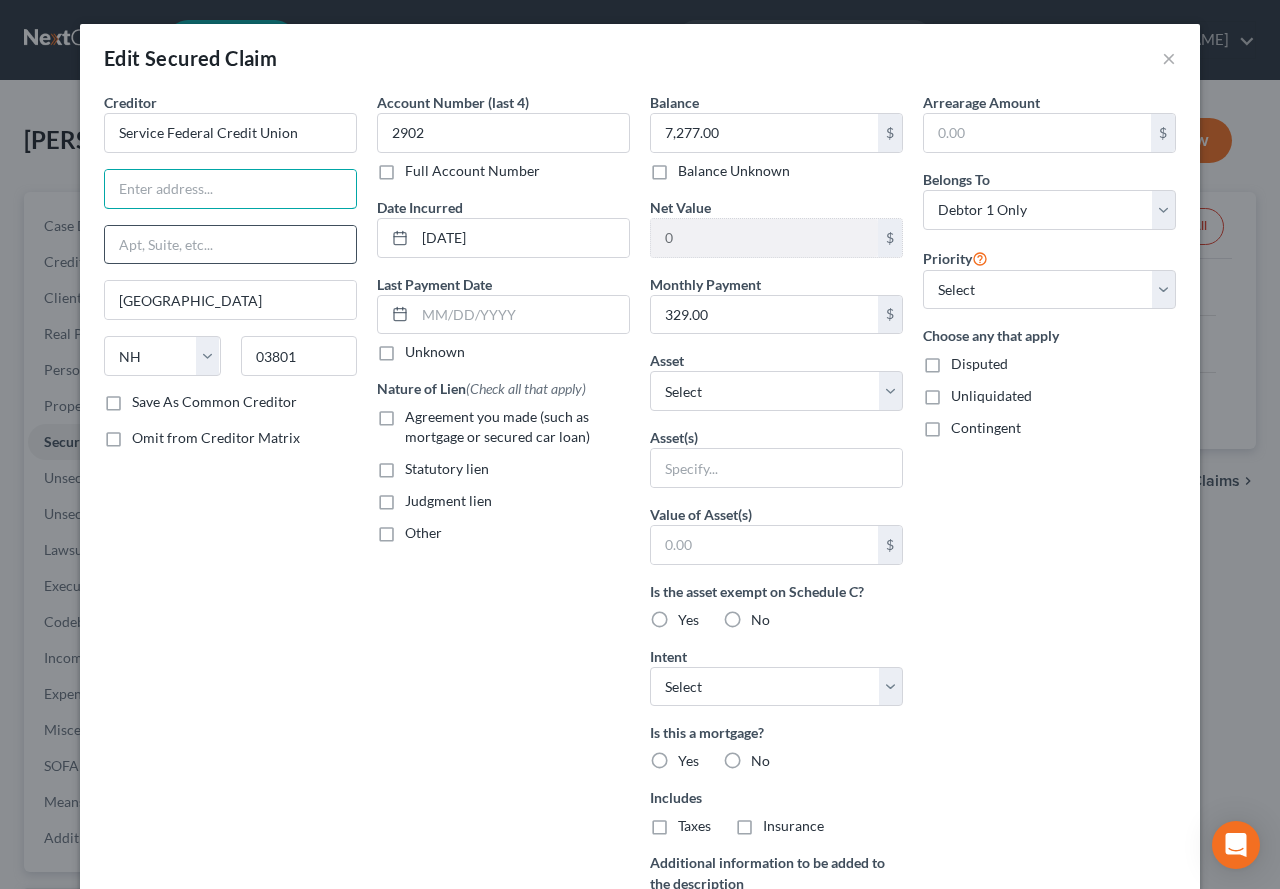 type 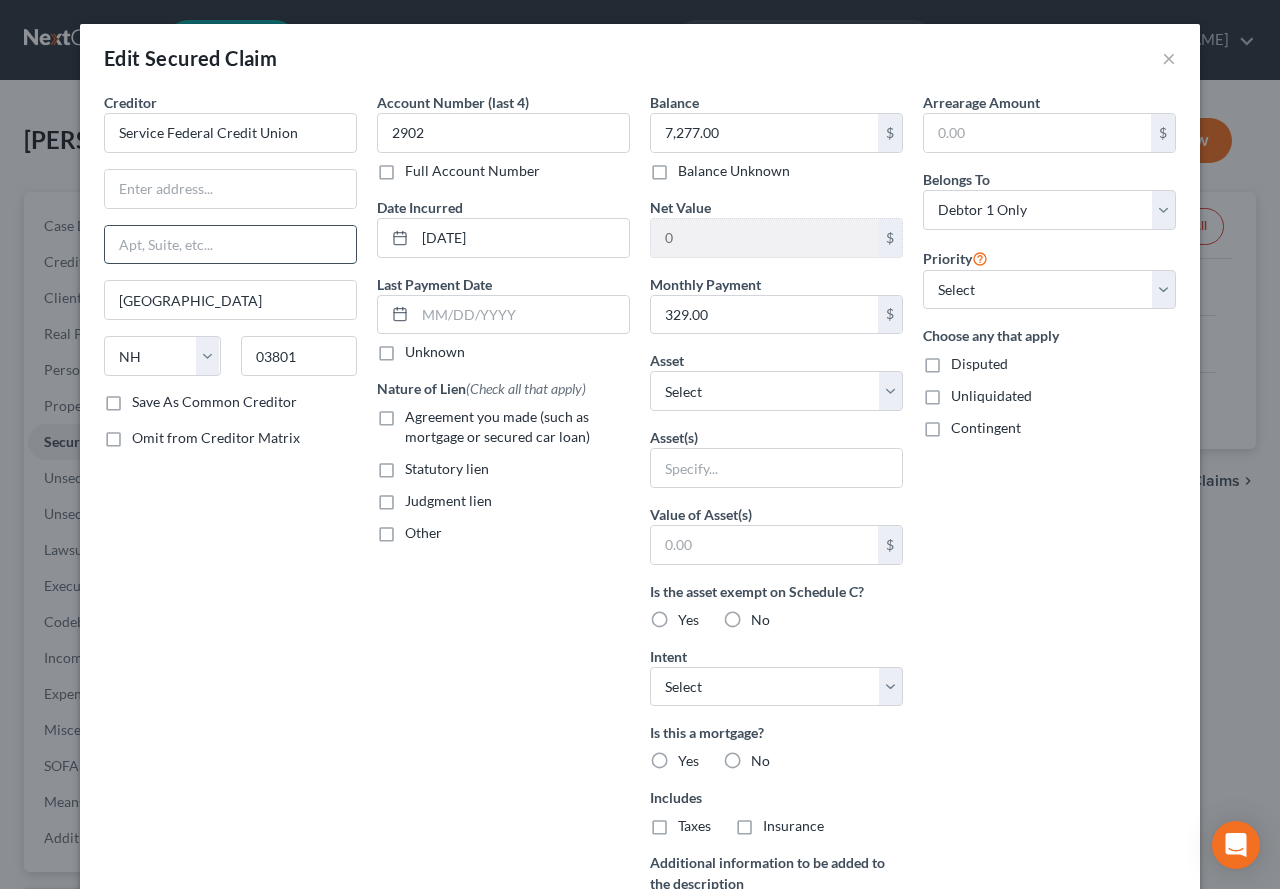 click at bounding box center [230, 245] 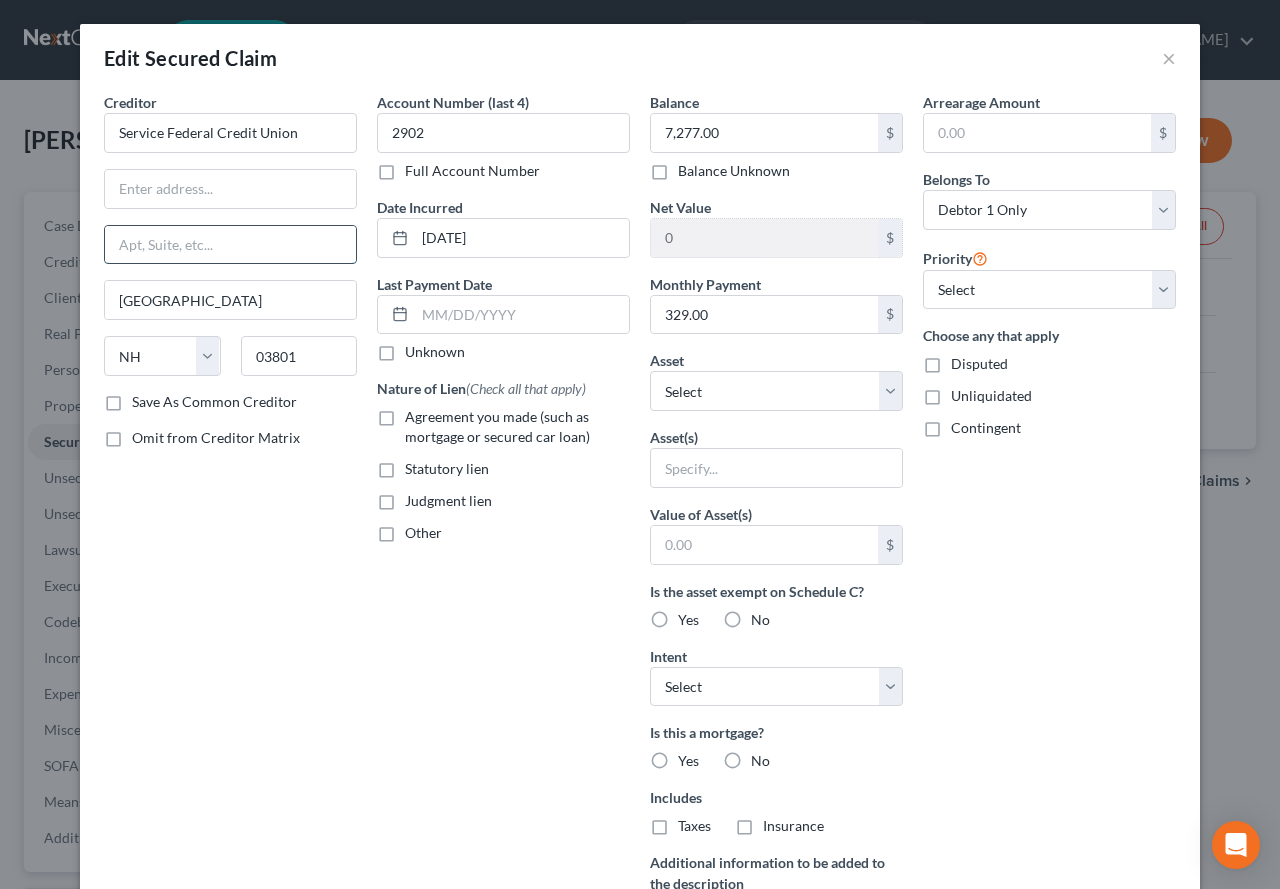 paste on "Pob 1268" 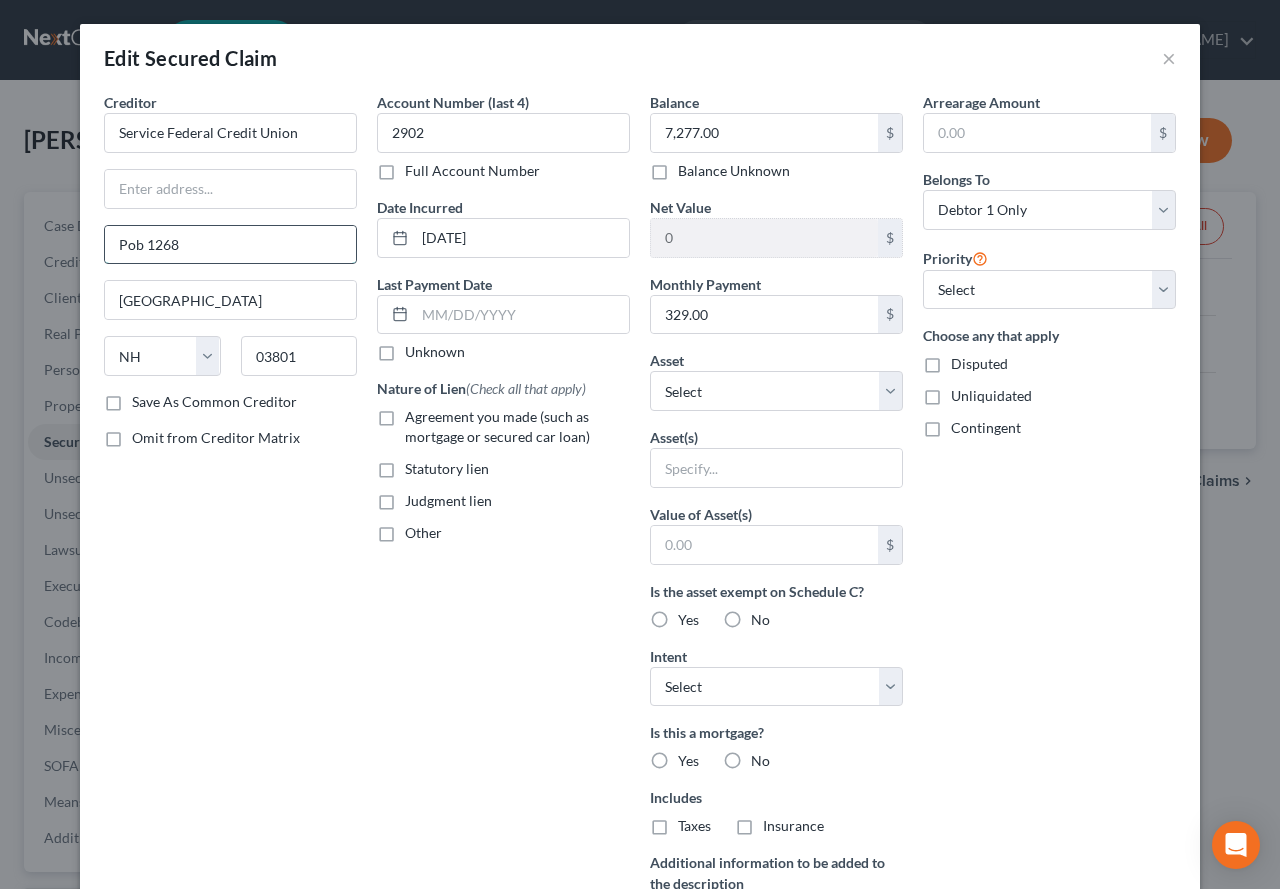click on "Pob 1268" at bounding box center [230, 245] 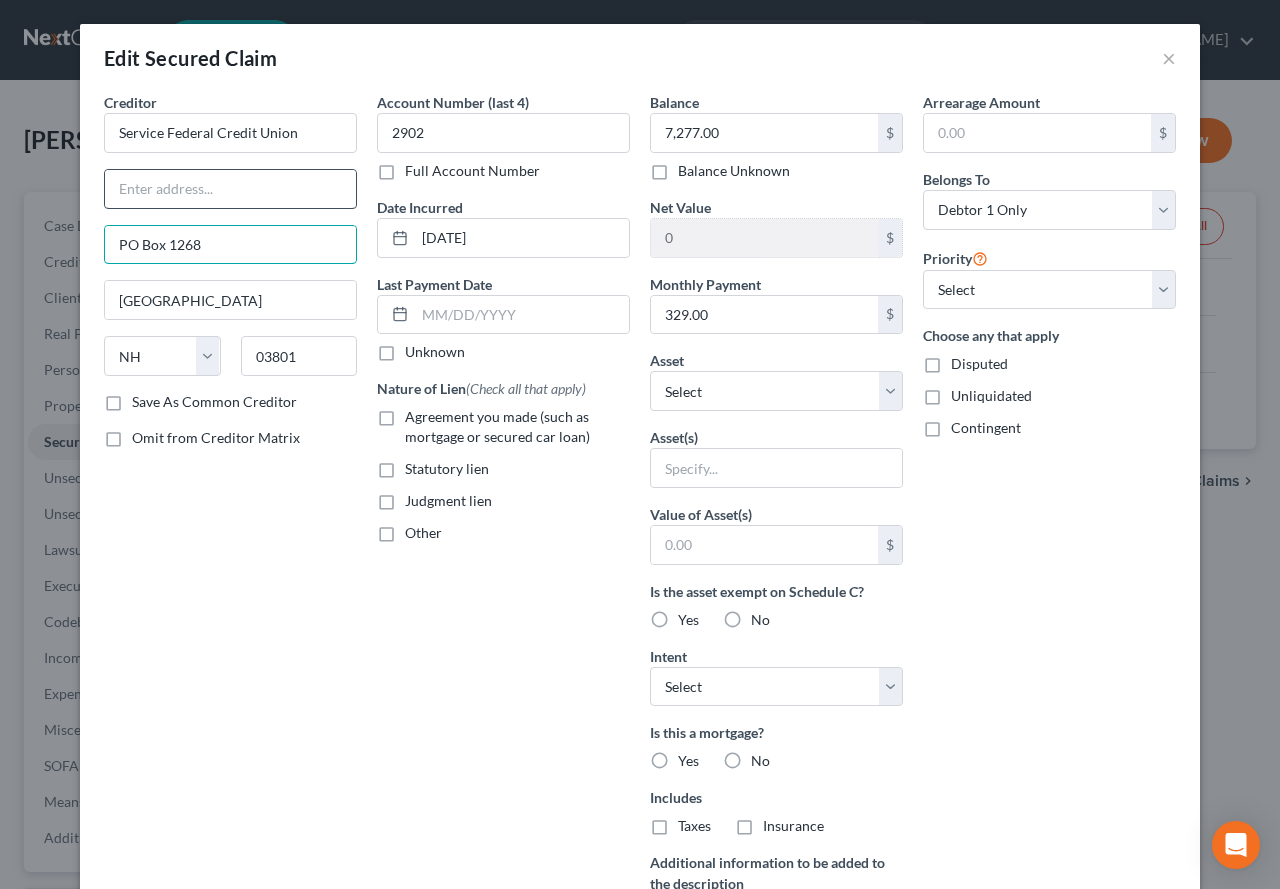 type on "PO Box 1268" 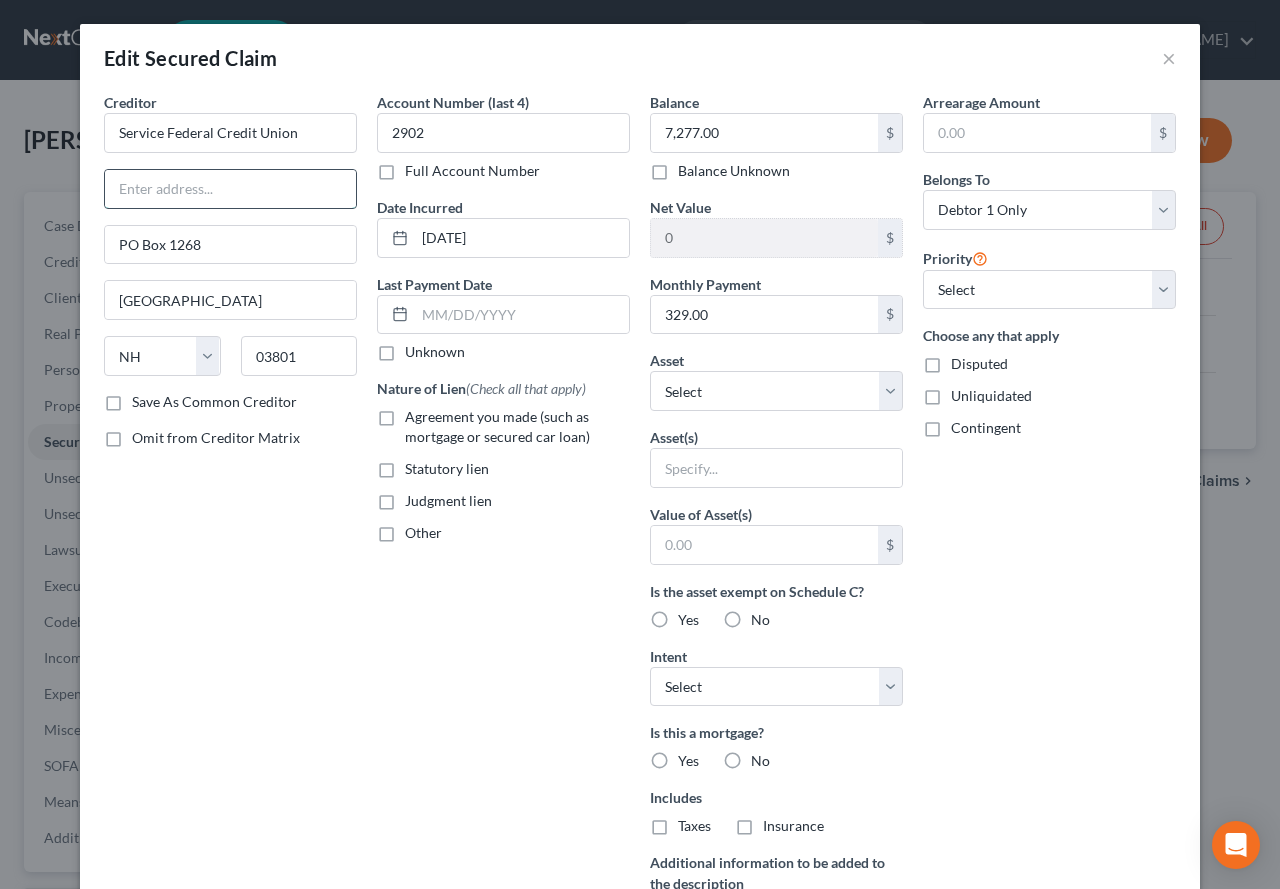 click at bounding box center (230, 189) 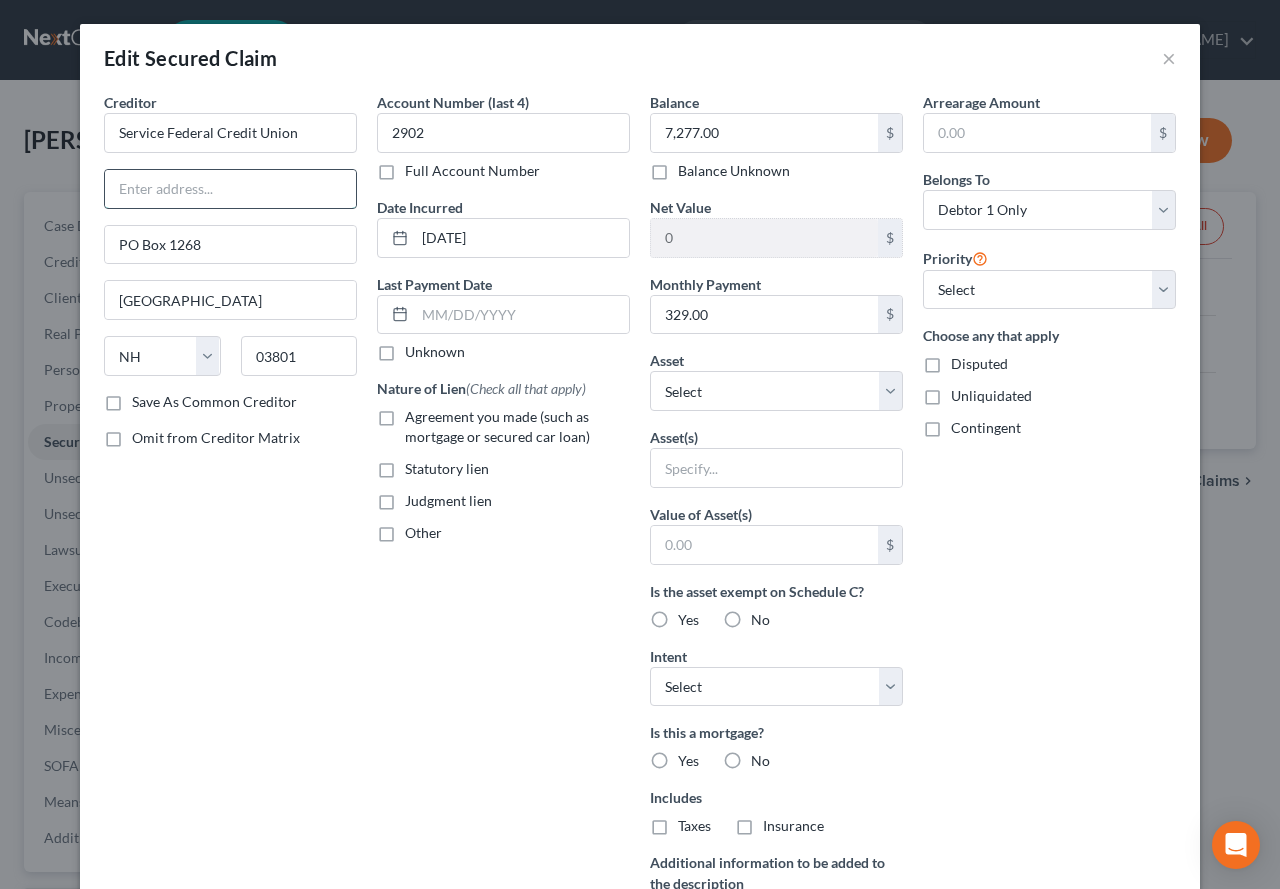 type on "Attn: President/CEO/General Counsel" 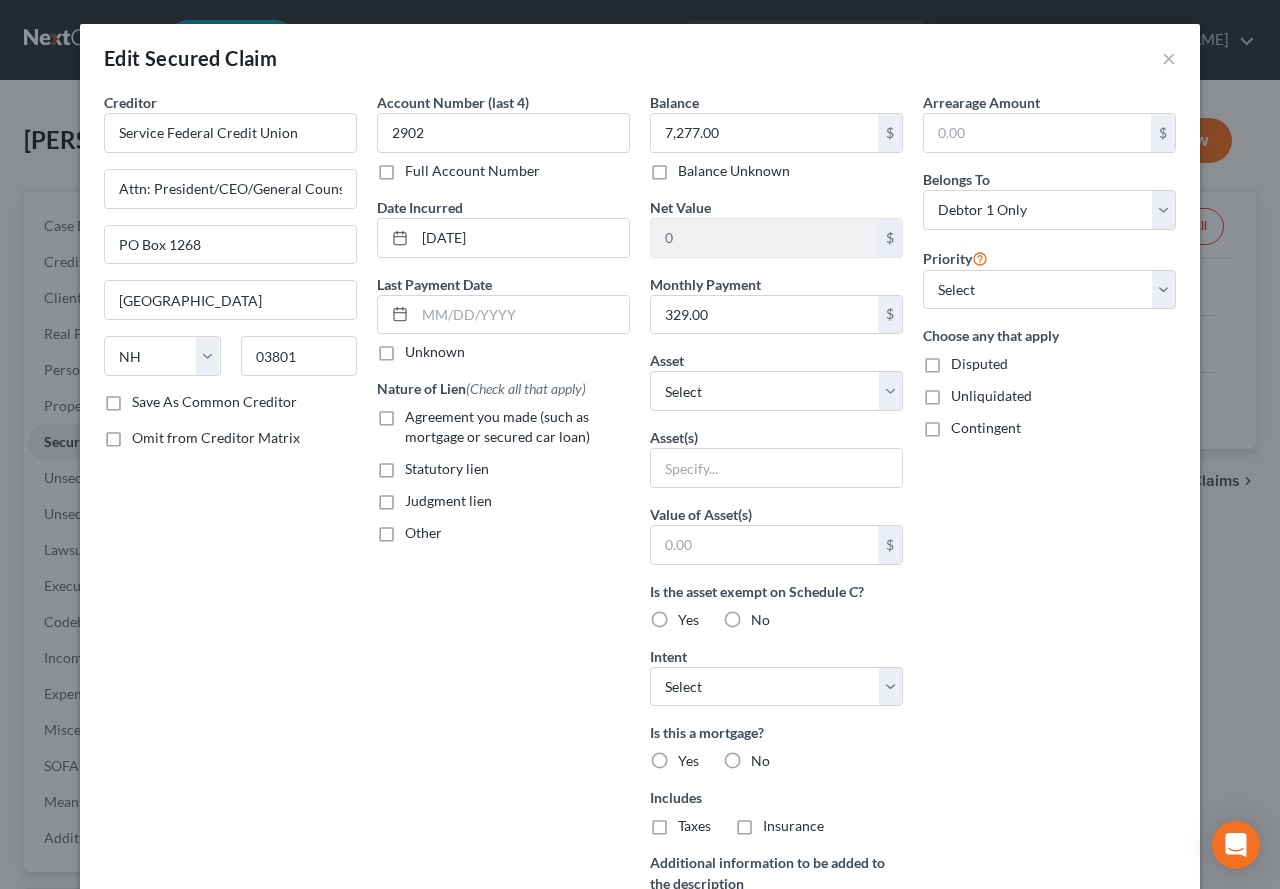 click on "Yes" at bounding box center (688, 620) 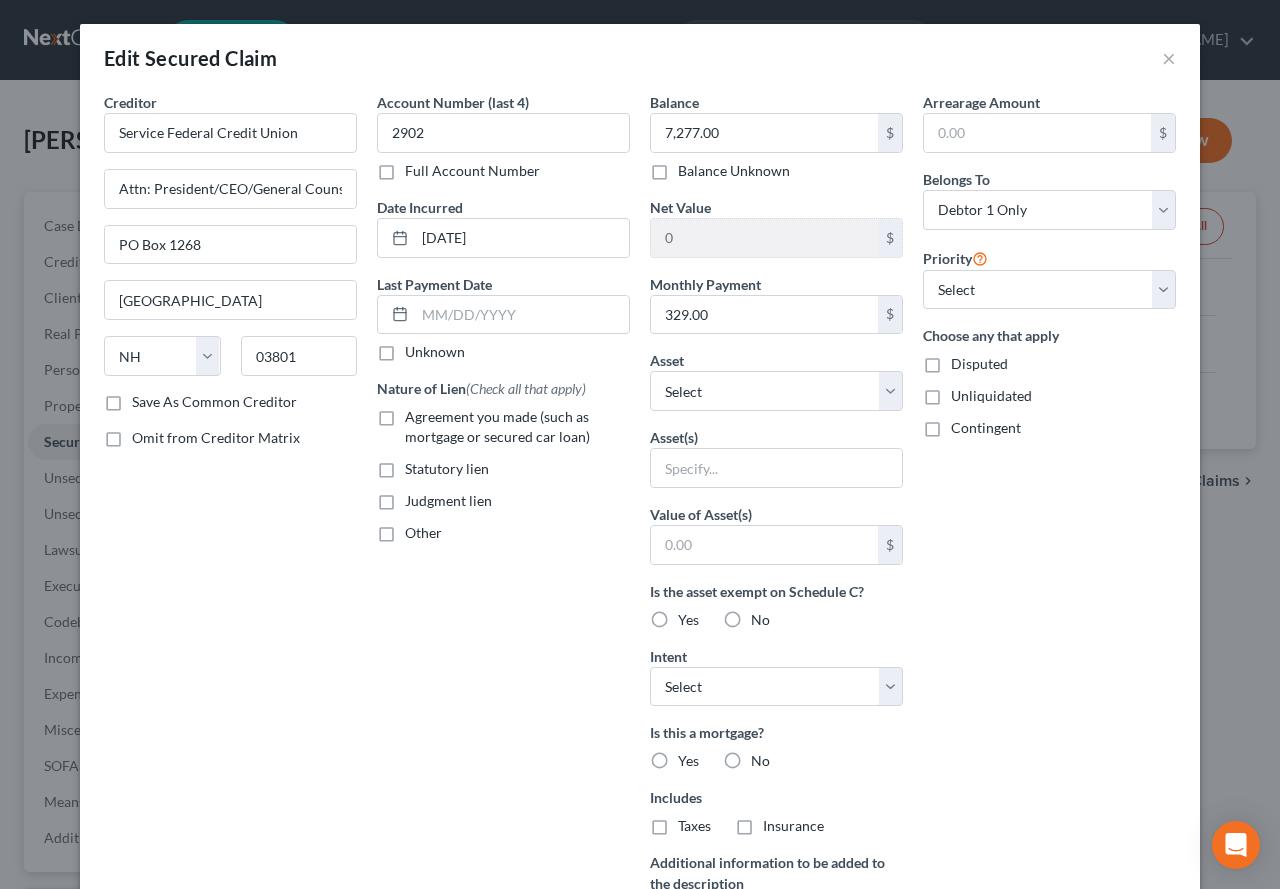 click on "Yes" at bounding box center (692, 616) 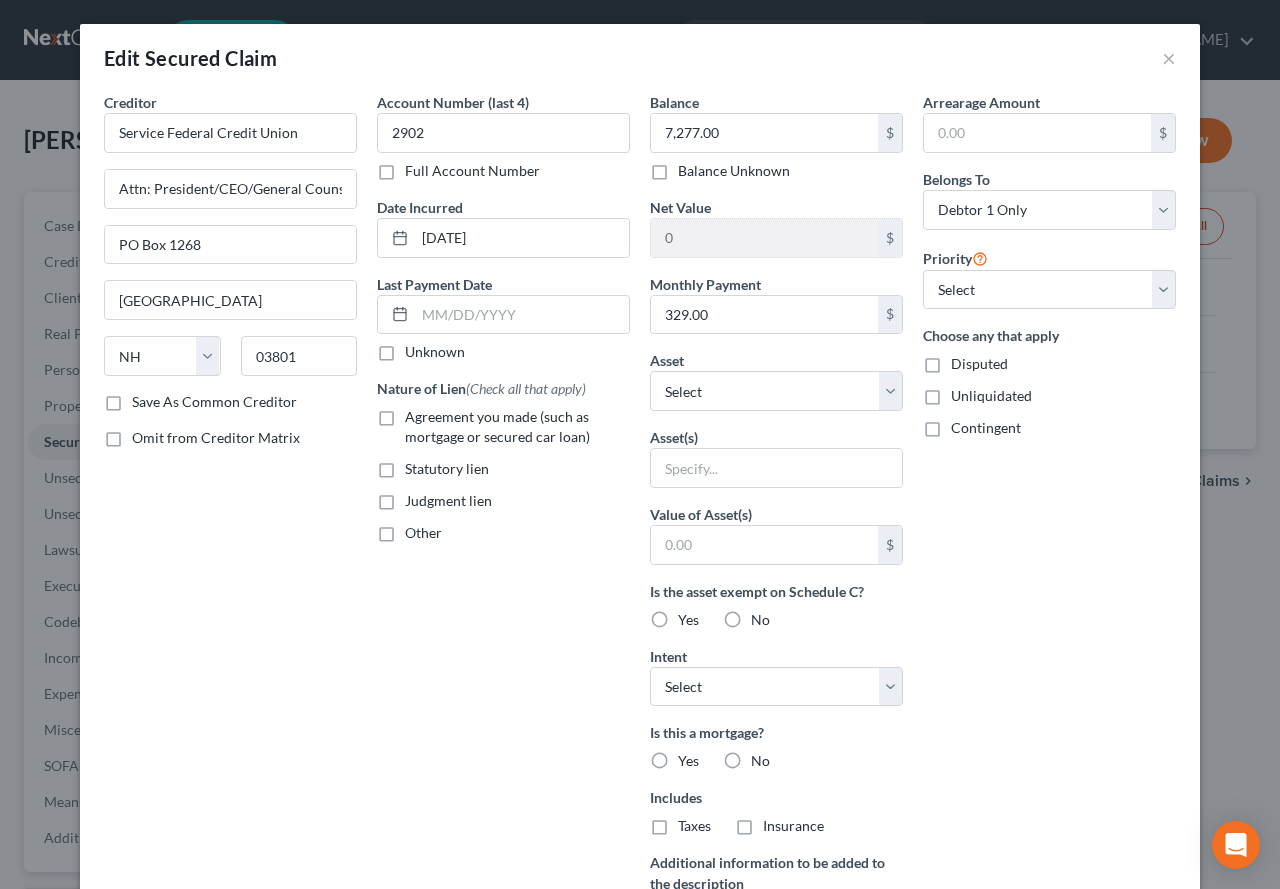 radio on "true" 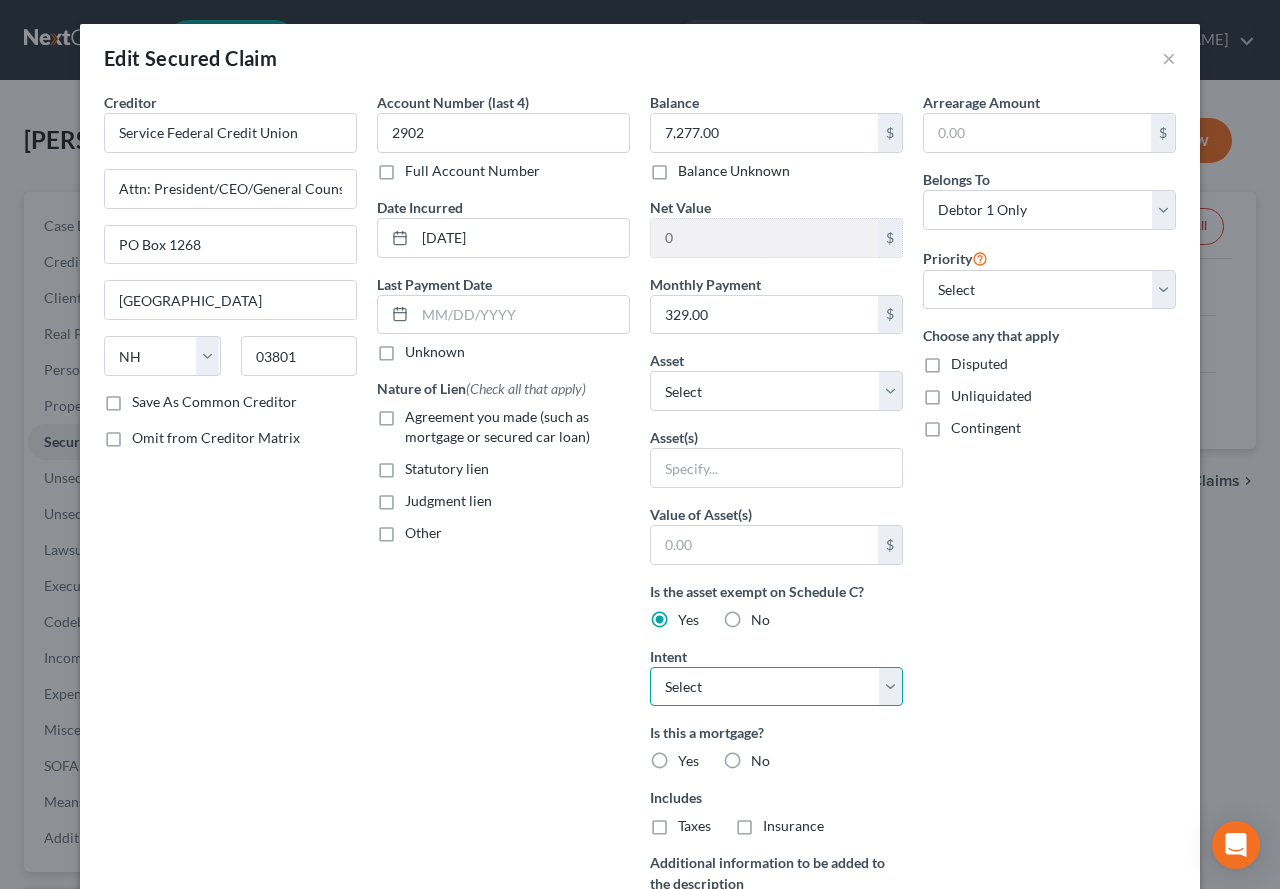 click on "Select Surrender Redeem Reaffirm Avoid Other" at bounding box center [776, 687] 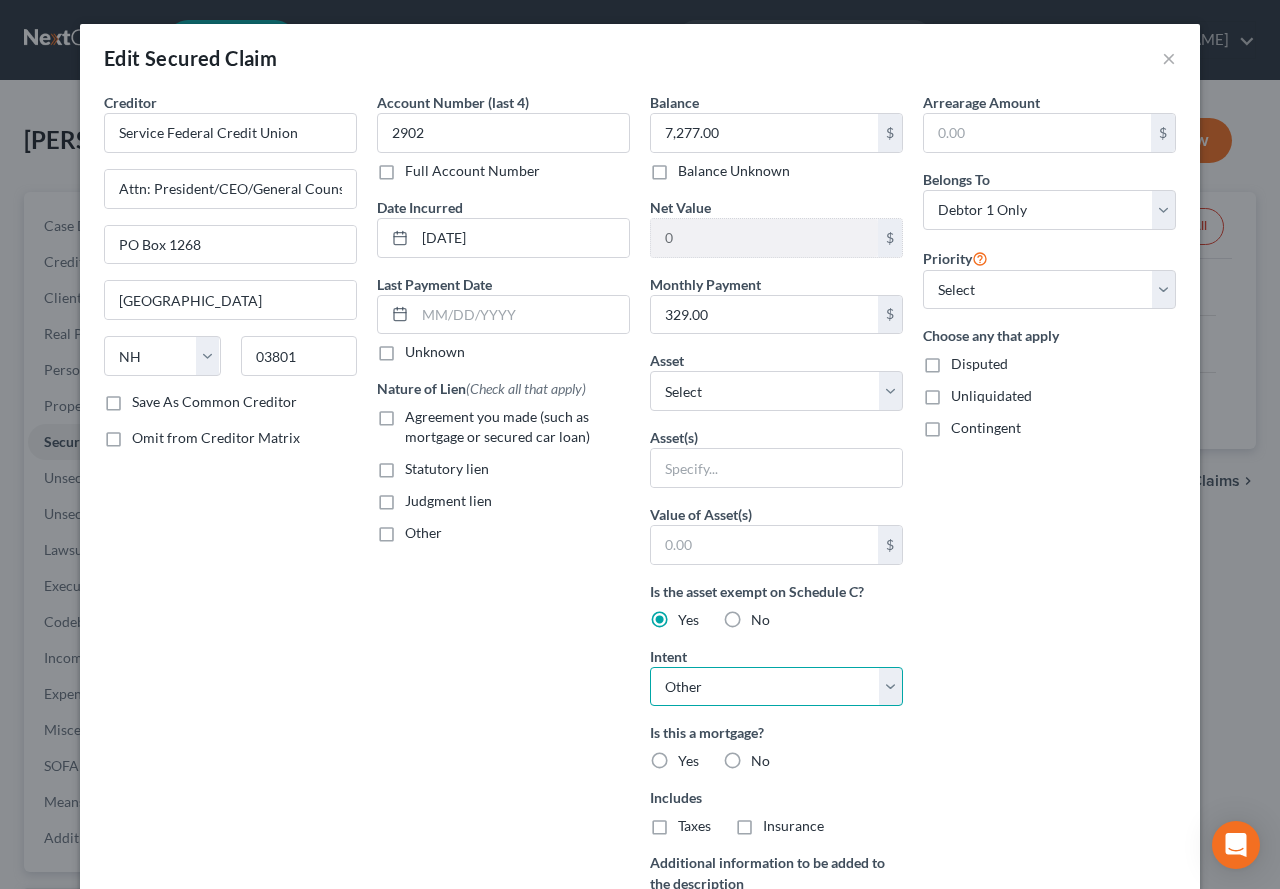 click on "Select Surrender Redeem Reaffirm Avoid Other" at bounding box center (776, 687) 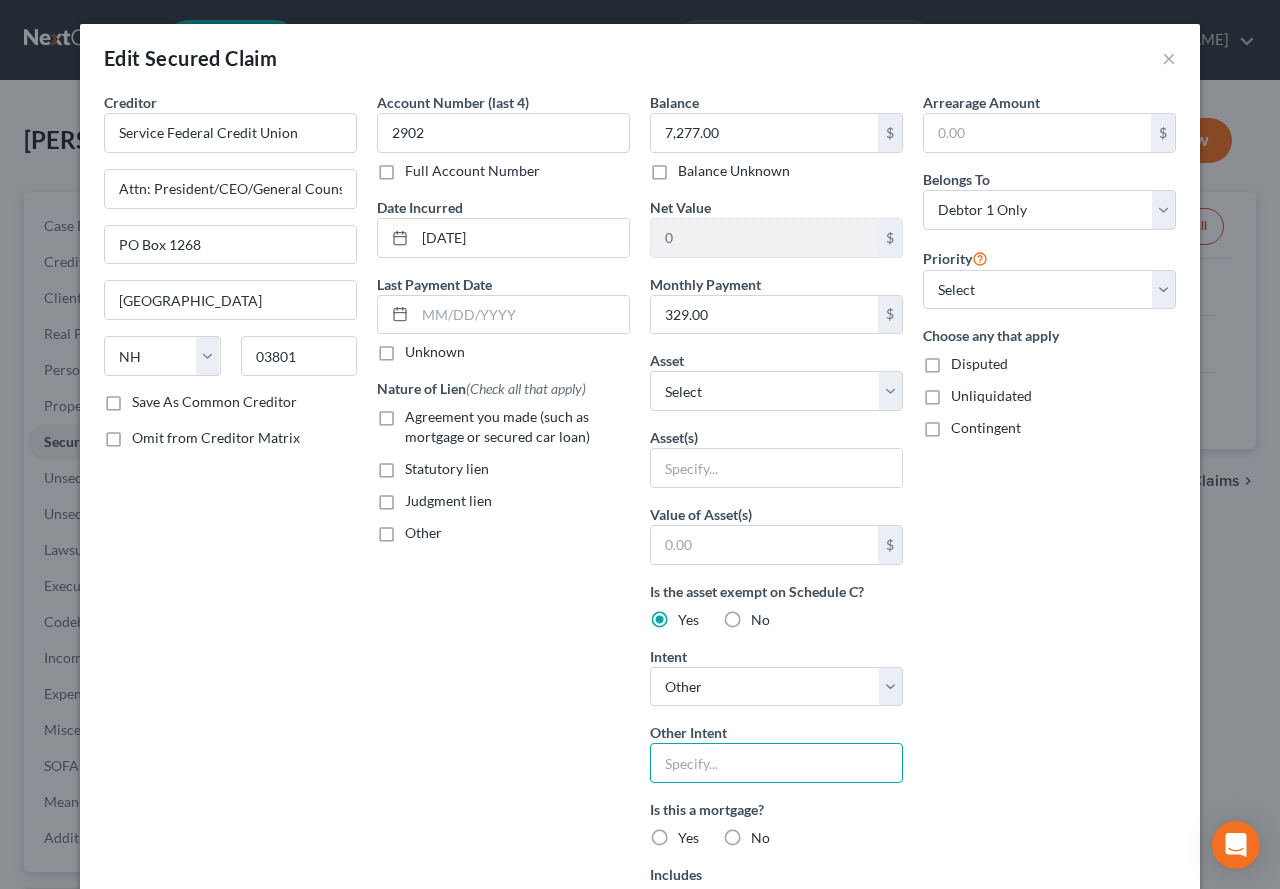 click at bounding box center (776, 763) 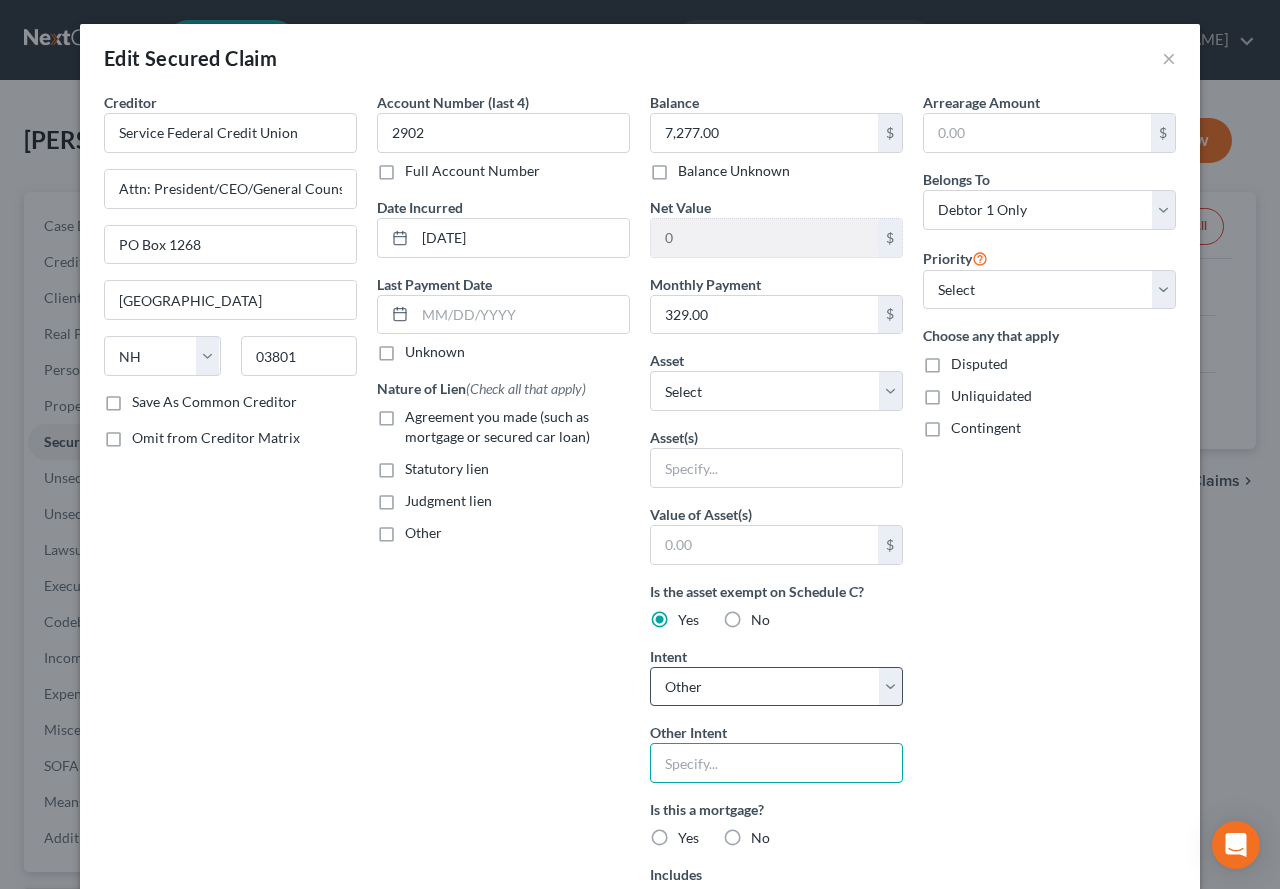 type on "Pay & Retain" 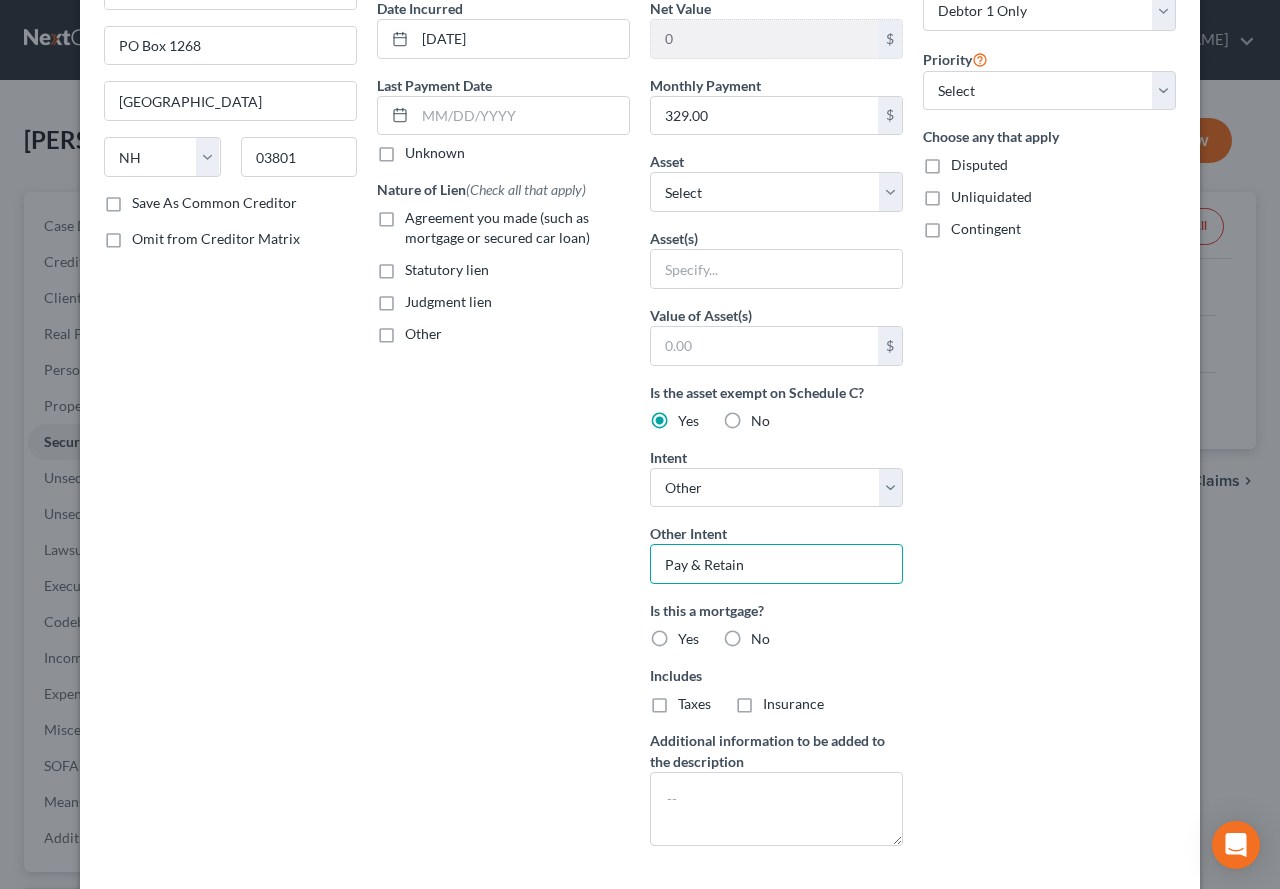 scroll, scrollTop: 200, scrollLeft: 0, axis: vertical 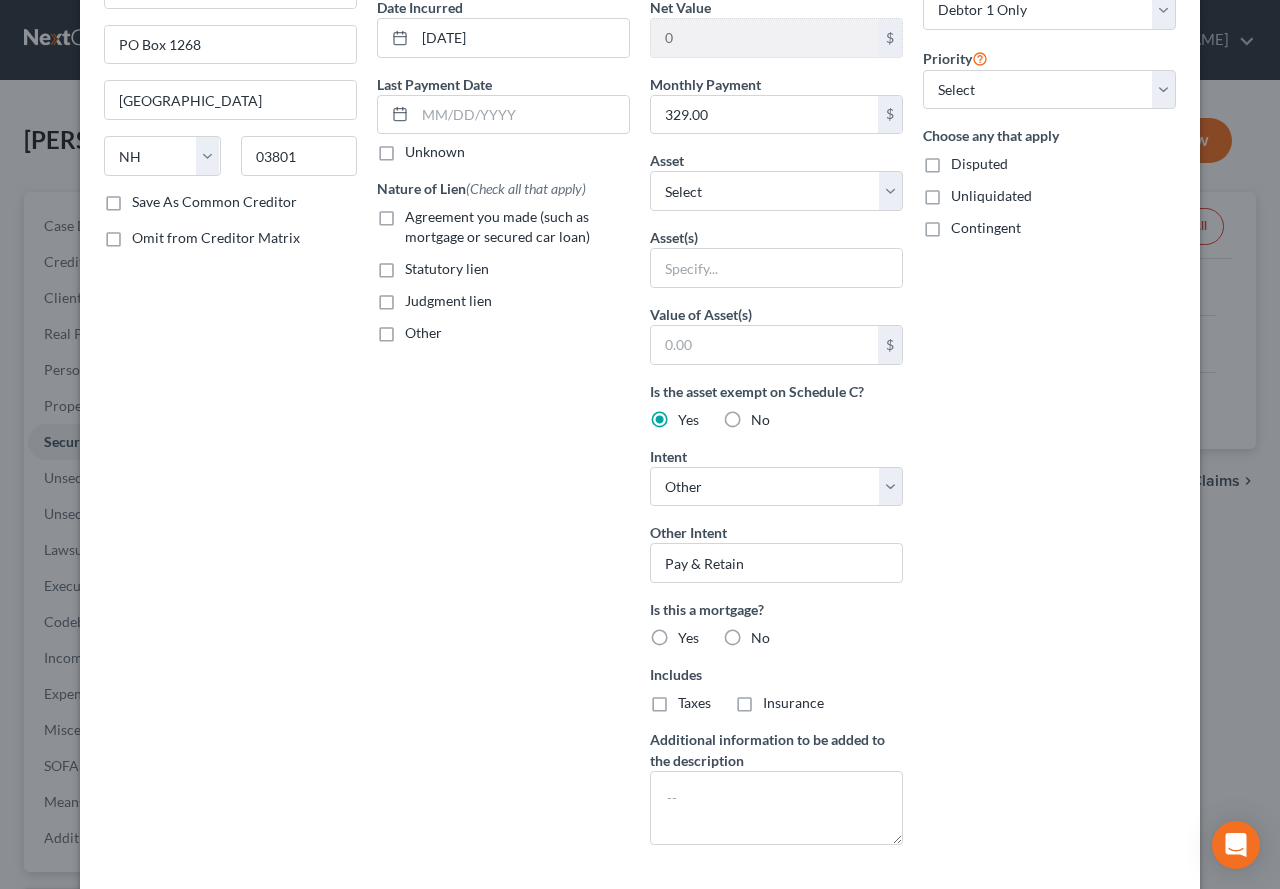 click on "No" at bounding box center (760, 638) 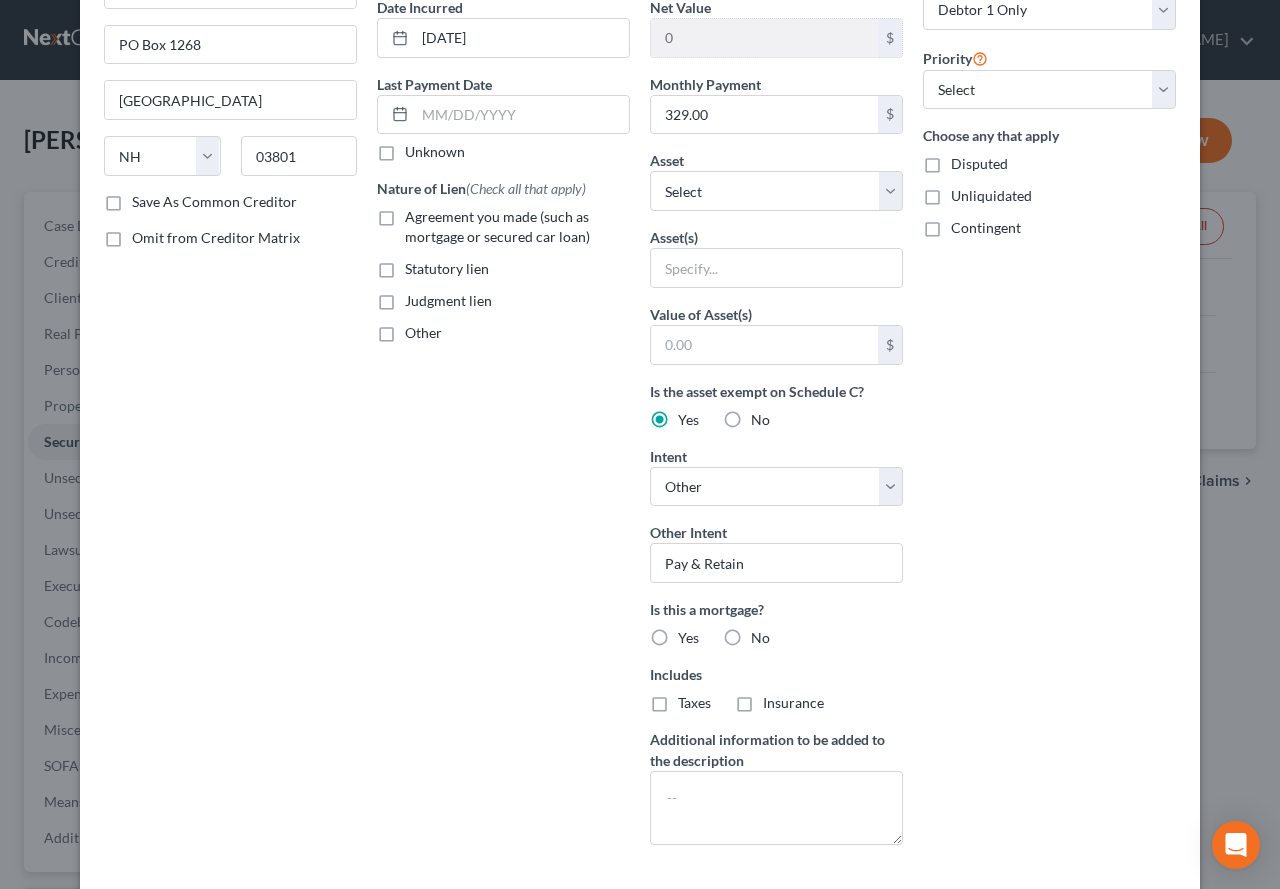 click on "No" at bounding box center (765, 634) 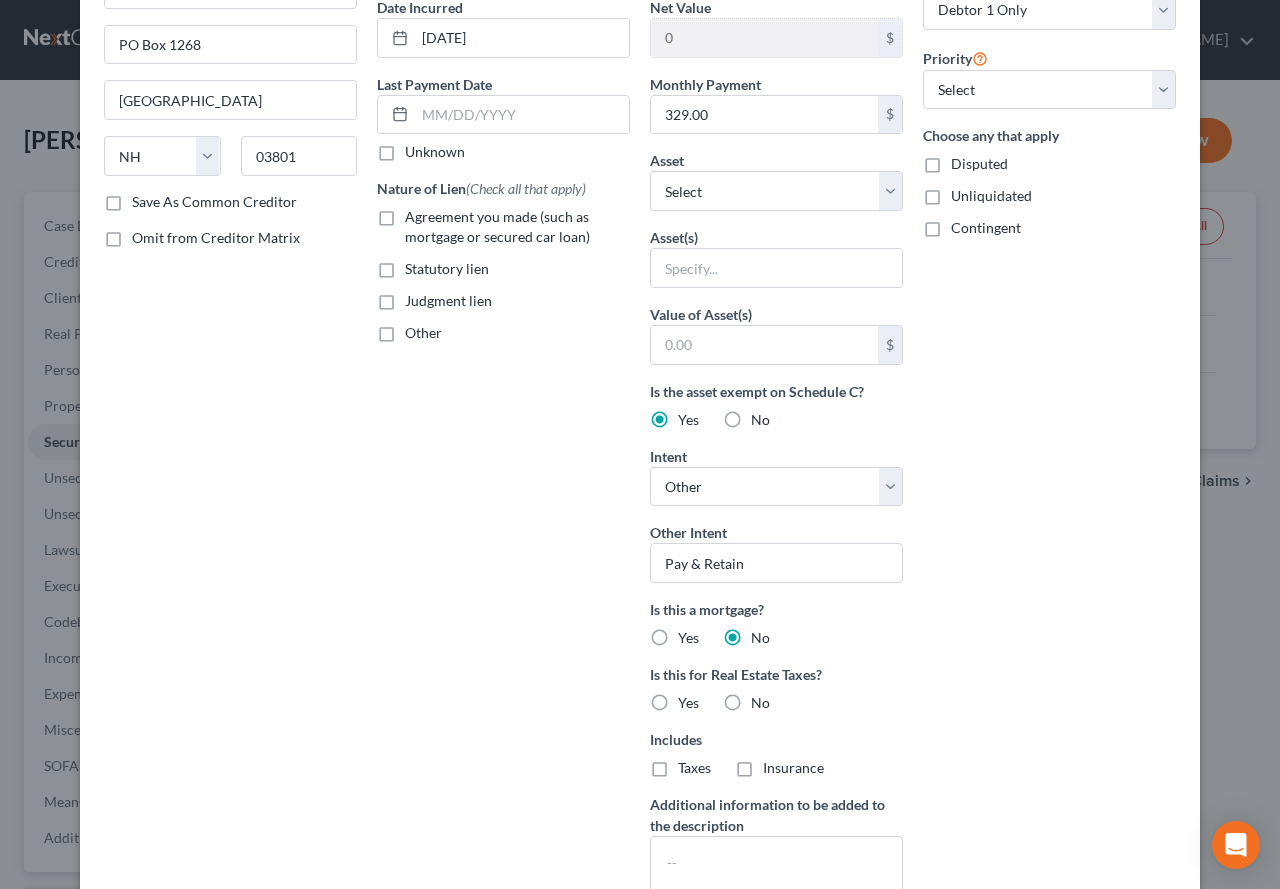 click on "No" at bounding box center (760, 703) 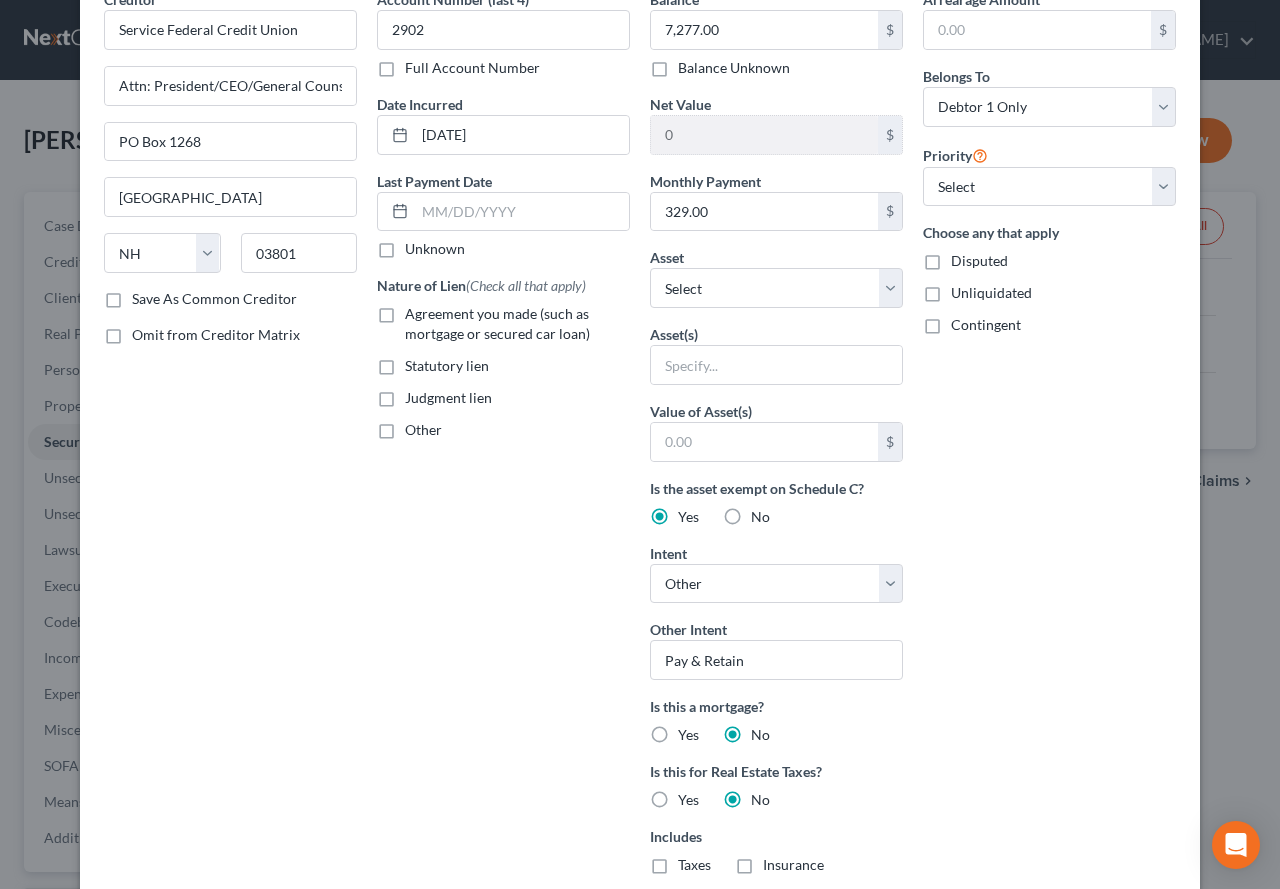 scroll, scrollTop: 0, scrollLeft: 0, axis: both 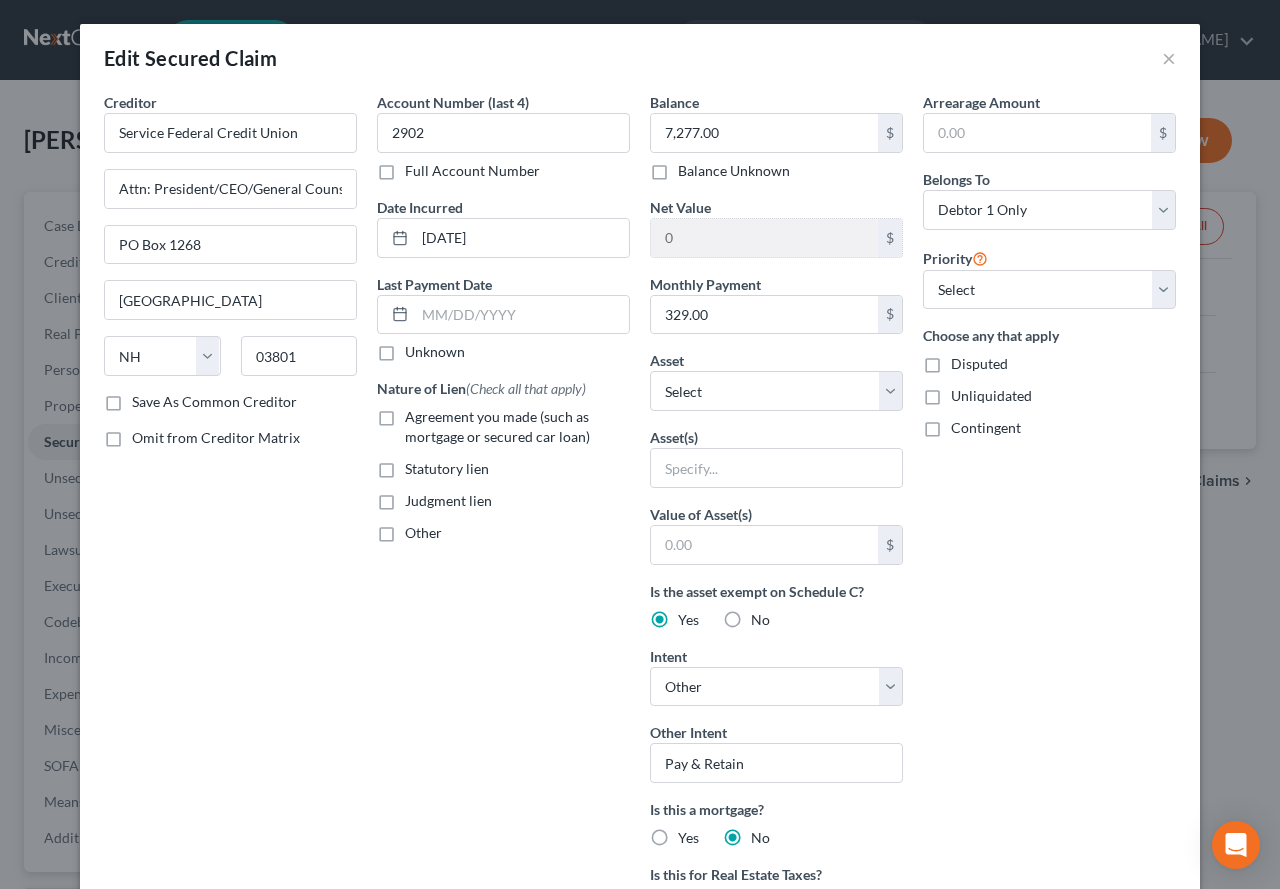 click on "Agreement you made (such as mortgage or secured car loan)" at bounding box center [517, 427] 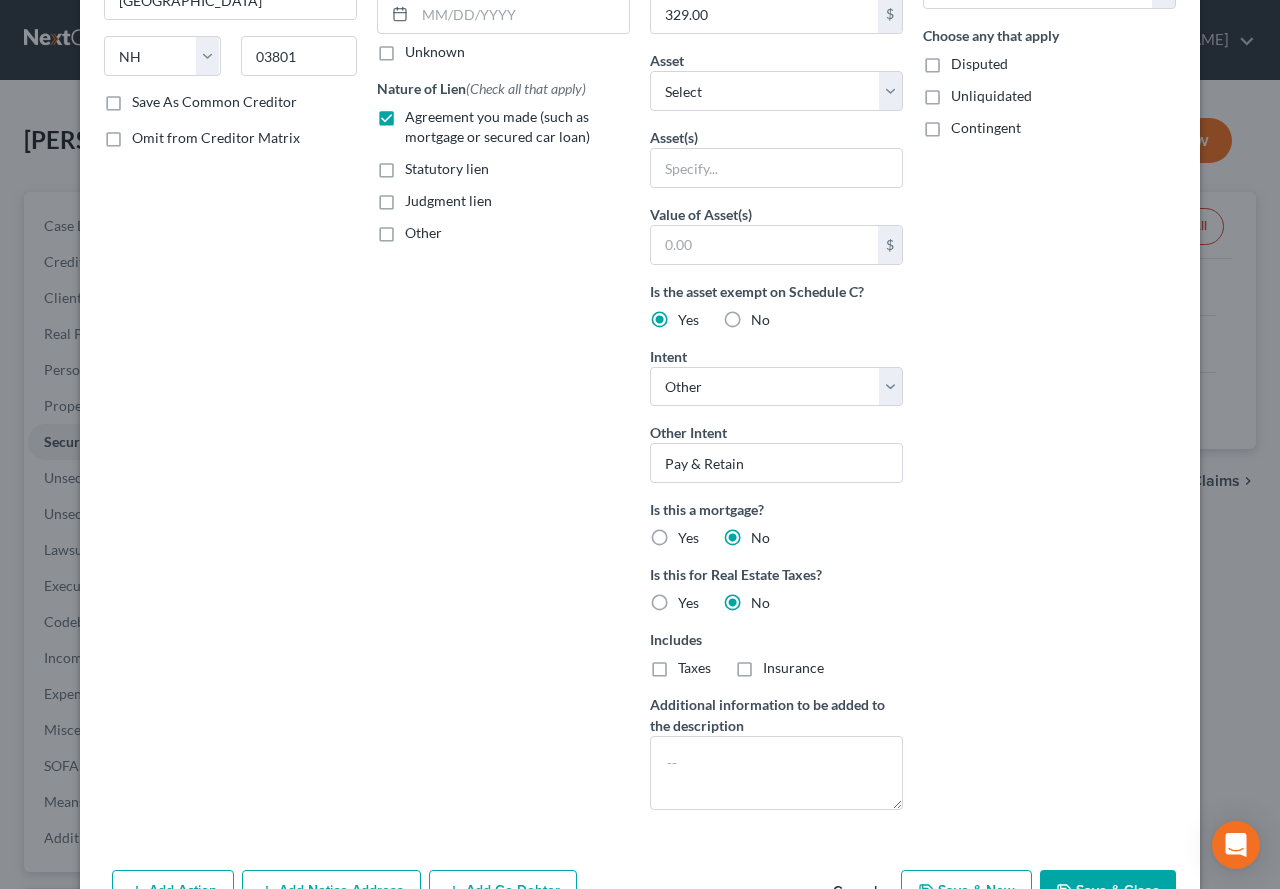 scroll, scrollTop: 379, scrollLeft: 0, axis: vertical 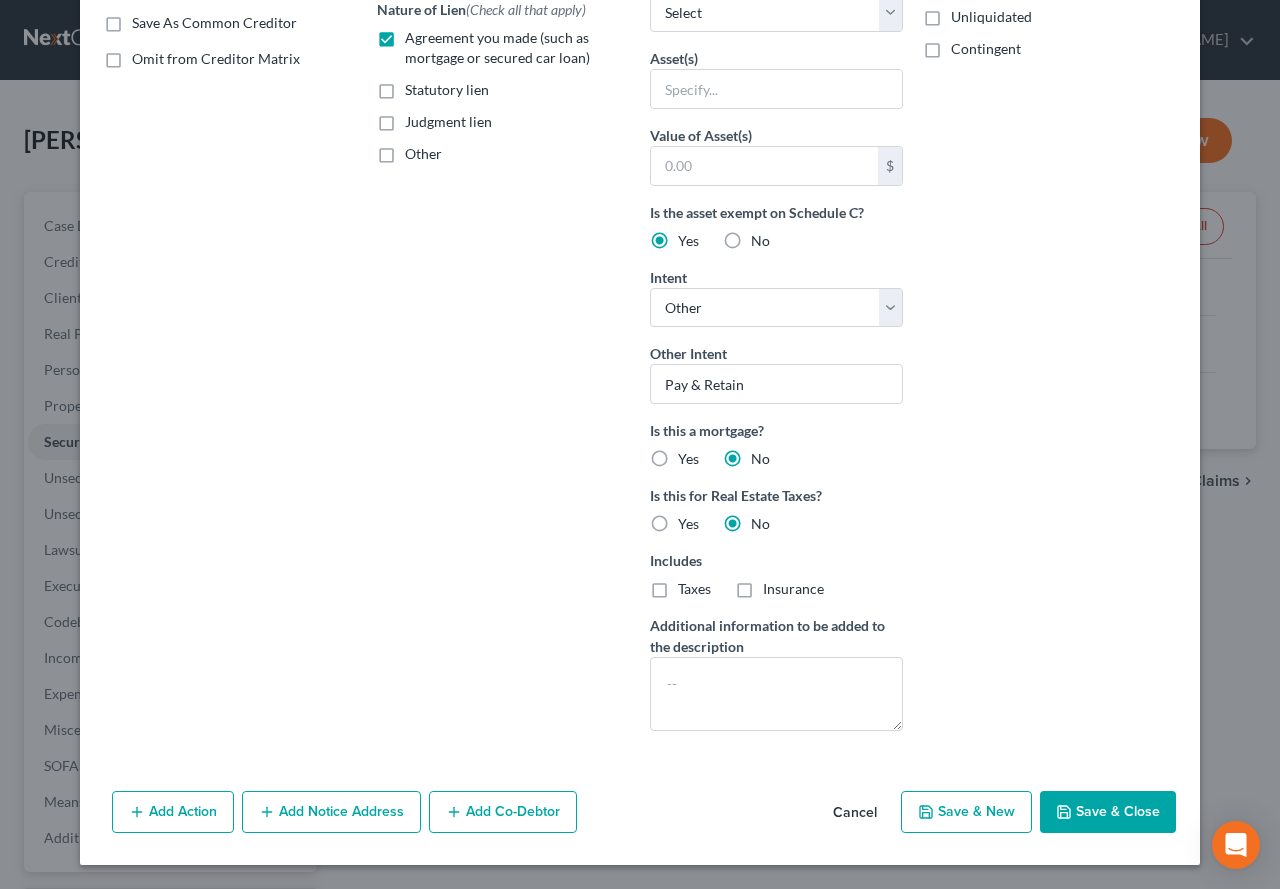 click on "Save & Close" at bounding box center (1108, 812) 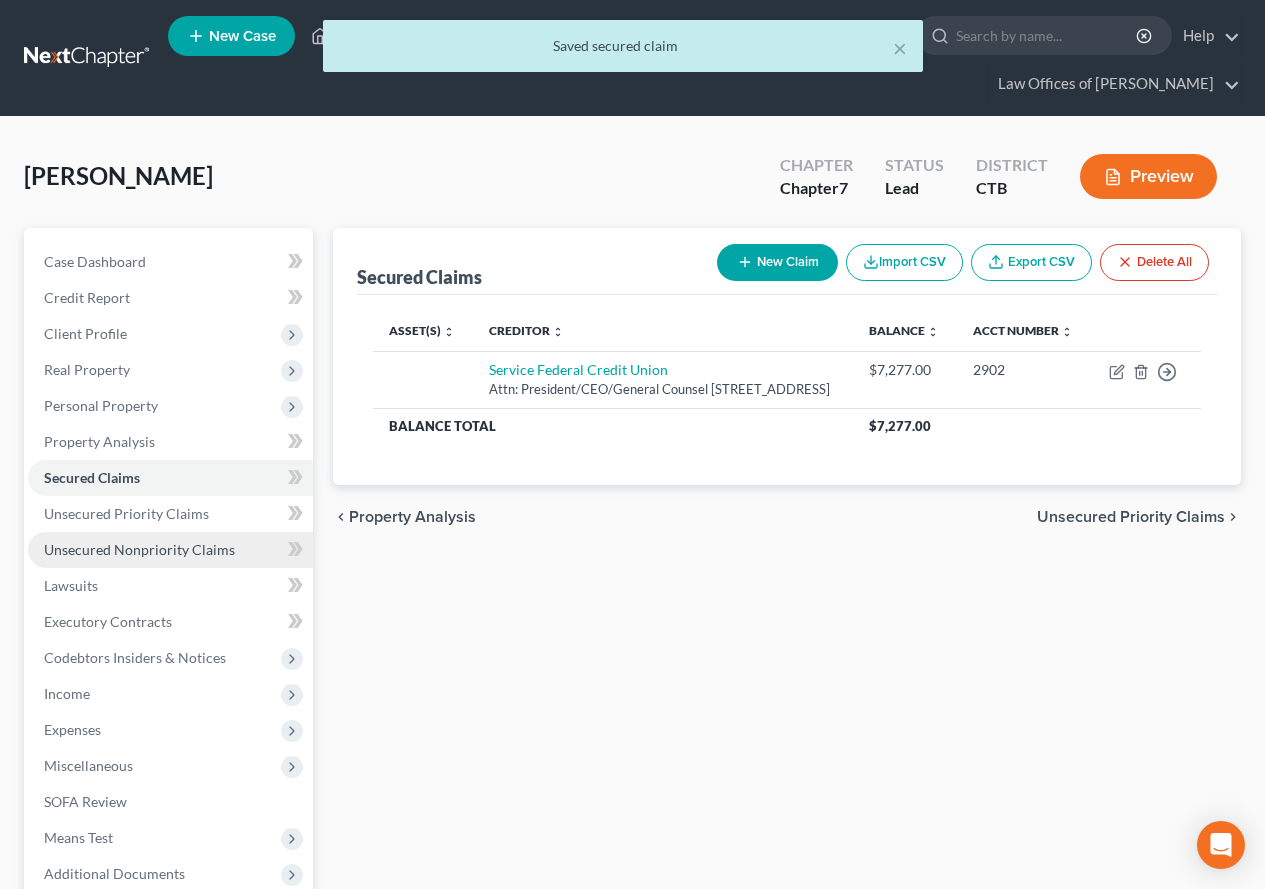 click on "Unsecured Nonpriority Claims" at bounding box center (139, 549) 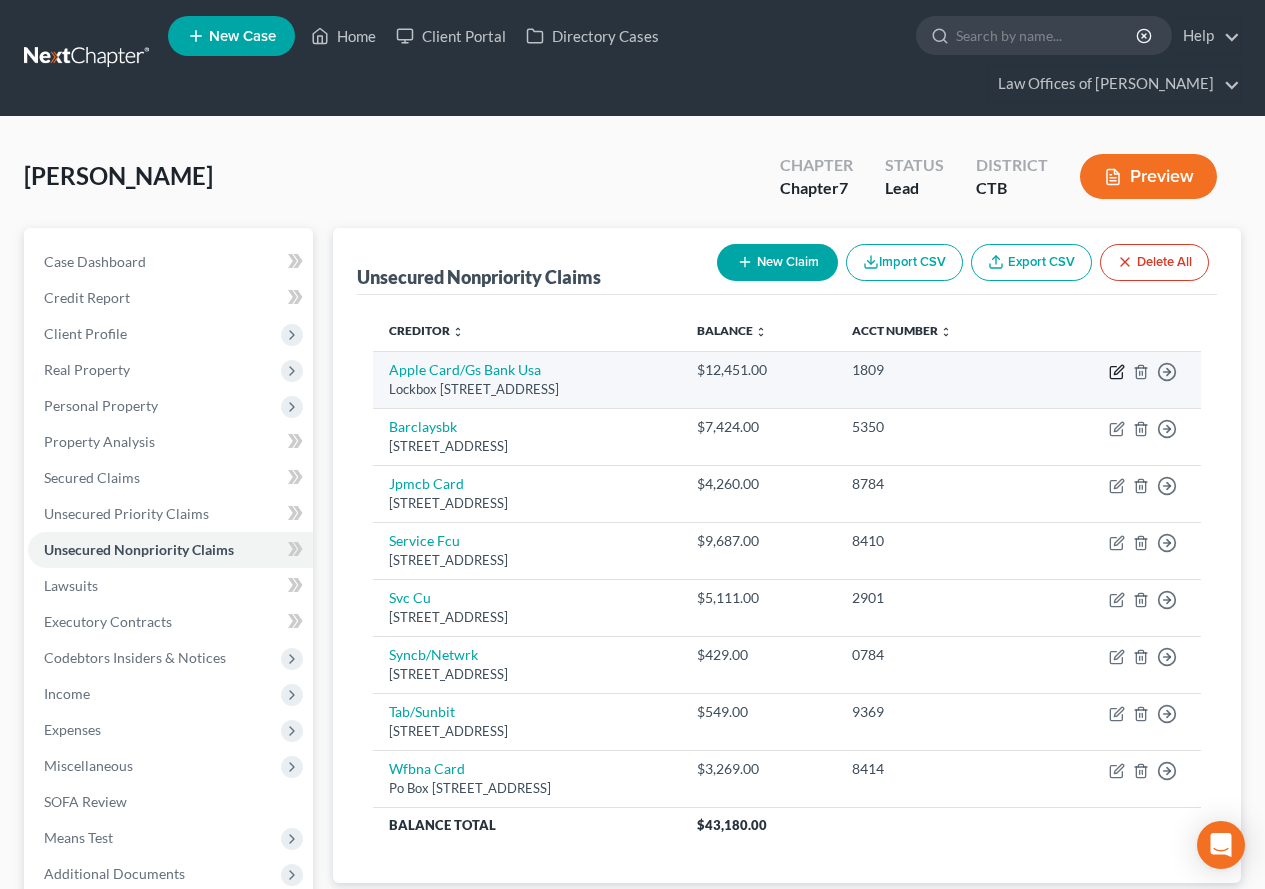 click 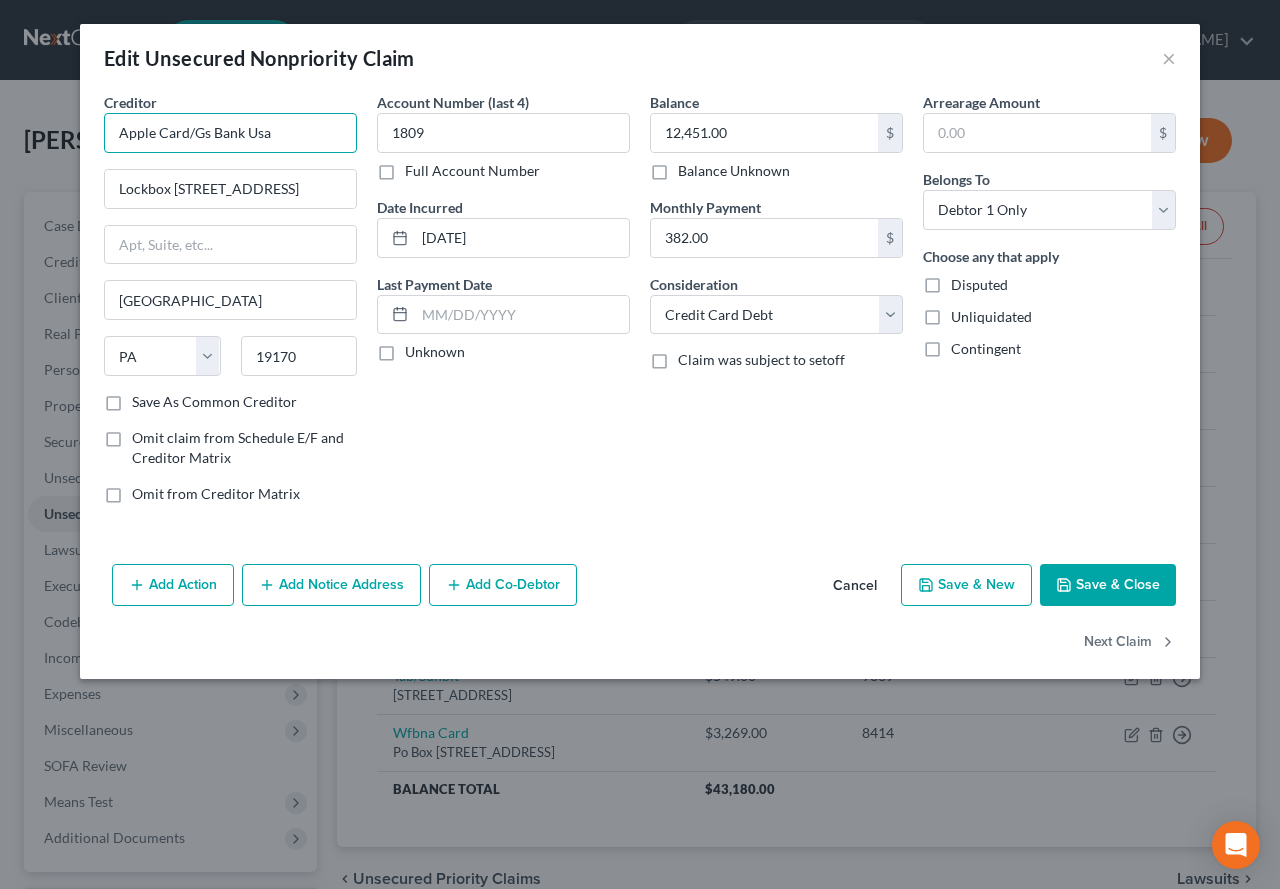 drag, startPoint x: 199, startPoint y: 137, endPoint x: 301, endPoint y: 131, distance: 102.176315 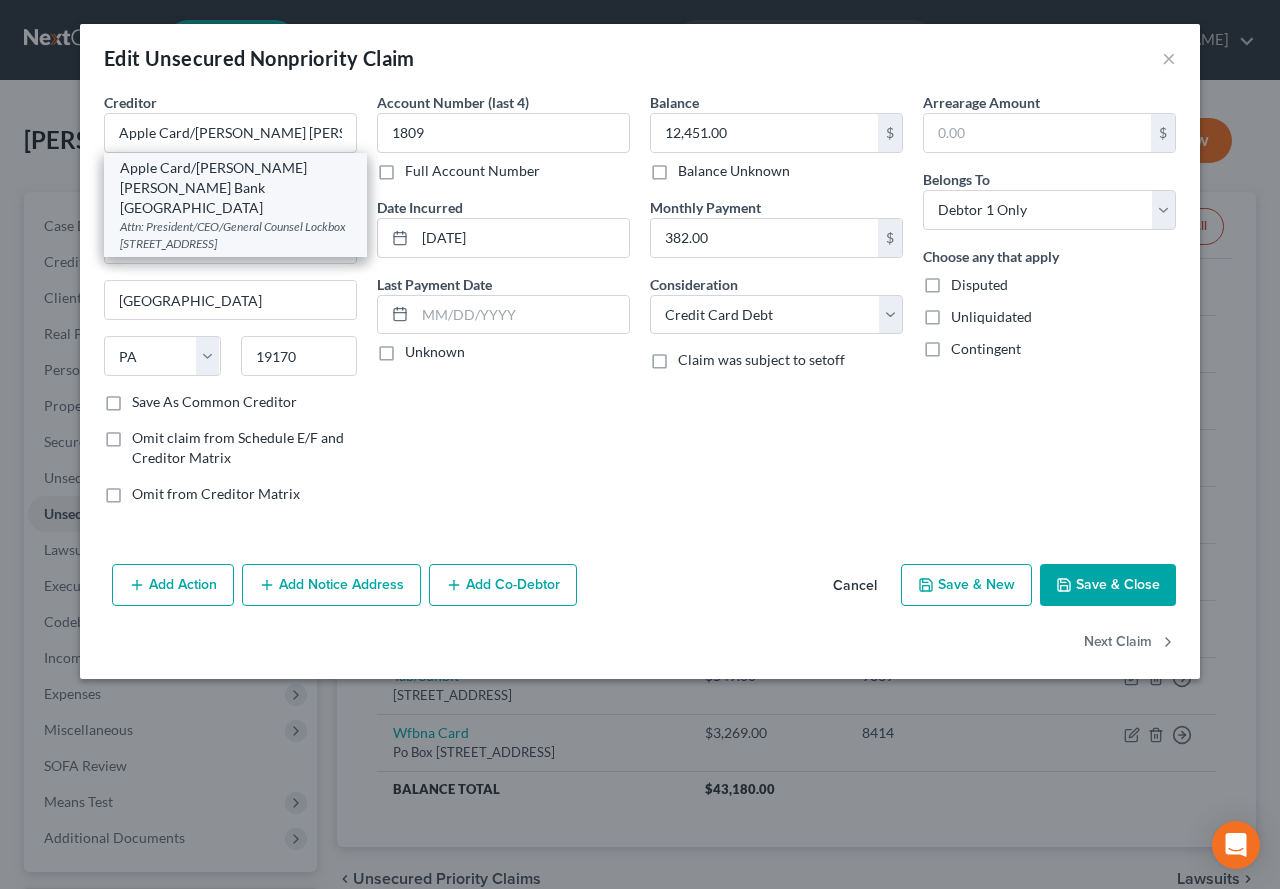 click on "Attn: President/CEO/General Counsel Lockbox [STREET_ADDRESS]" at bounding box center [235, 235] 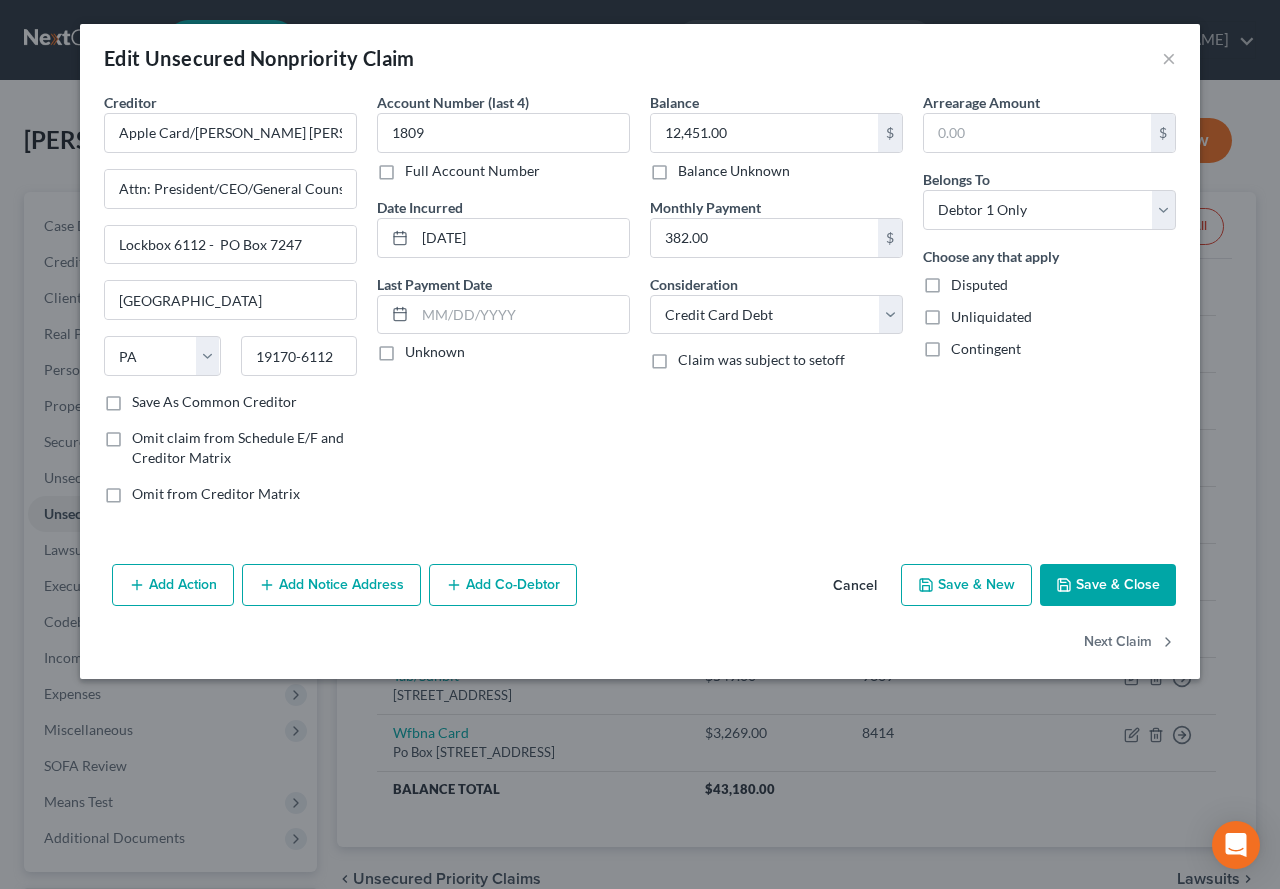 click on "Save & Close" at bounding box center (1108, 585) 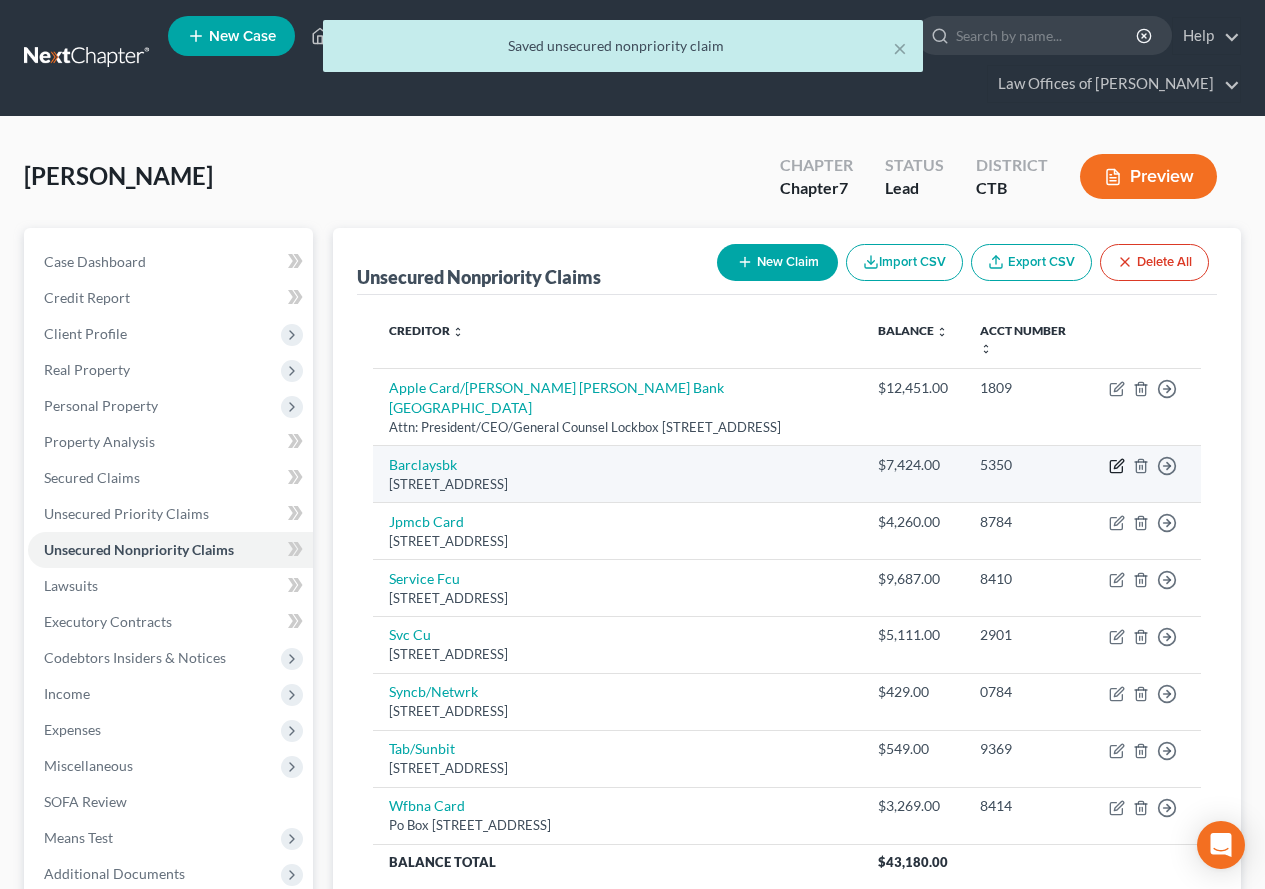 click 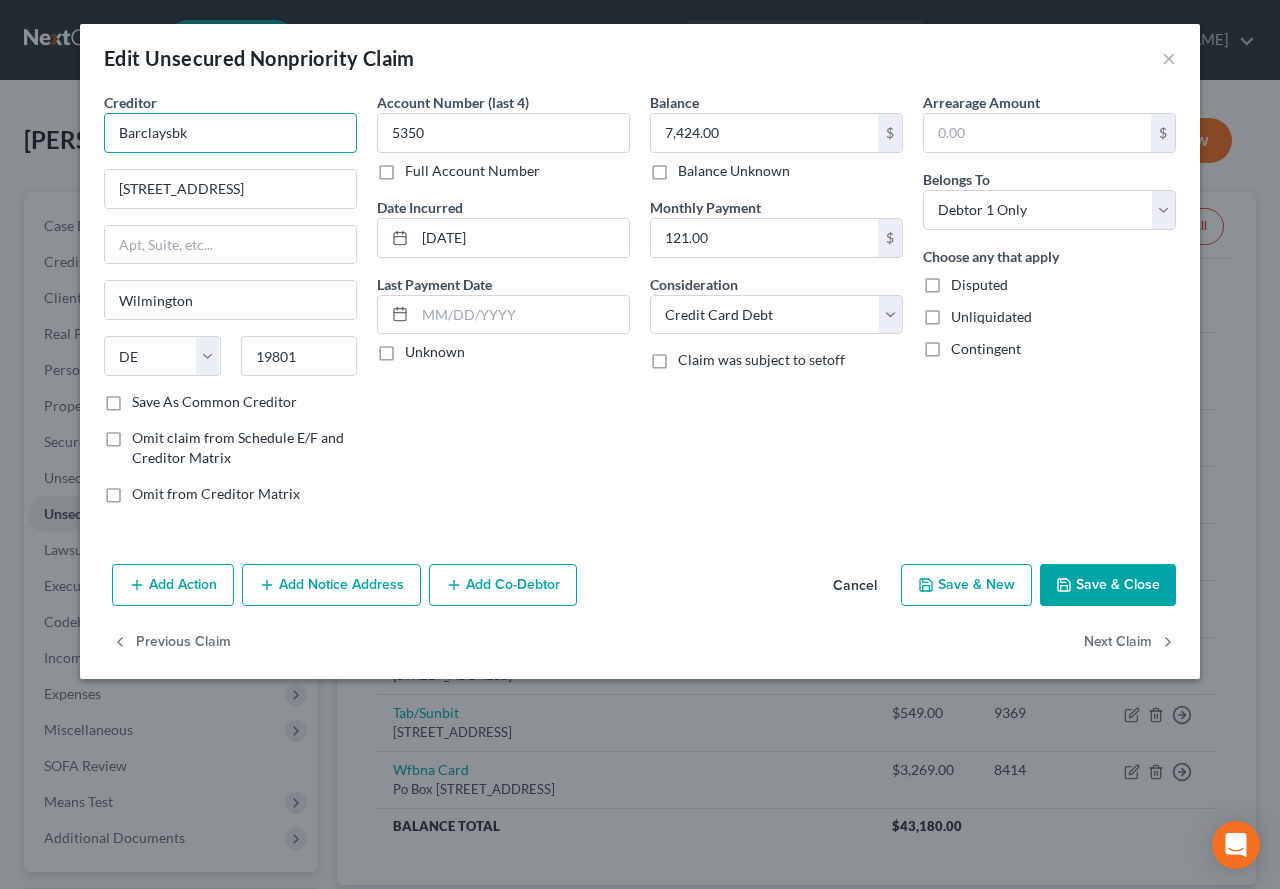 drag, startPoint x: 222, startPoint y: 126, endPoint x: 168, endPoint y: 132, distance: 54.33231 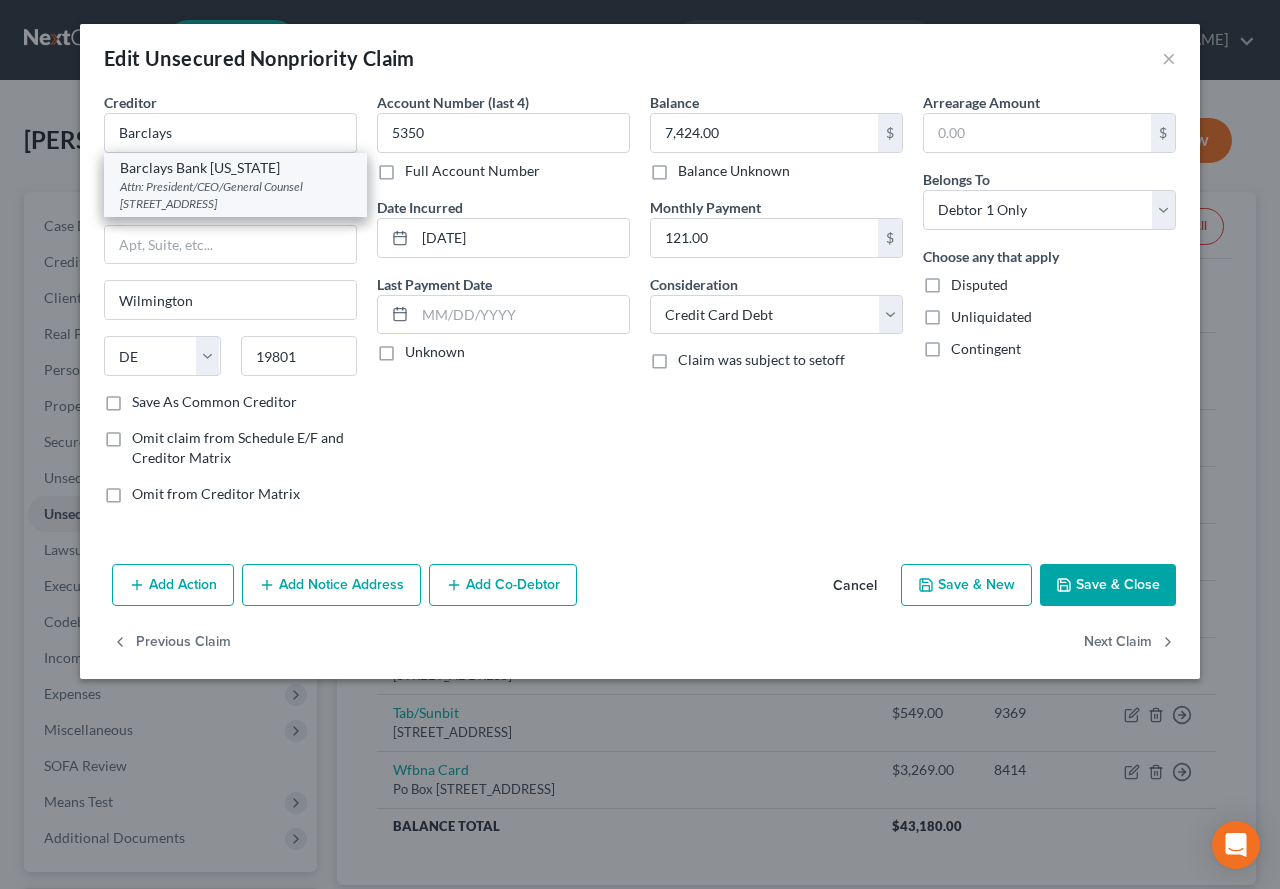 click on "Attn: President/CEO/General Counsel [STREET_ADDRESS]" at bounding box center [235, 195] 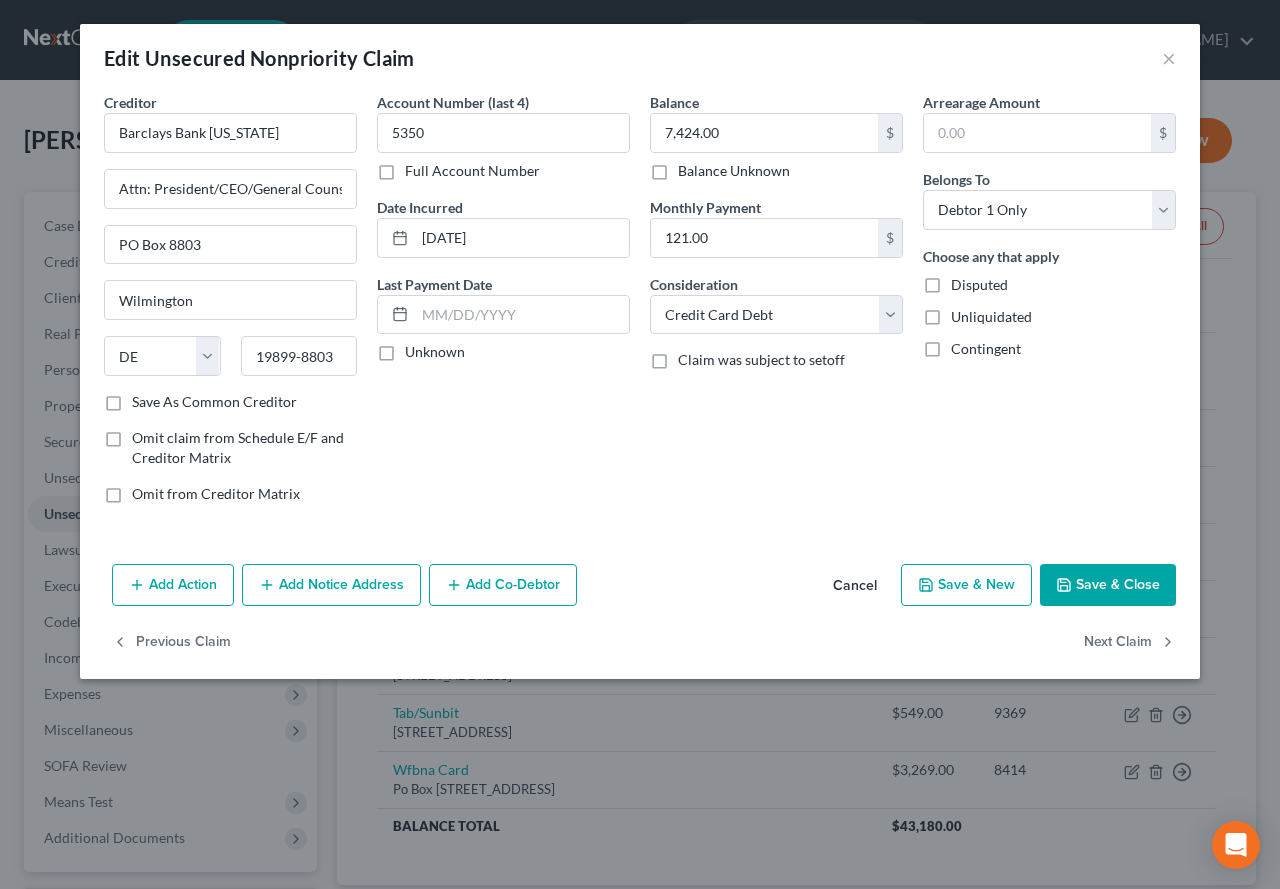 click on "Save & Close" at bounding box center (1108, 585) 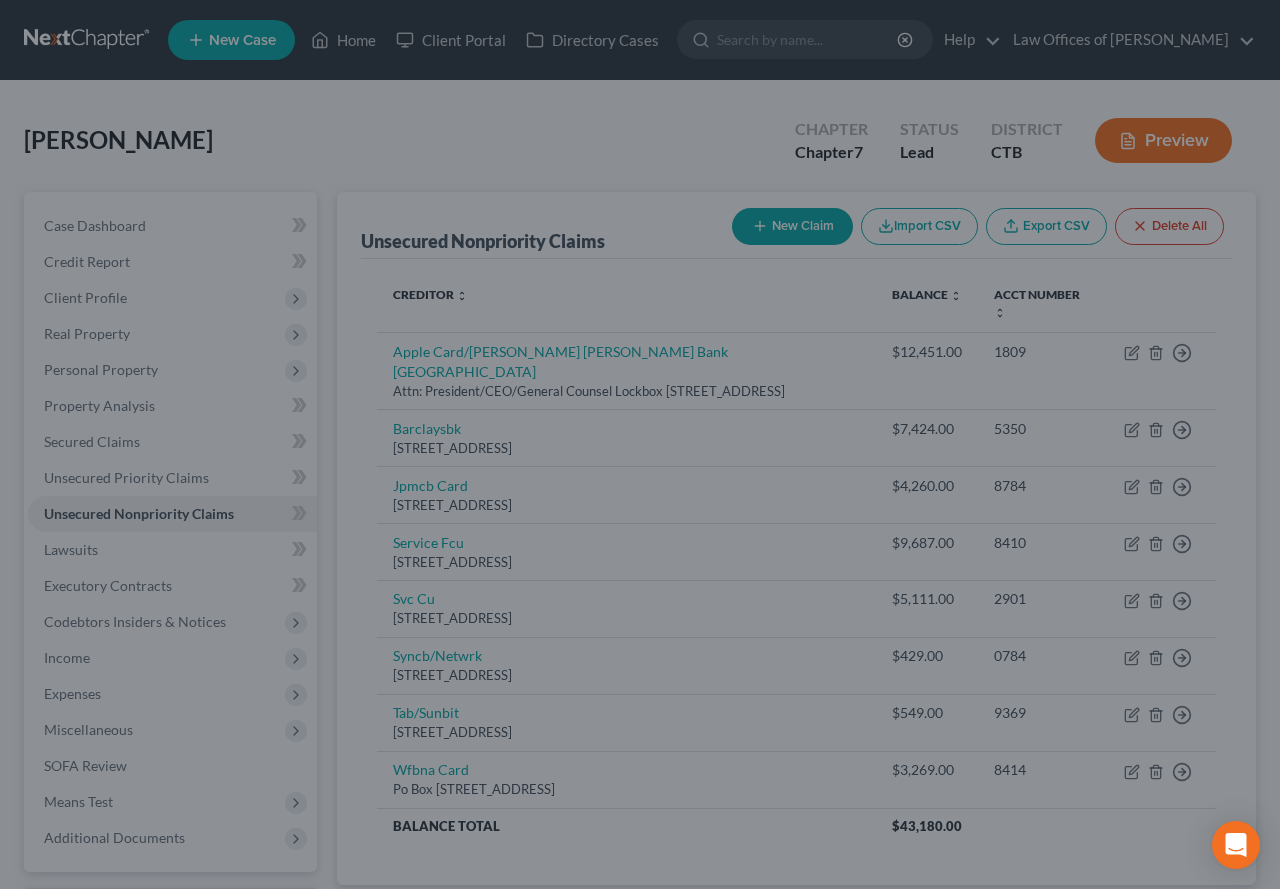 type on "0" 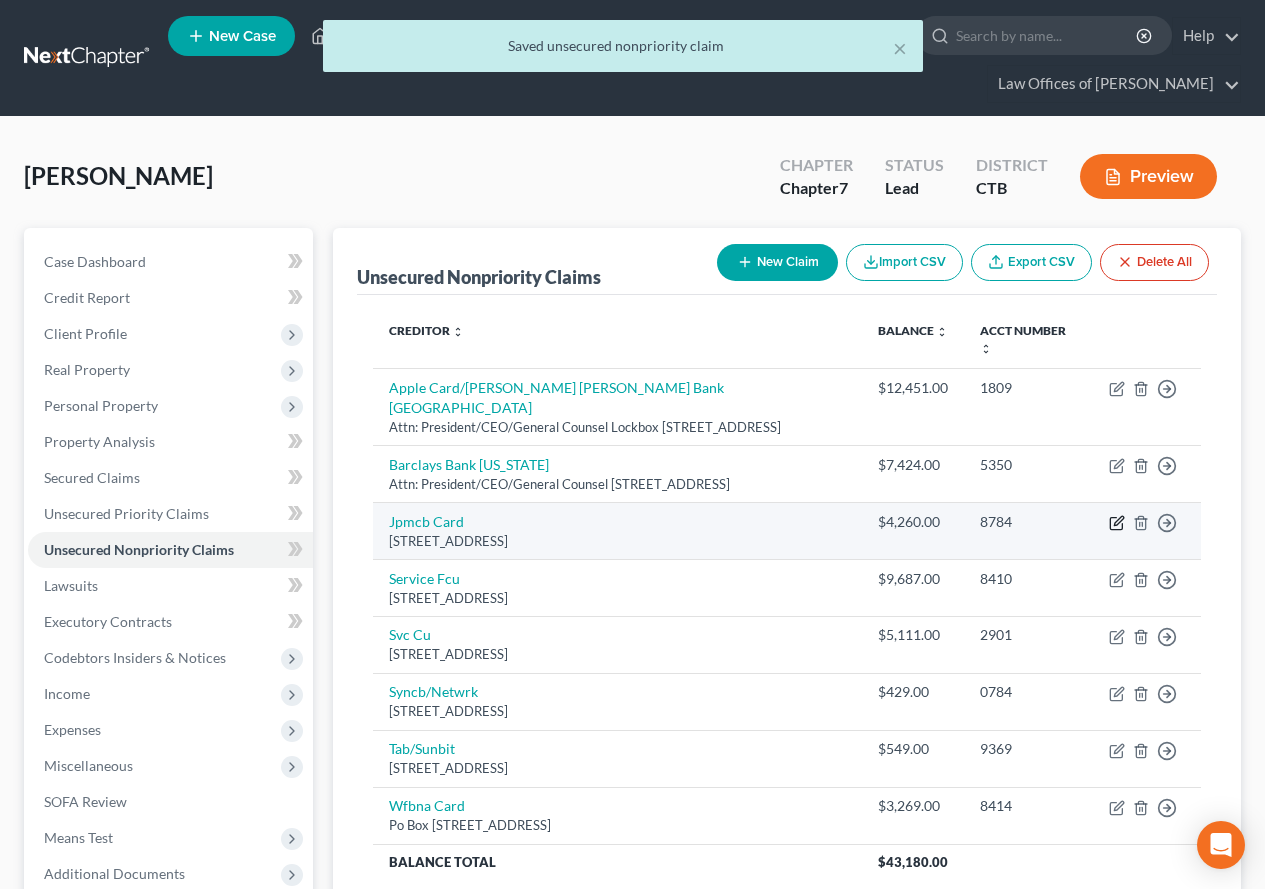 click 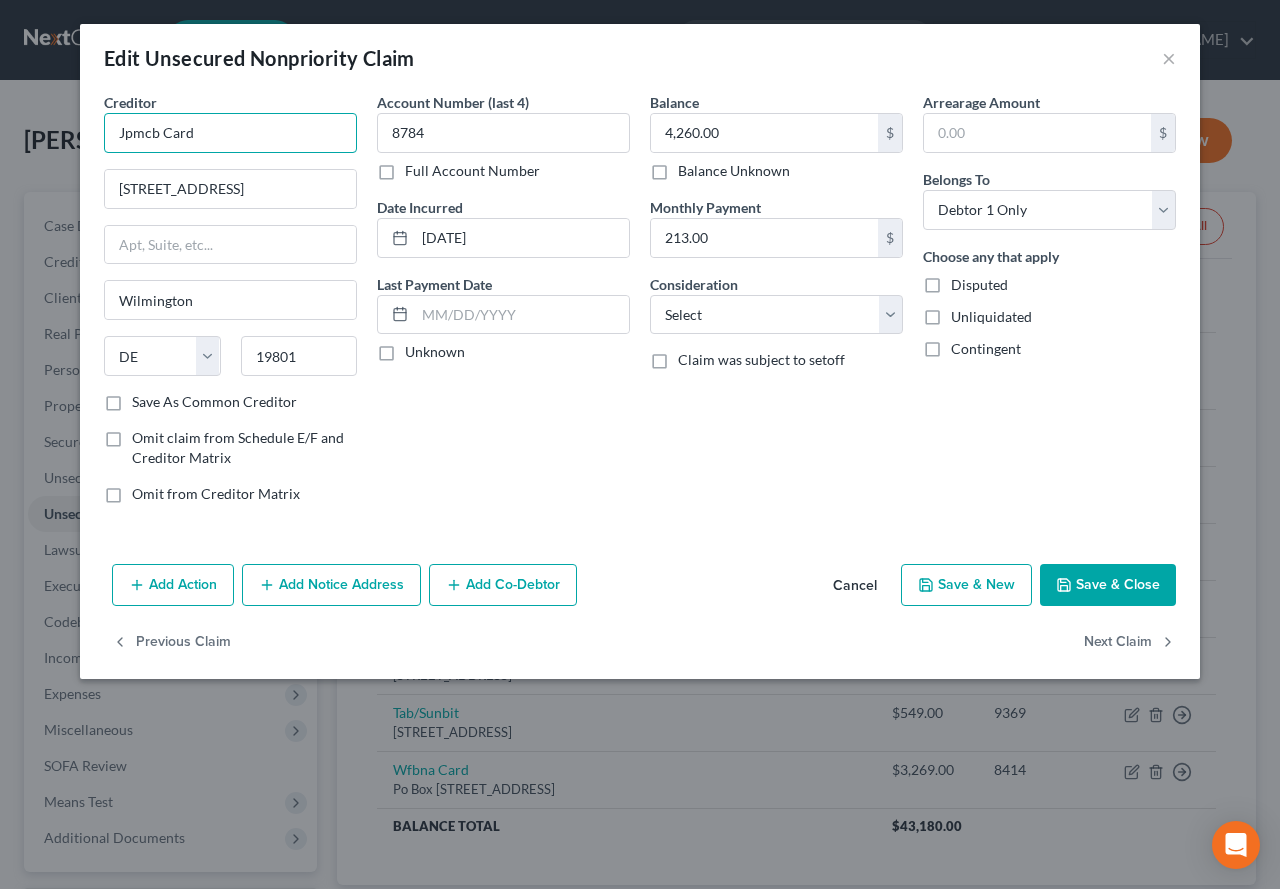drag, startPoint x: 223, startPoint y: 133, endPoint x: 135, endPoint y: 138, distance: 88.14193 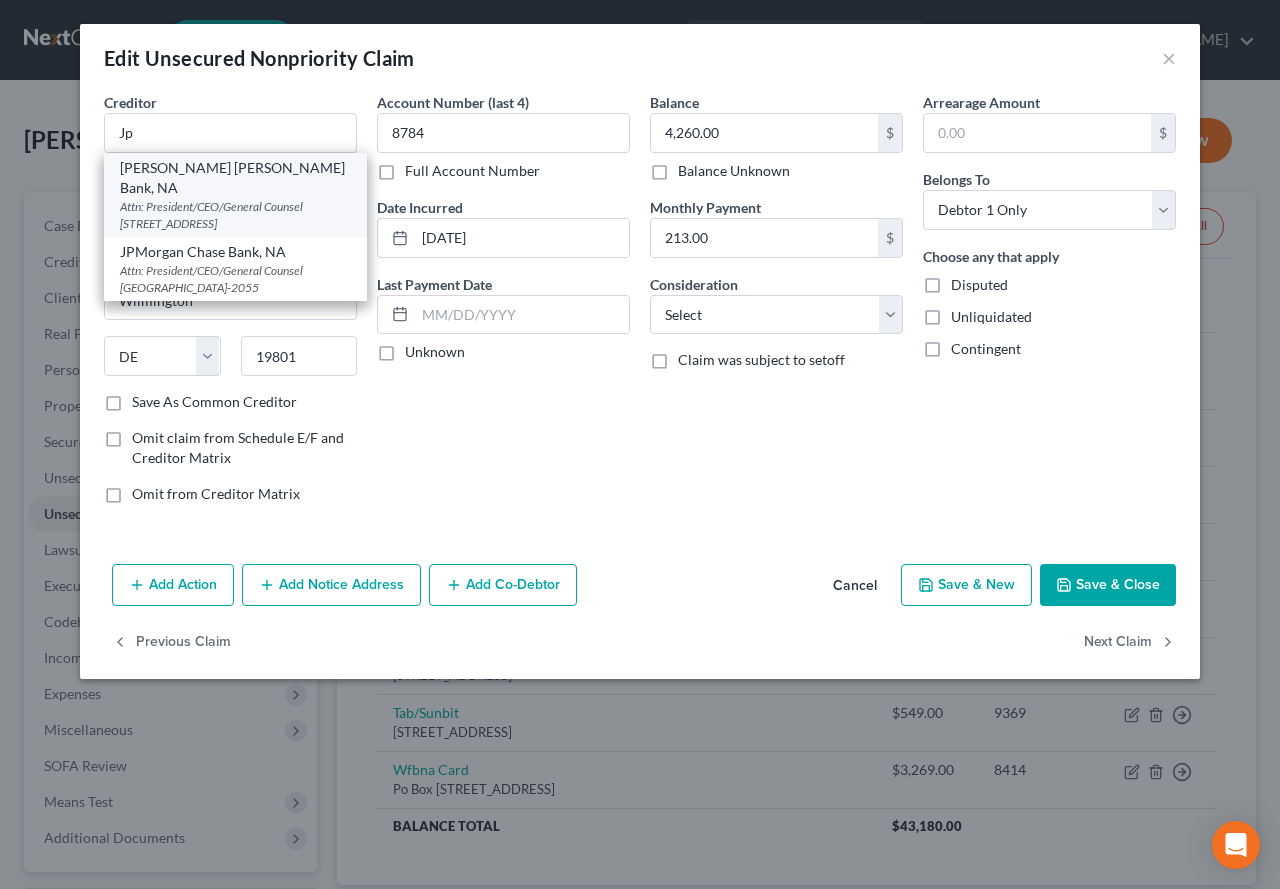 click on "Attn: President/CEO/General Counsel [STREET_ADDRESS]" at bounding box center (235, 215) 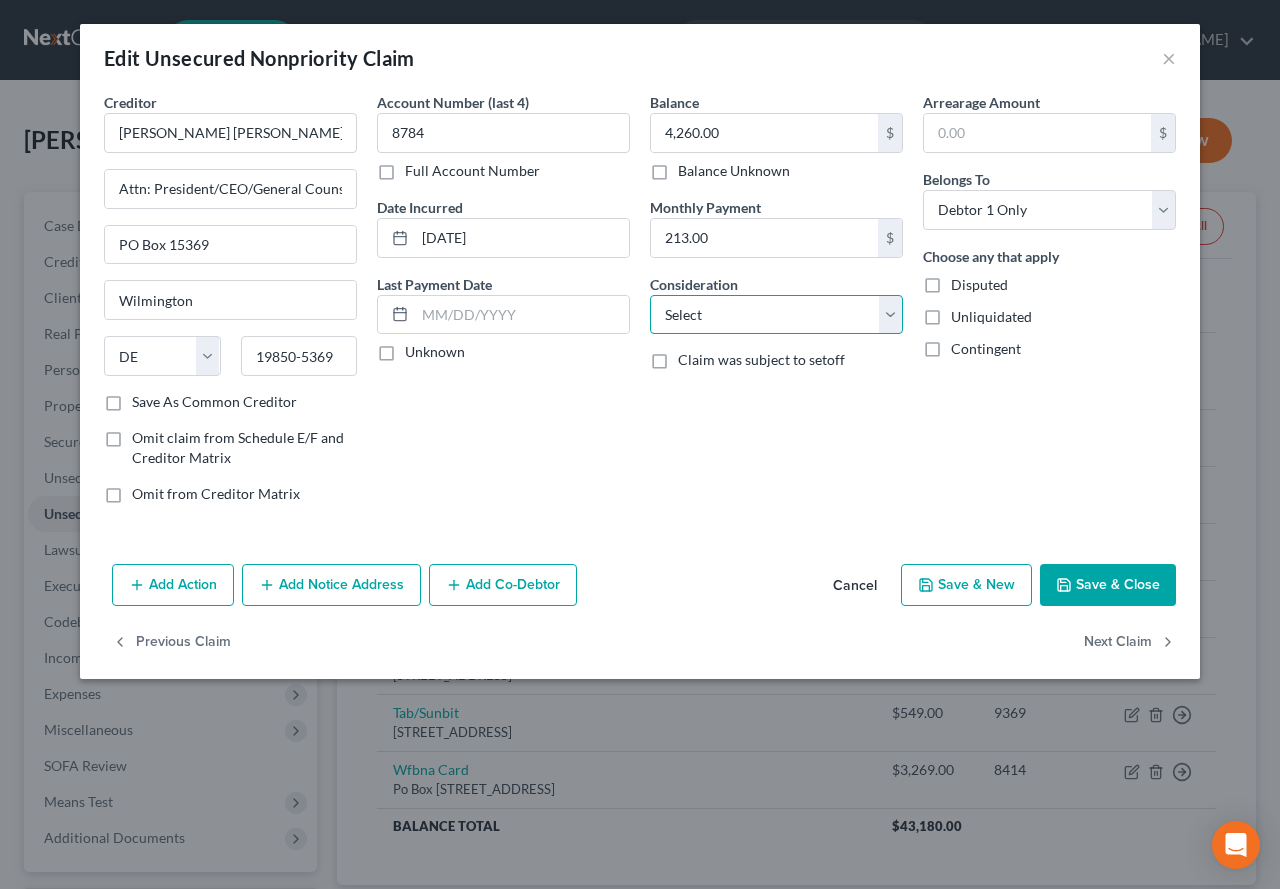click on "Select Cable / Satellite Services Collection Agency Credit Card Debt Debt Counseling / Attorneys Deficiency Balance Domestic Support Obligations Home / Car Repairs Income Taxes Judgment Liens Medical Services Monies Loaned / Advanced Mortgage Obligation From Divorce Or Separation Obligation To Pensions Other Overdrawn Bank Account Promised To Help Pay Creditors Student Loans Suppliers And Vendors Telephone / Internet Services Utility Services" at bounding box center (776, 315) 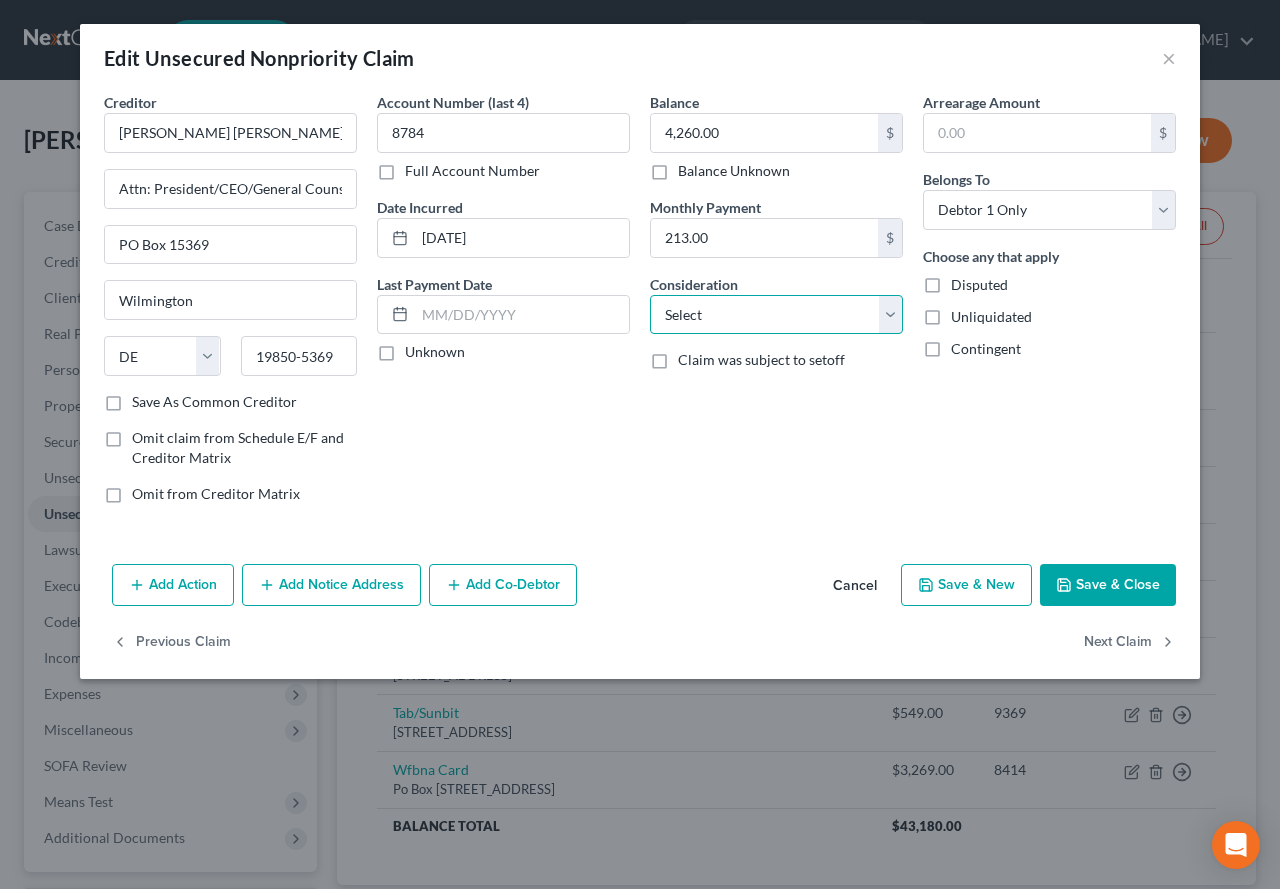 select on "2" 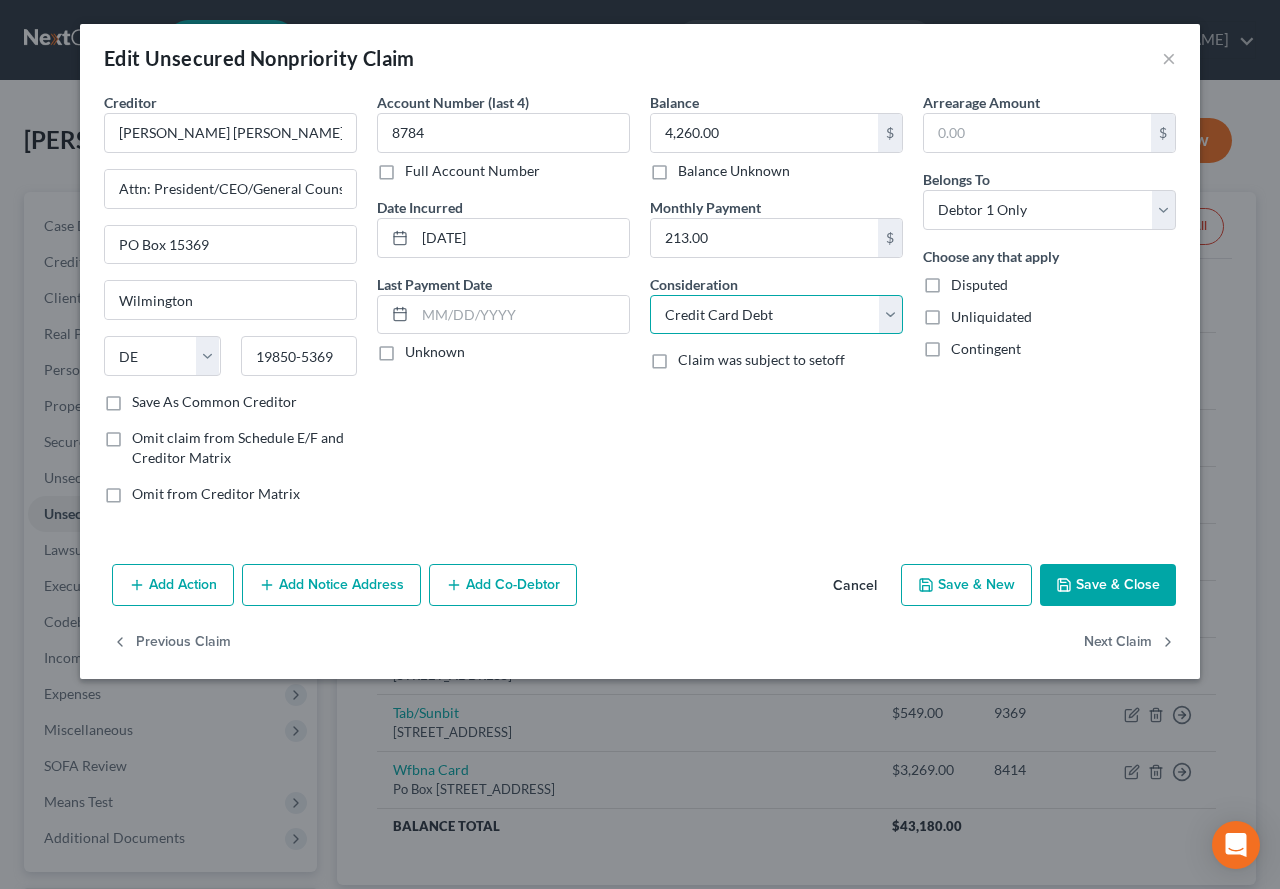 click on "Select Cable / Satellite Services Collection Agency Credit Card Debt Debt Counseling / Attorneys Deficiency Balance Domestic Support Obligations Home / Car Repairs Income Taxes Judgment Liens Medical Services Monies Loaned / Advanced Mortgage Obligation From Divorce Or Separation Obligation To Pensions Other Overdrawn Bank Account Promised To Help Pay Creditors Student Loans Suppliers And Vendors Telephone / Internet Services Utility Services" at bounding box center (776, 315) 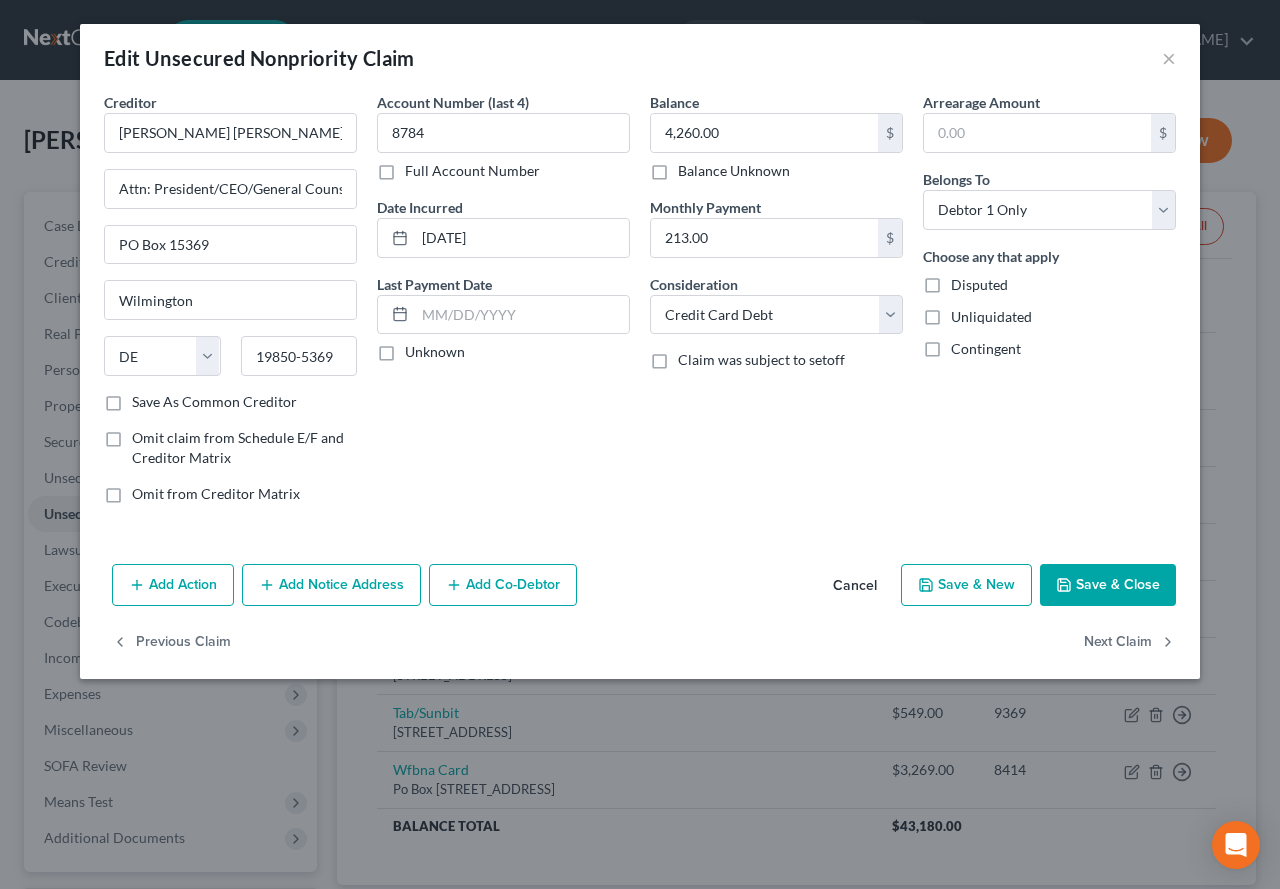 click on "Save & Close" at bounding box center (1108, 585) 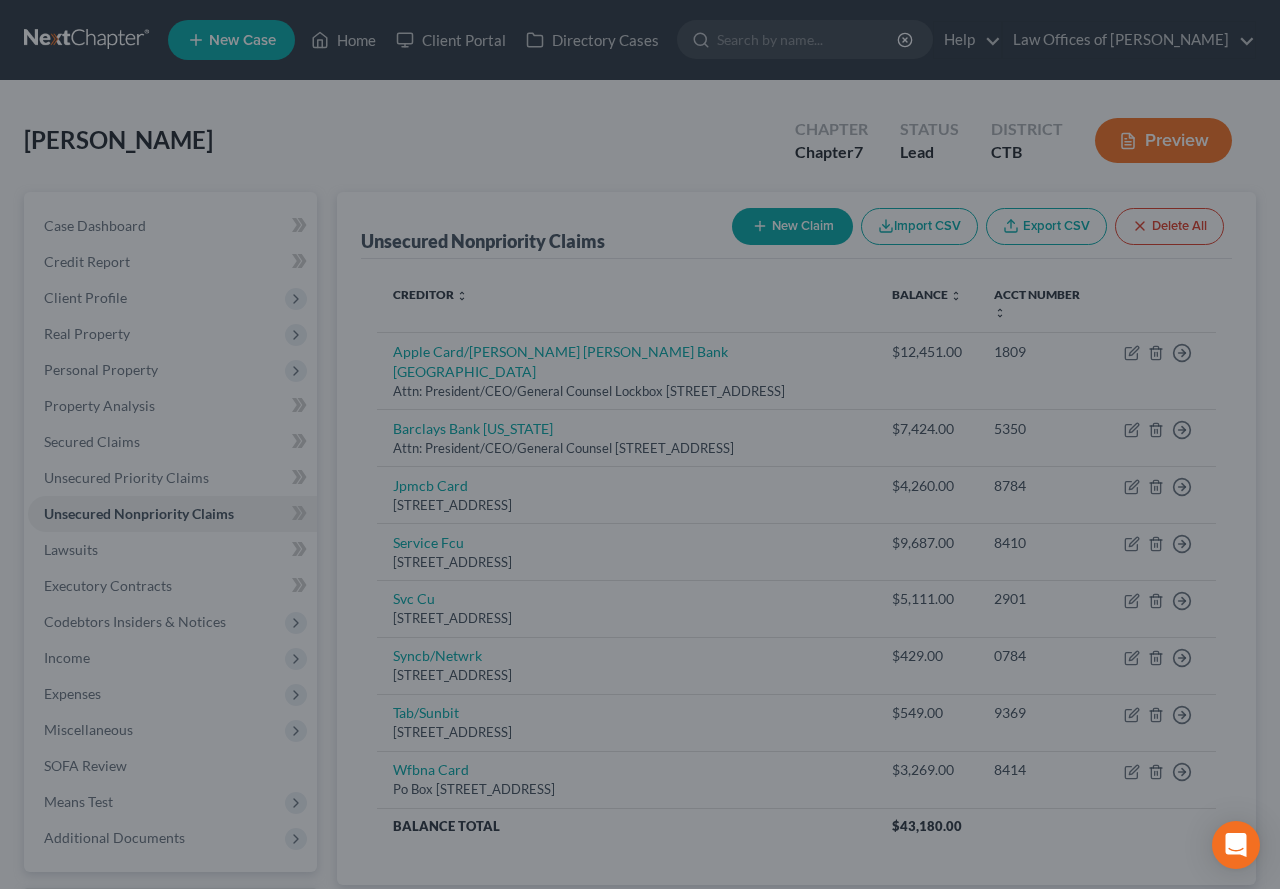 type on "0" 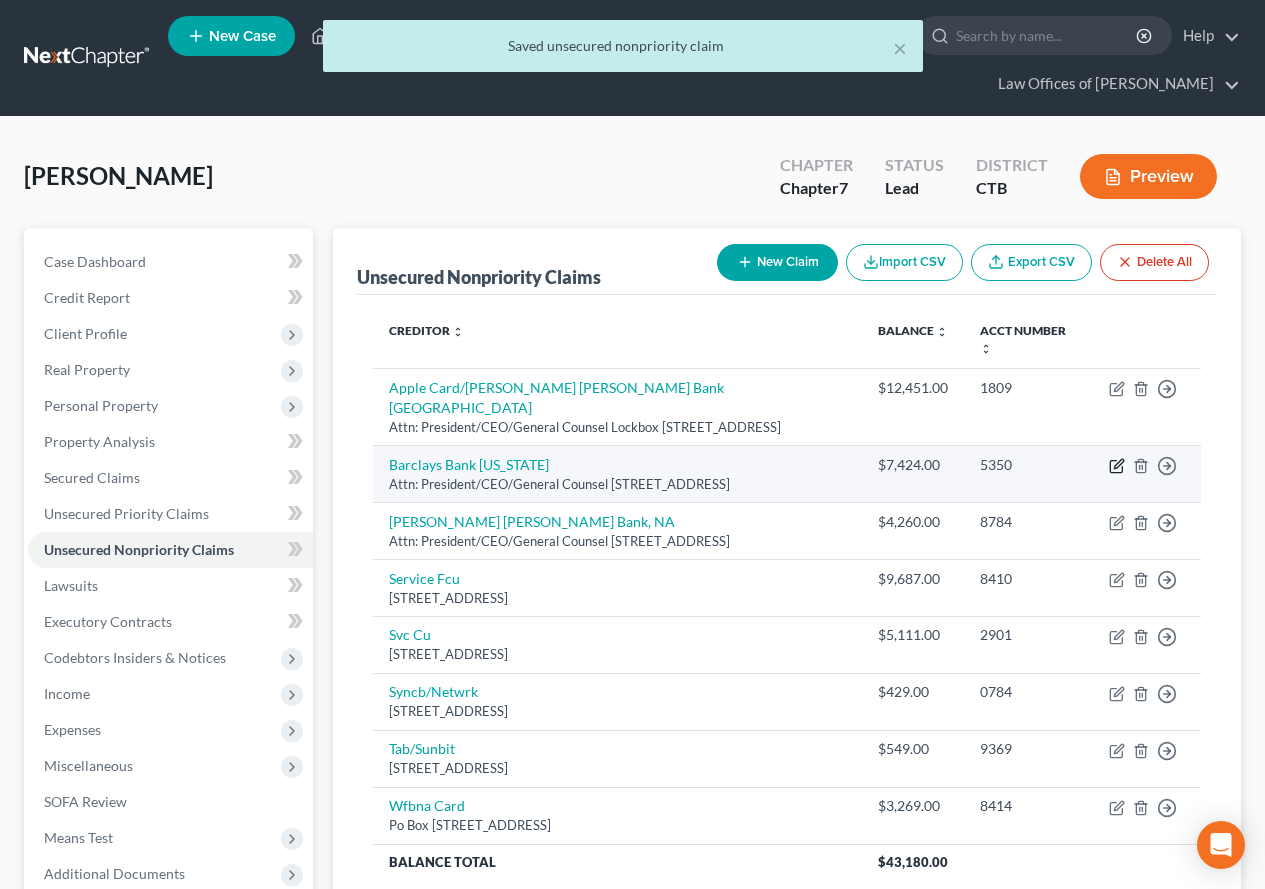 click 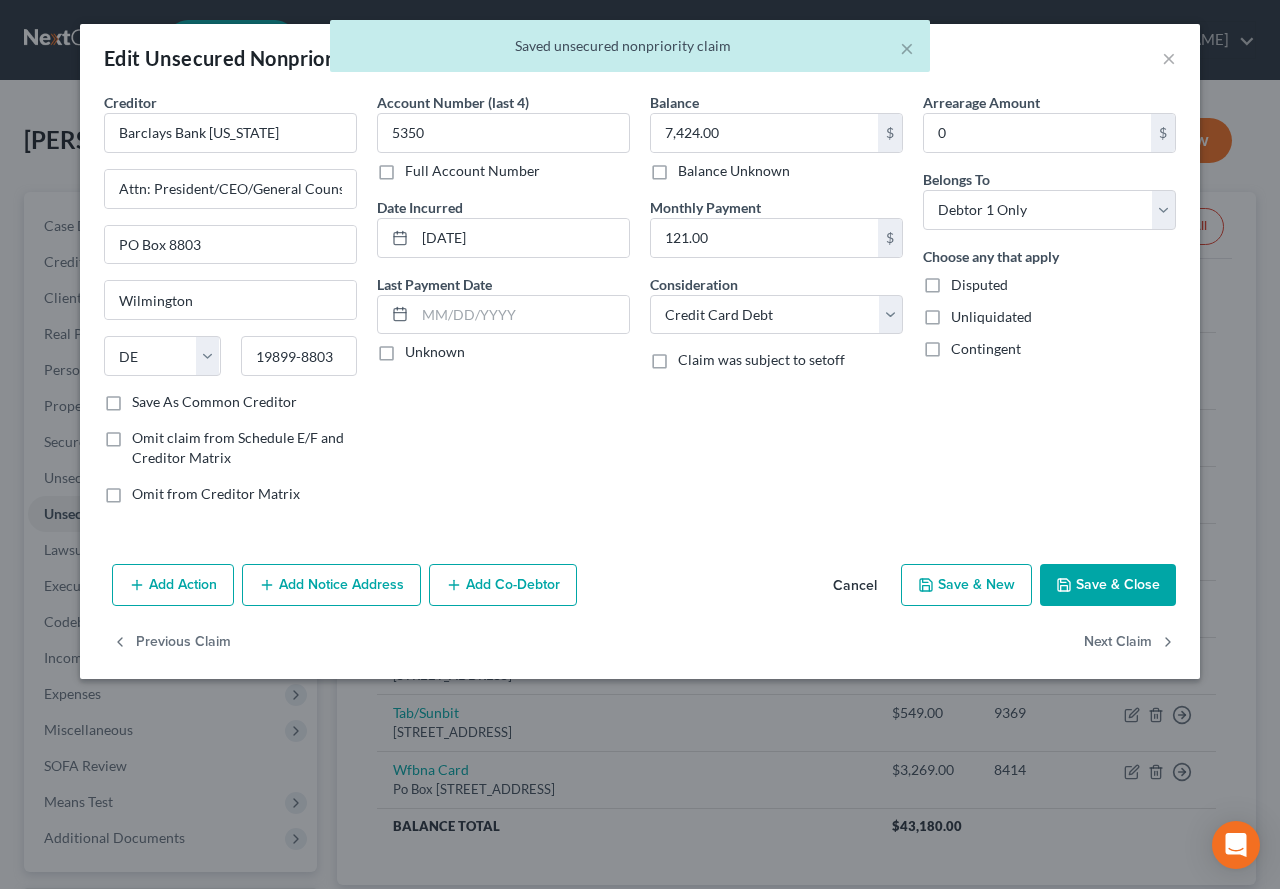 click on "Save & Close" at bounding box center [1108, 585] 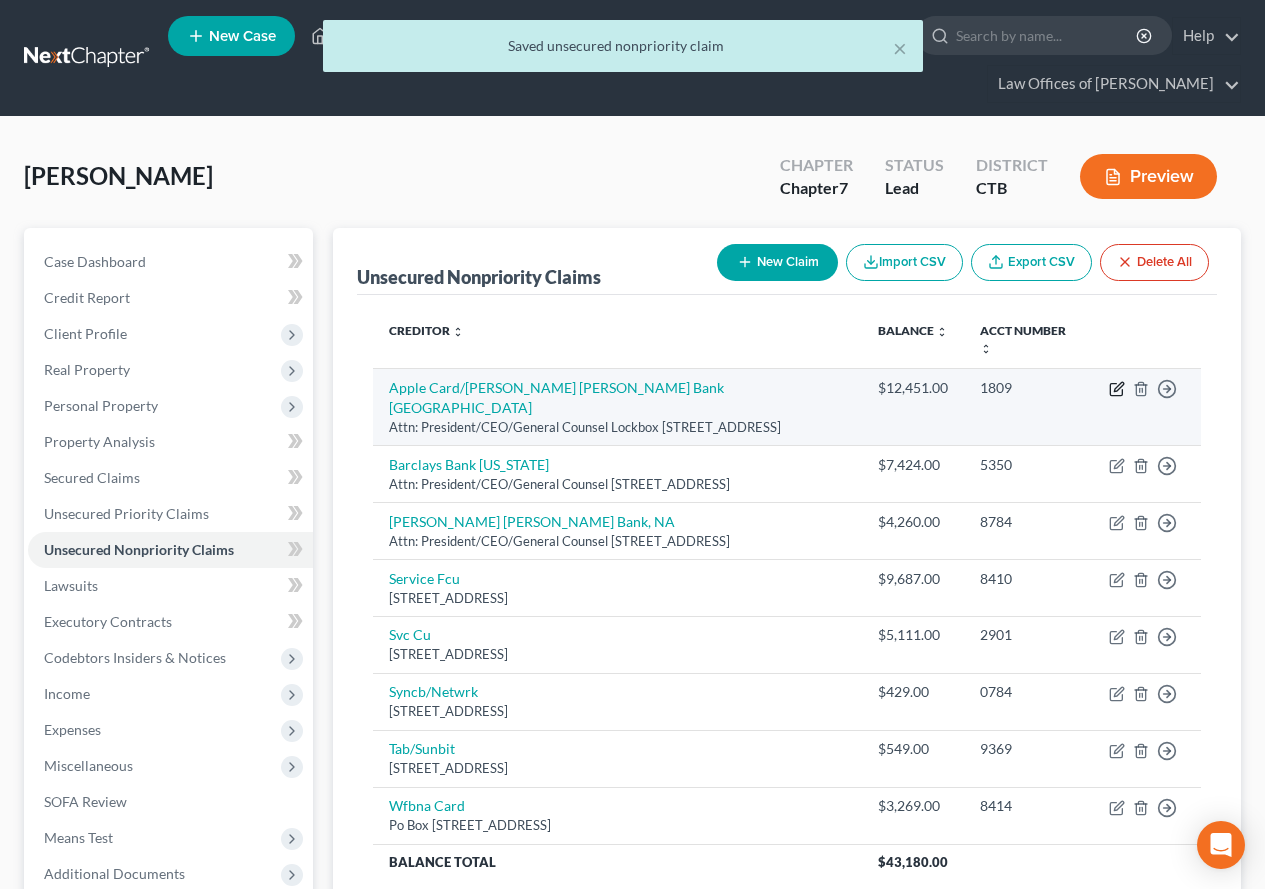 click 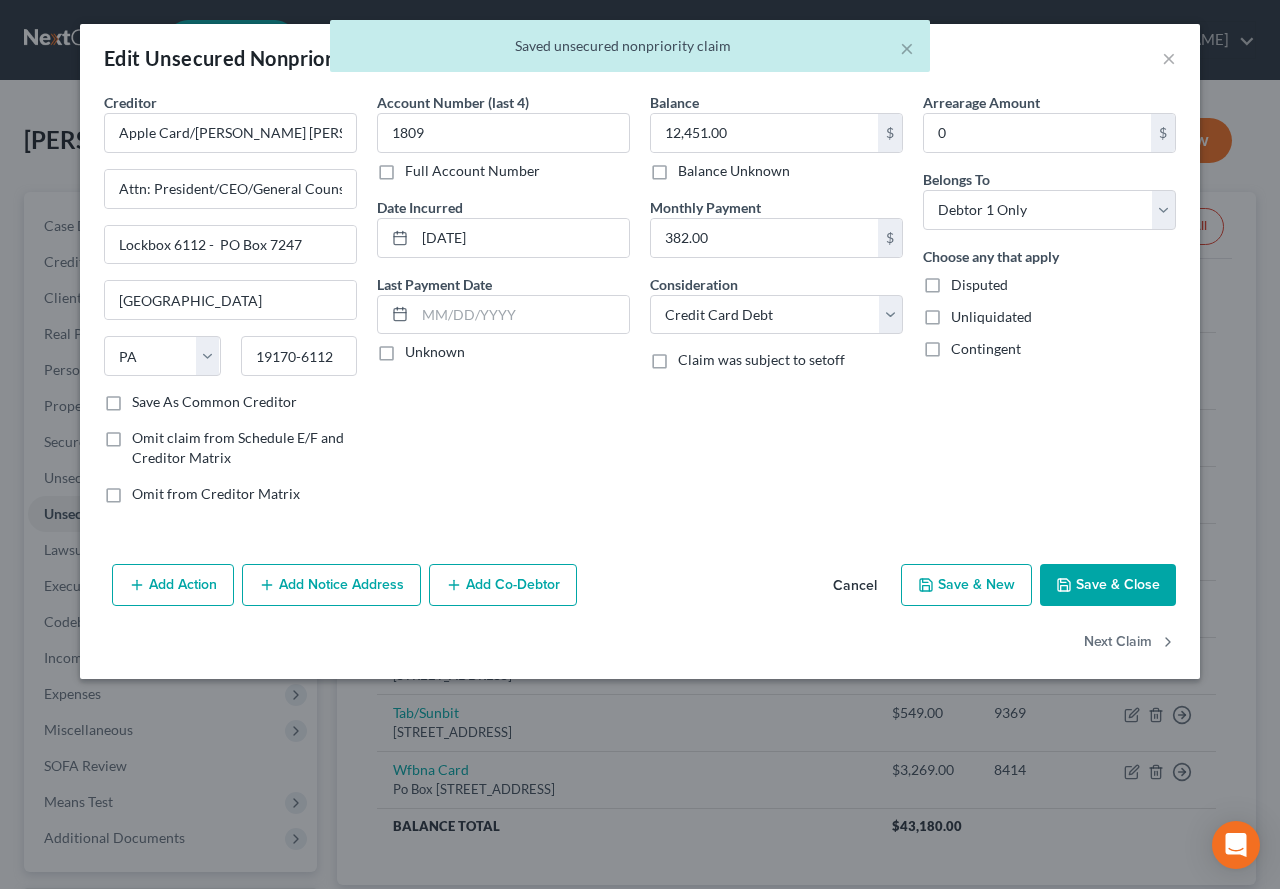 click 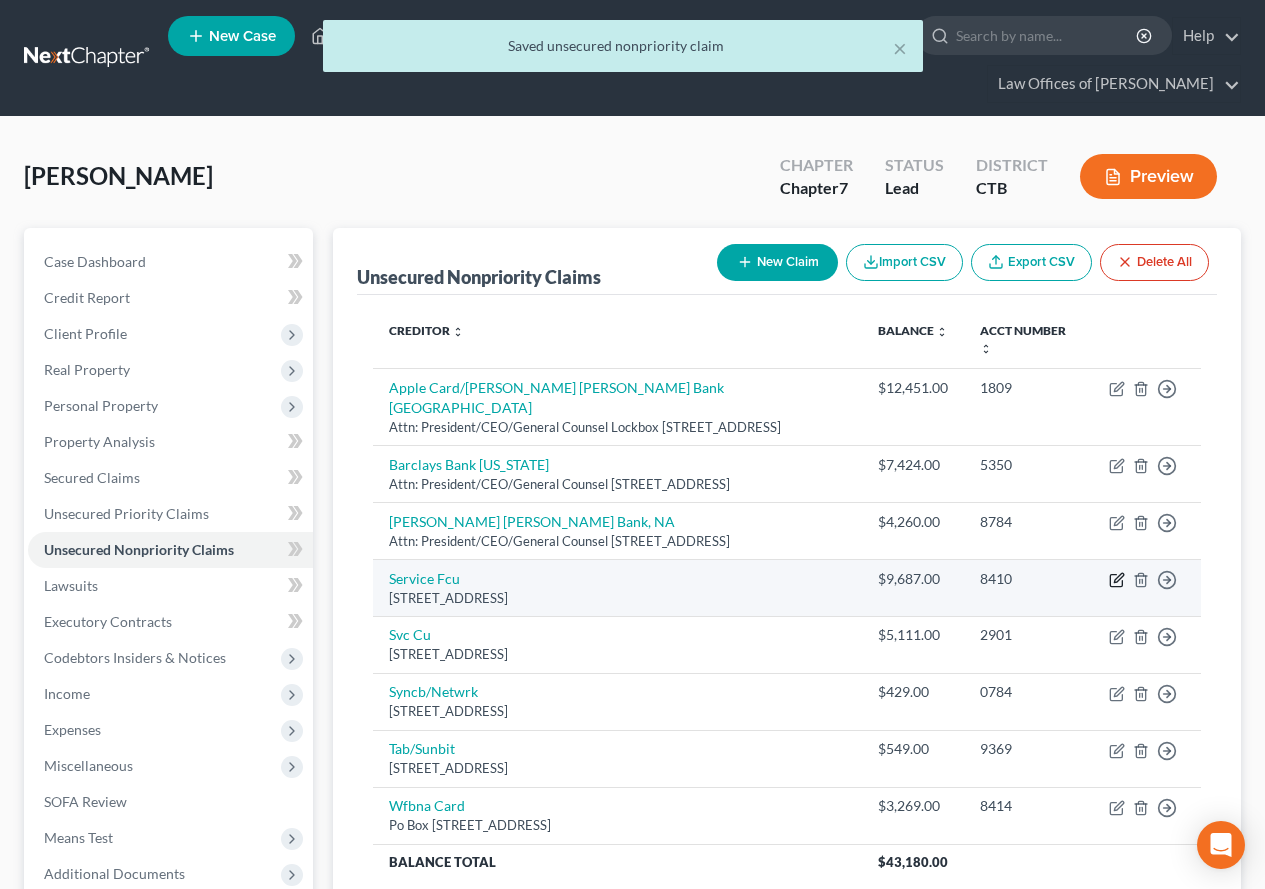 click 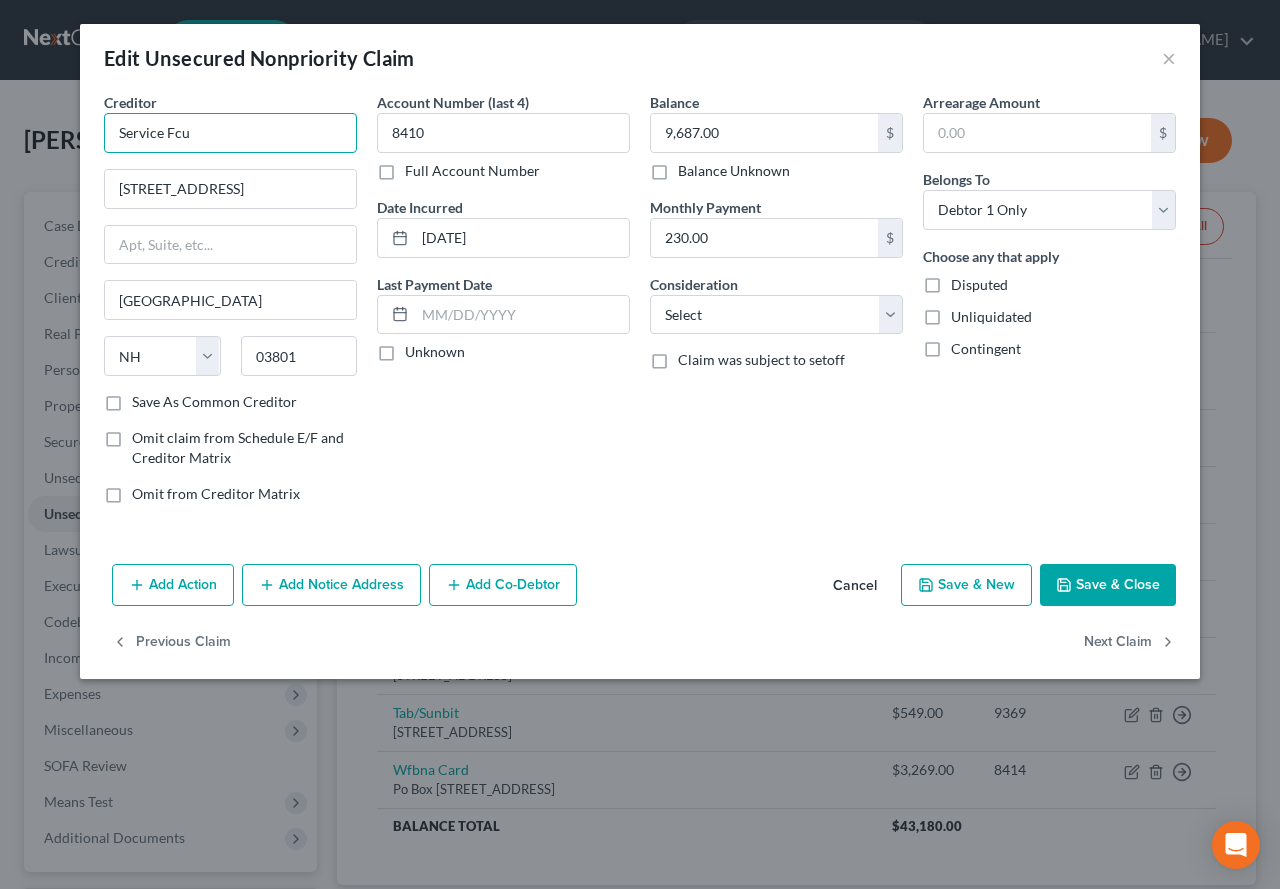 drag, startPoint x: 164, startPoint y: 132, endPoint x: 203, endPoint y: 133, distance: 39.012817 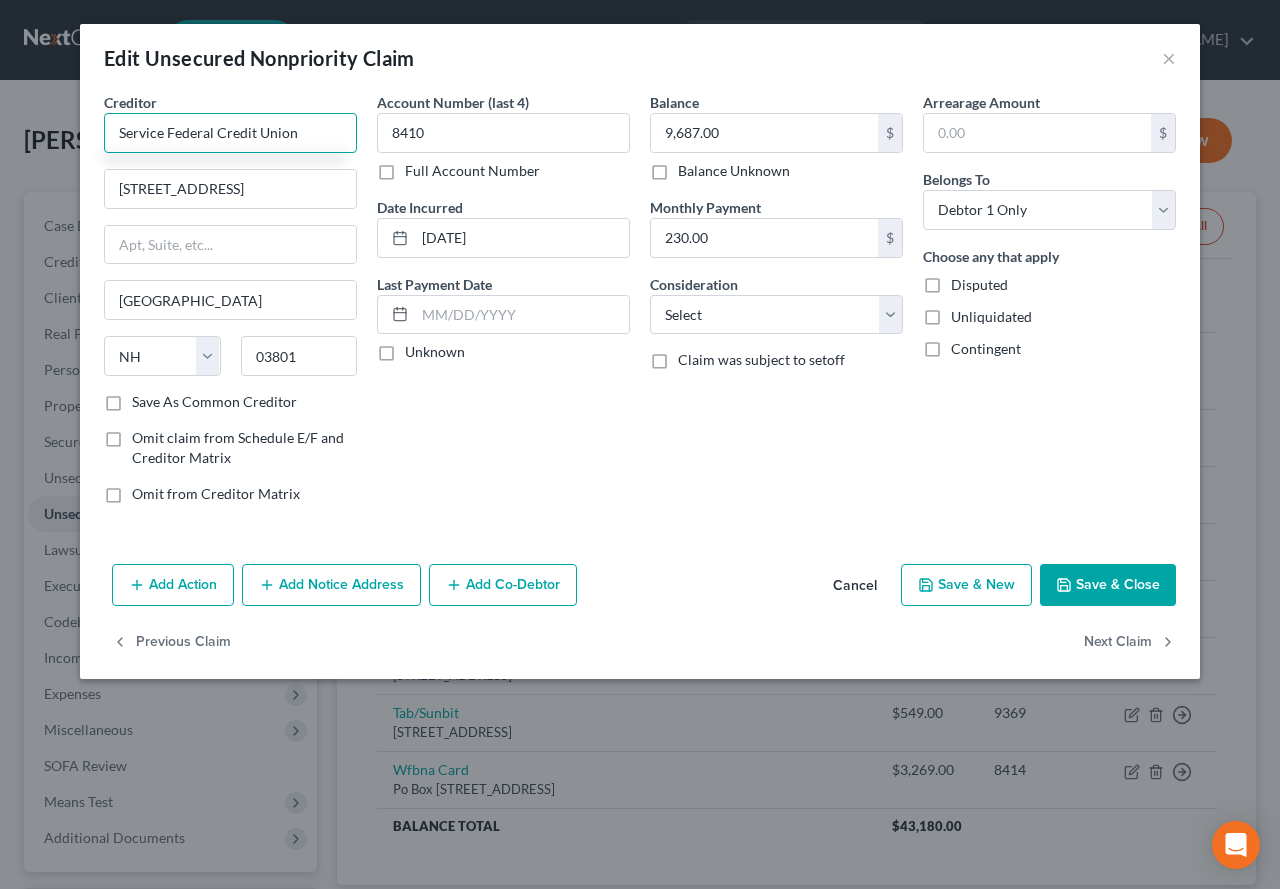 type on "Service Federal Credit Union" 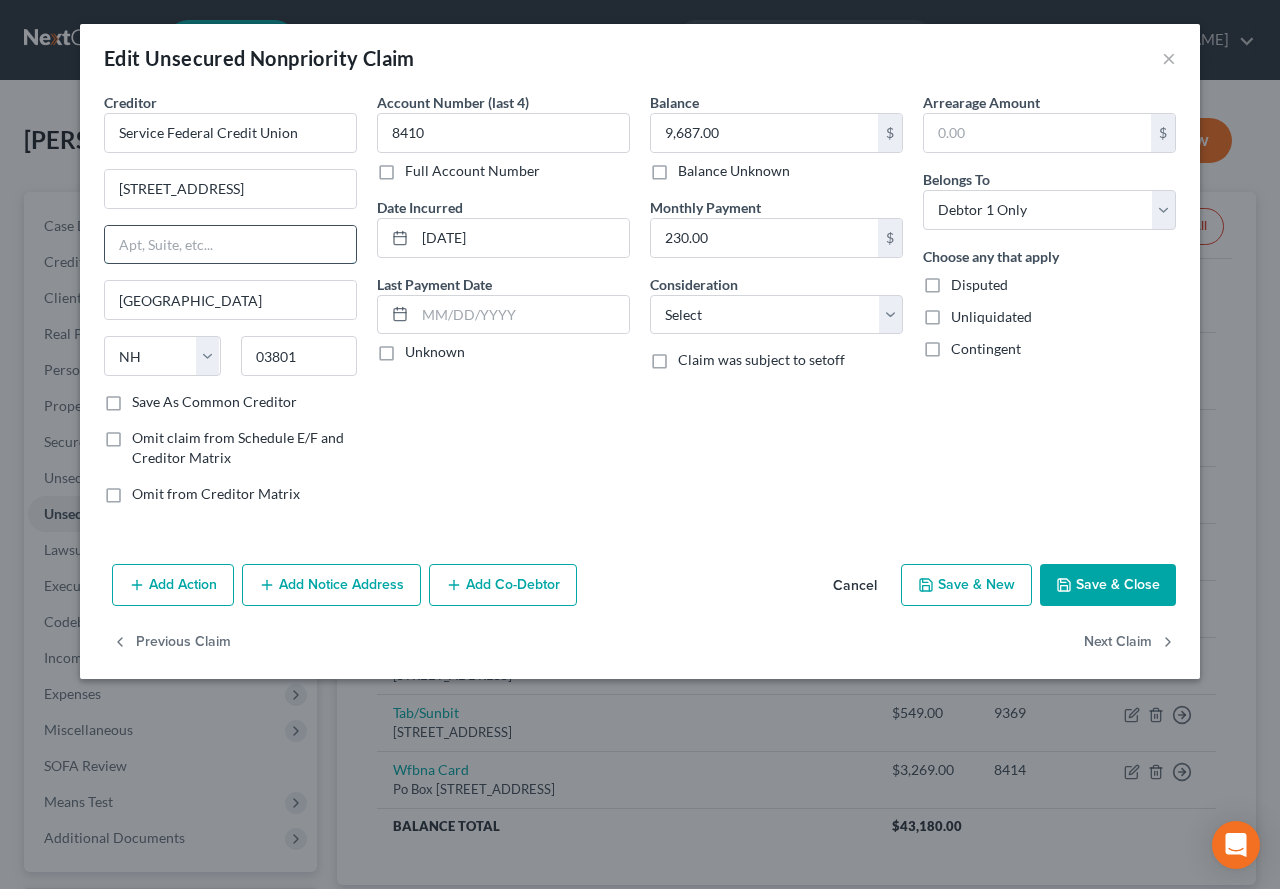 click at bounding box center (230, 245) 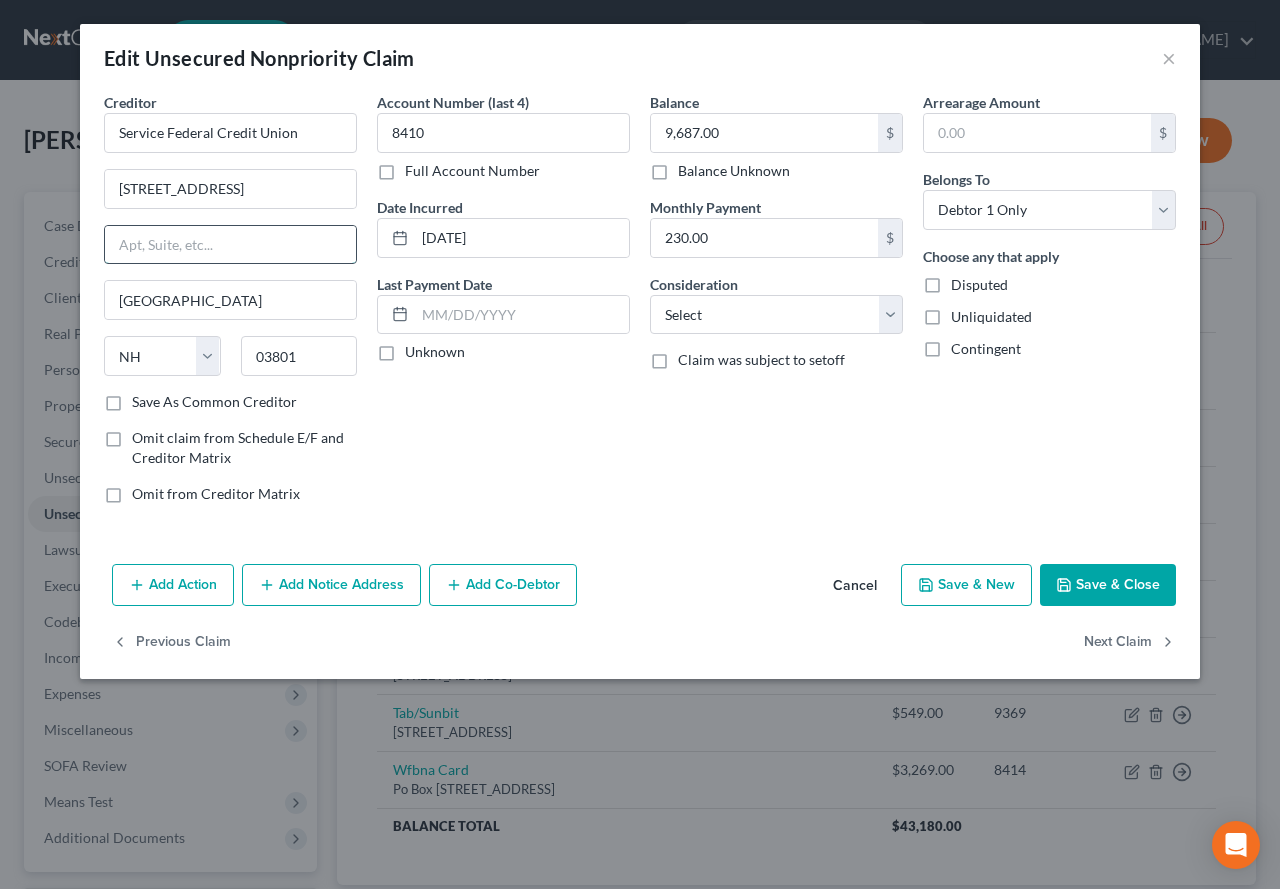 paste on "[GEOGRAPHIC_DATA]" 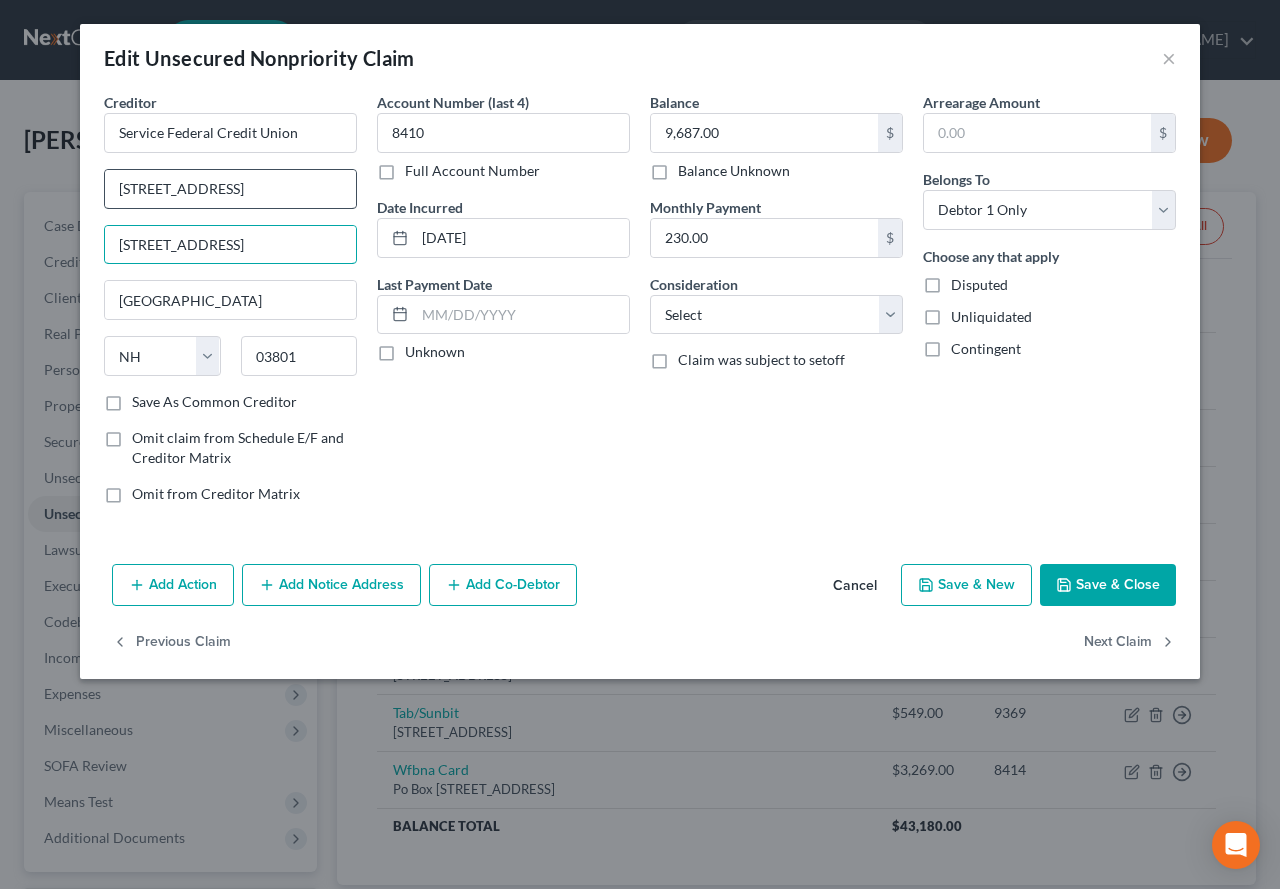 type on "[STREET_ADDRESS]" 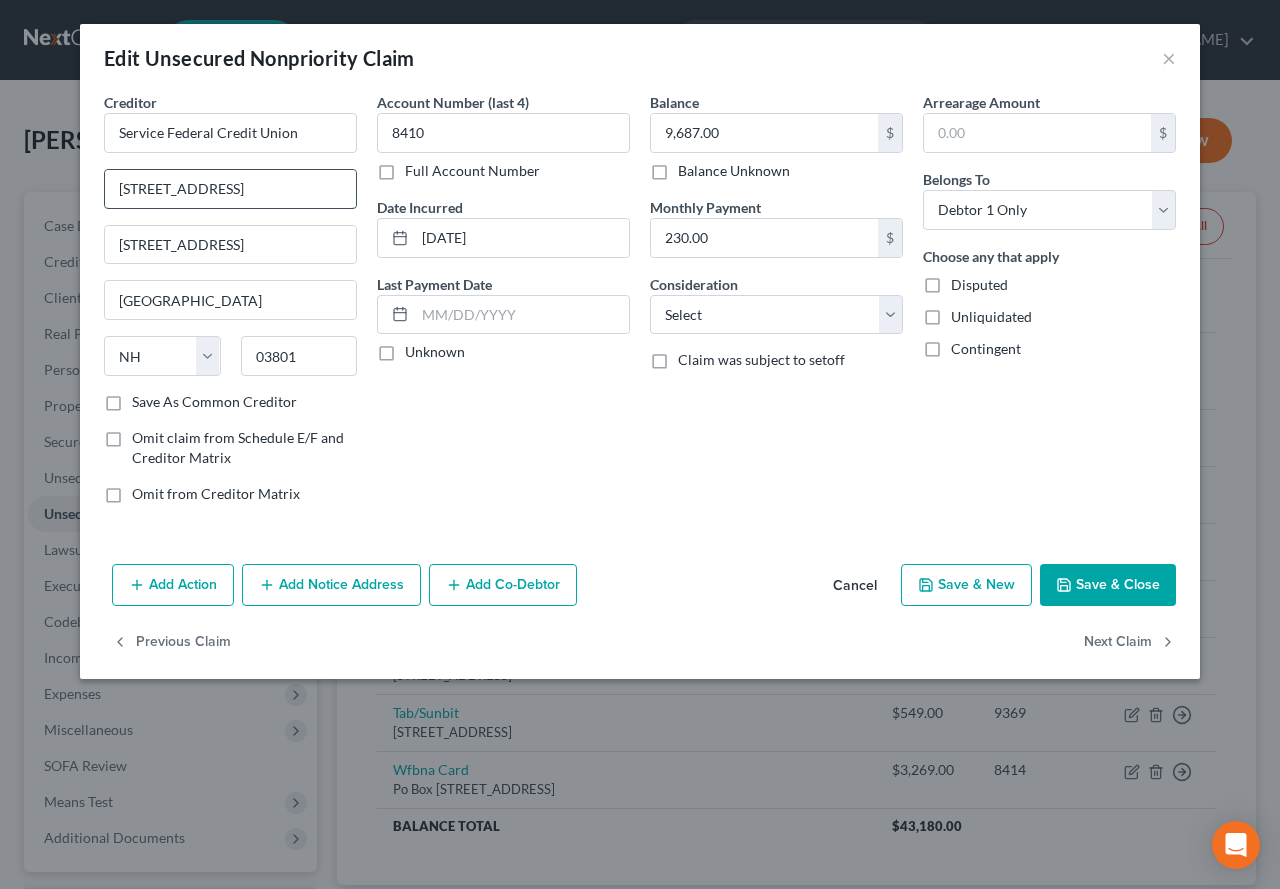 click on "[STREET_ADDRESS]" at bounding box center (230, 189) 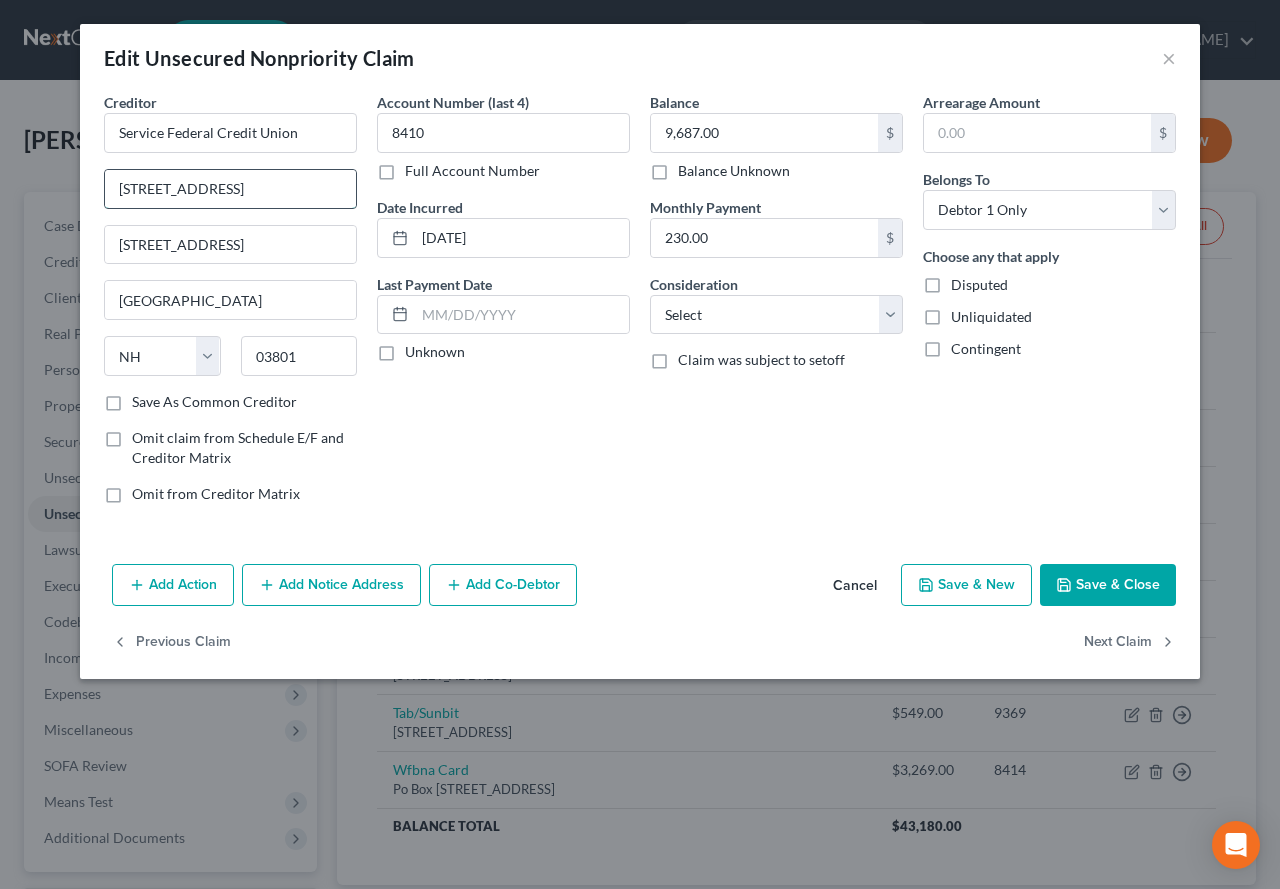 drag, startPoint x: 233, startPoint y: 200, endPoint x: 107, endPoint y: 199, distance: 126.00397 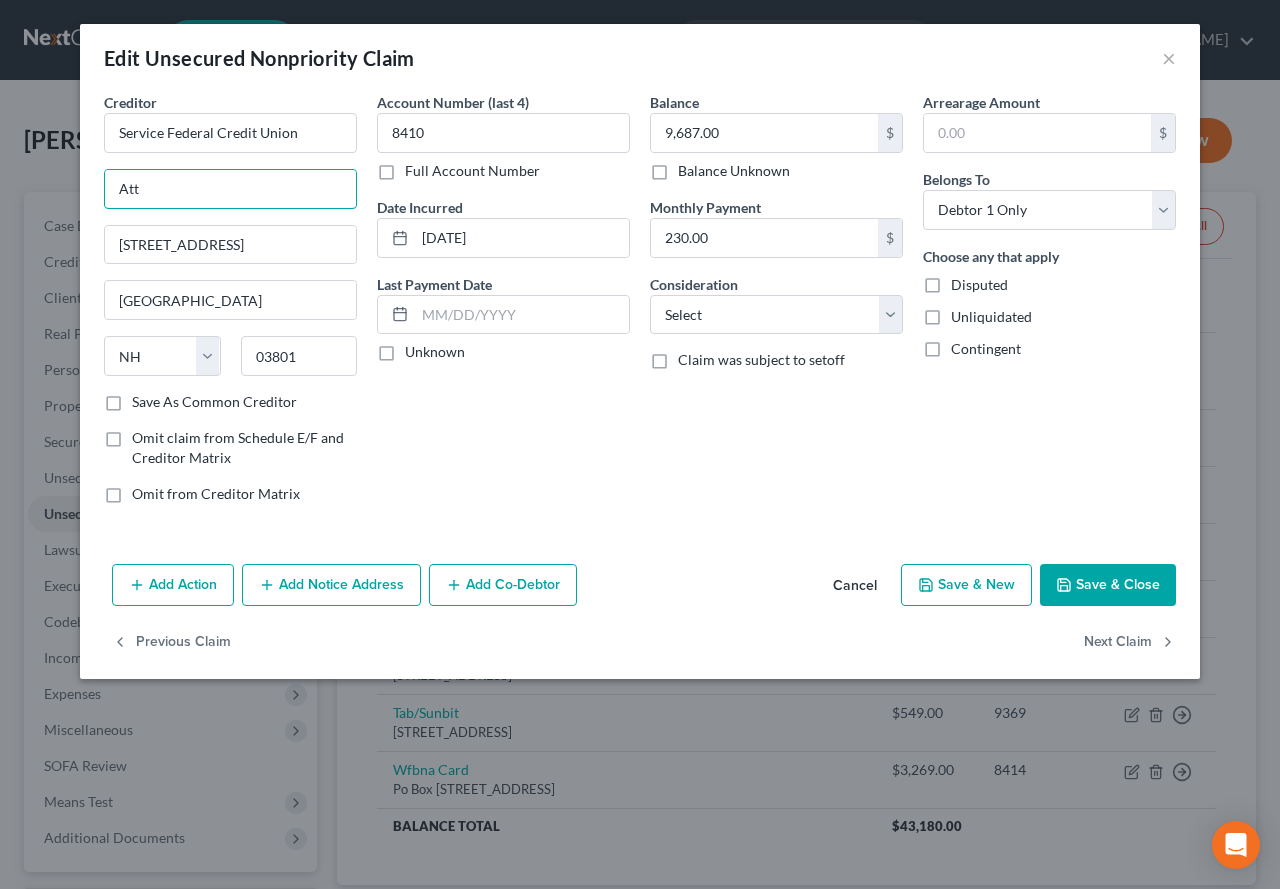 type on "Attn: President/CEO/General Counsel" 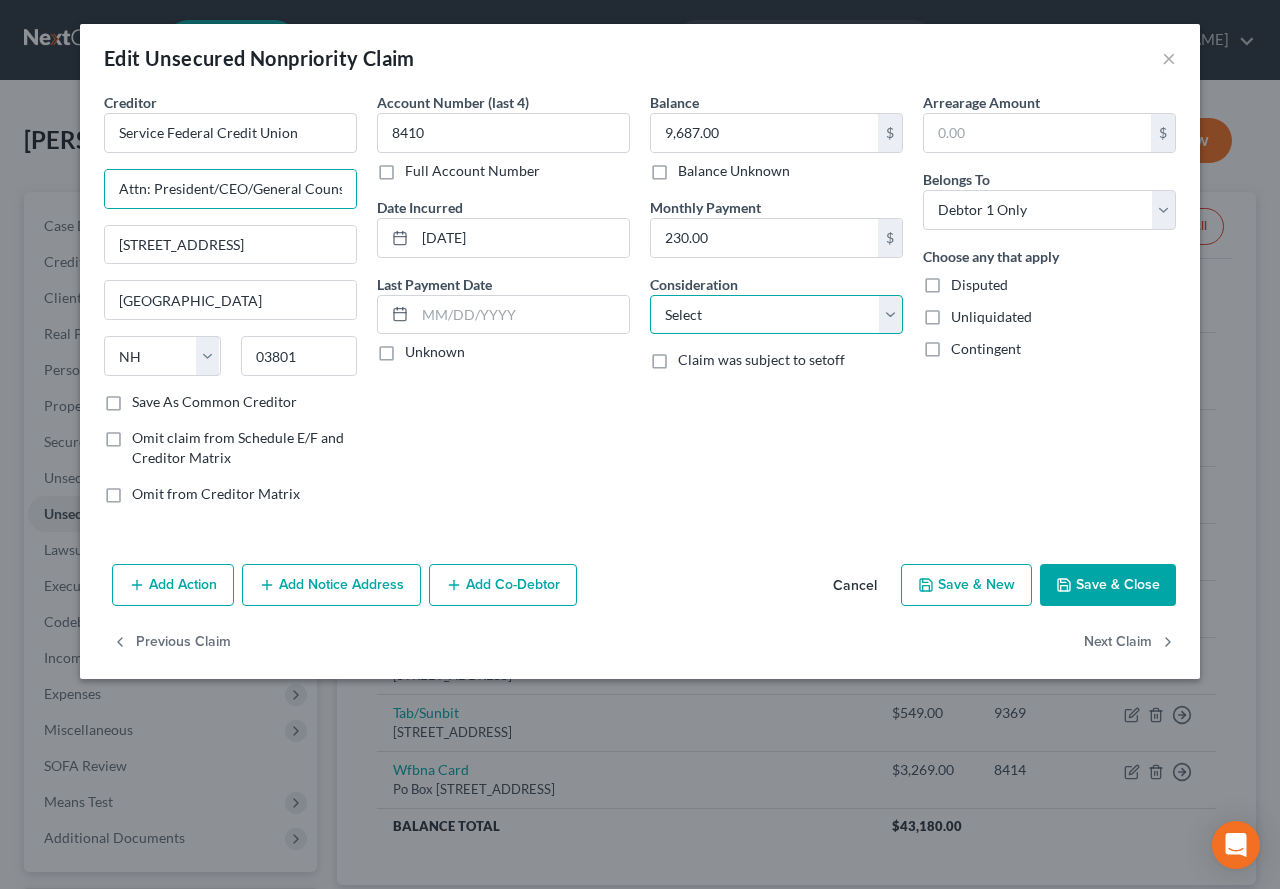 click on "Select Cable / Satellite Services Collection Agency Credit Card Debt Debt Counseling / Attorneys Deficiency Balance Domestic Support Obligations Home / Car Repairs Income Taxes Judgment Liens Medical Services Monies Loaned / Advanced Mortgage Obligation From Divorce Or Separation Obligation To Pensions Other Overdrawn Bank Account Promised To Help Pay Creditors Student Loans Suppliers And Vendors Telephone / Internet Services Utility Services" at bounding box center (776, 315) 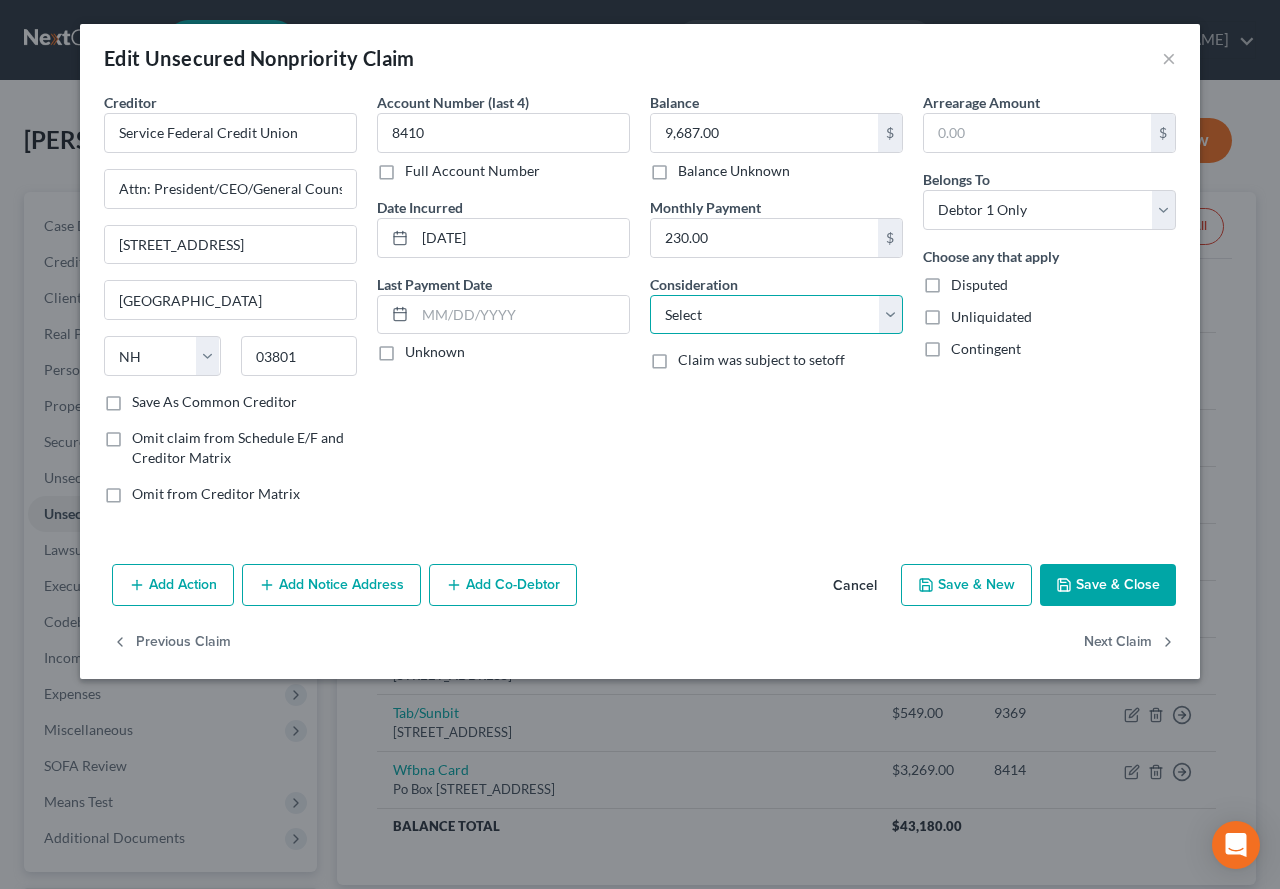 select on "2" 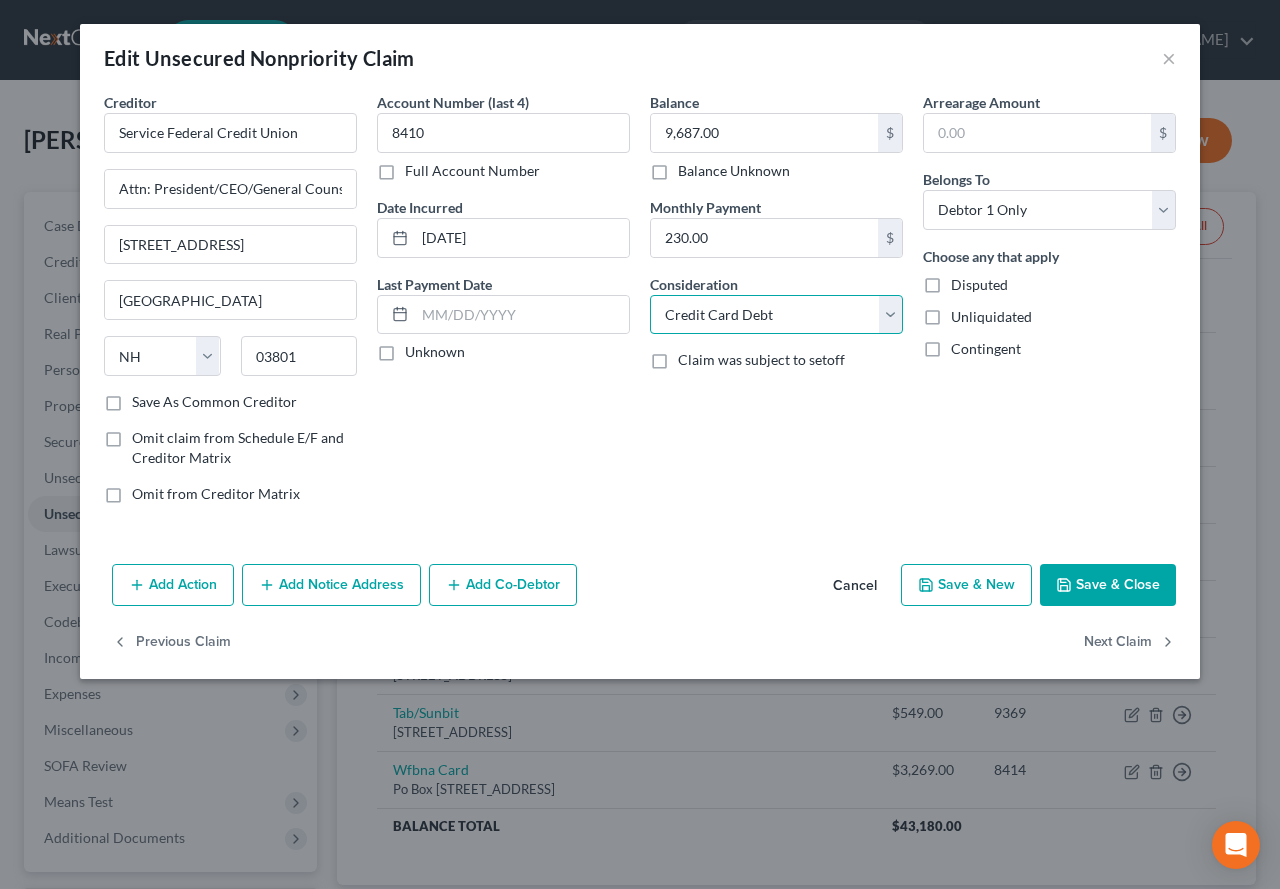 click on "Select Cable / Satellite Services Collection Agency Credit Card Debt Debt Counseling / Attorneys Deficiency Balance Domestic Support Obligations Home / Car Repairs Income Taxes Judgment Liens Medical Services Monies Loaned / Advanced Mortgage Obligation From Divorce Or Separation Obligation To Pensions Other Overdrawn Bank Account Promised To Help Pay Creditors Student Loans Suppliers And Vendors Telephone / Internet Services Utility Services" at bounding box center (776, 315) 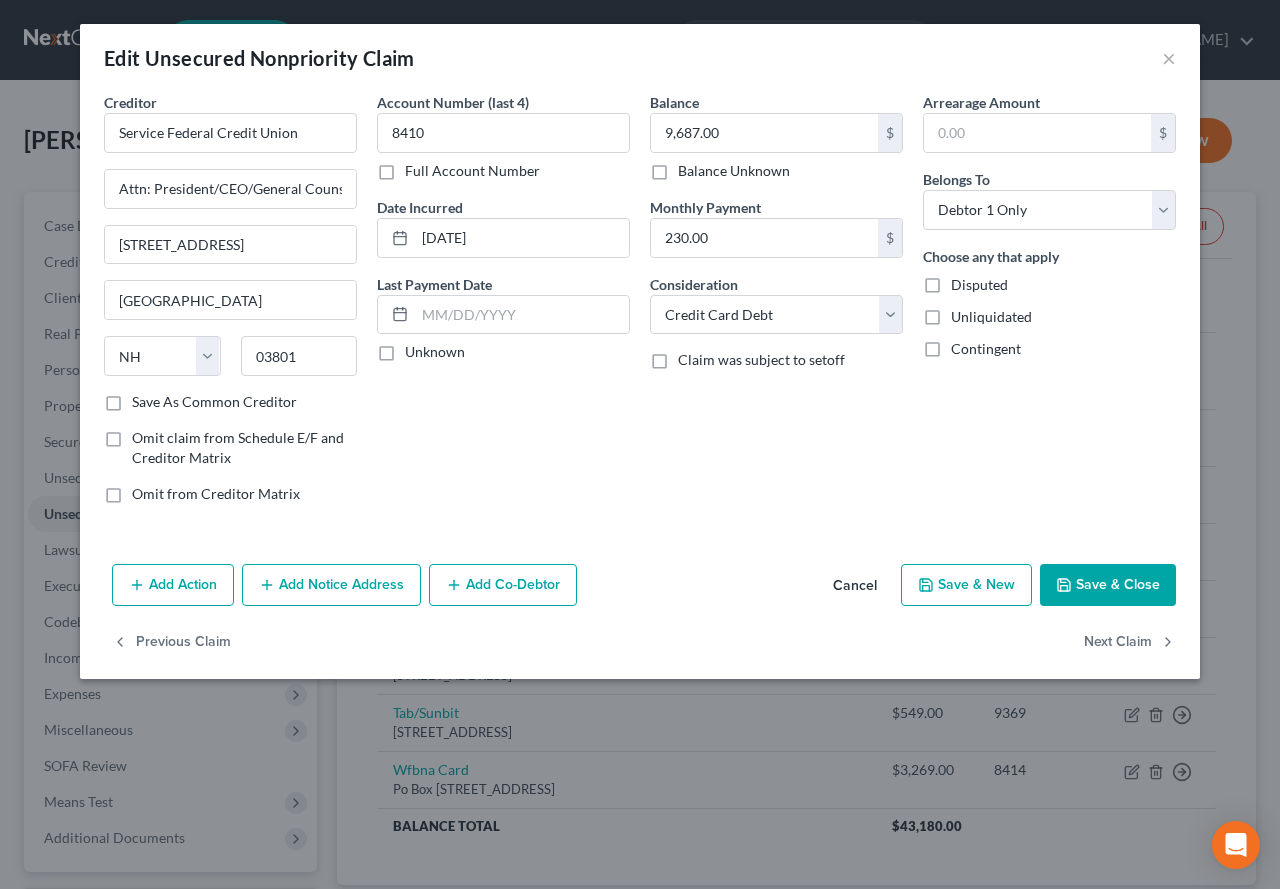 click on "Save & Close" at bounding box center [1108, 585] 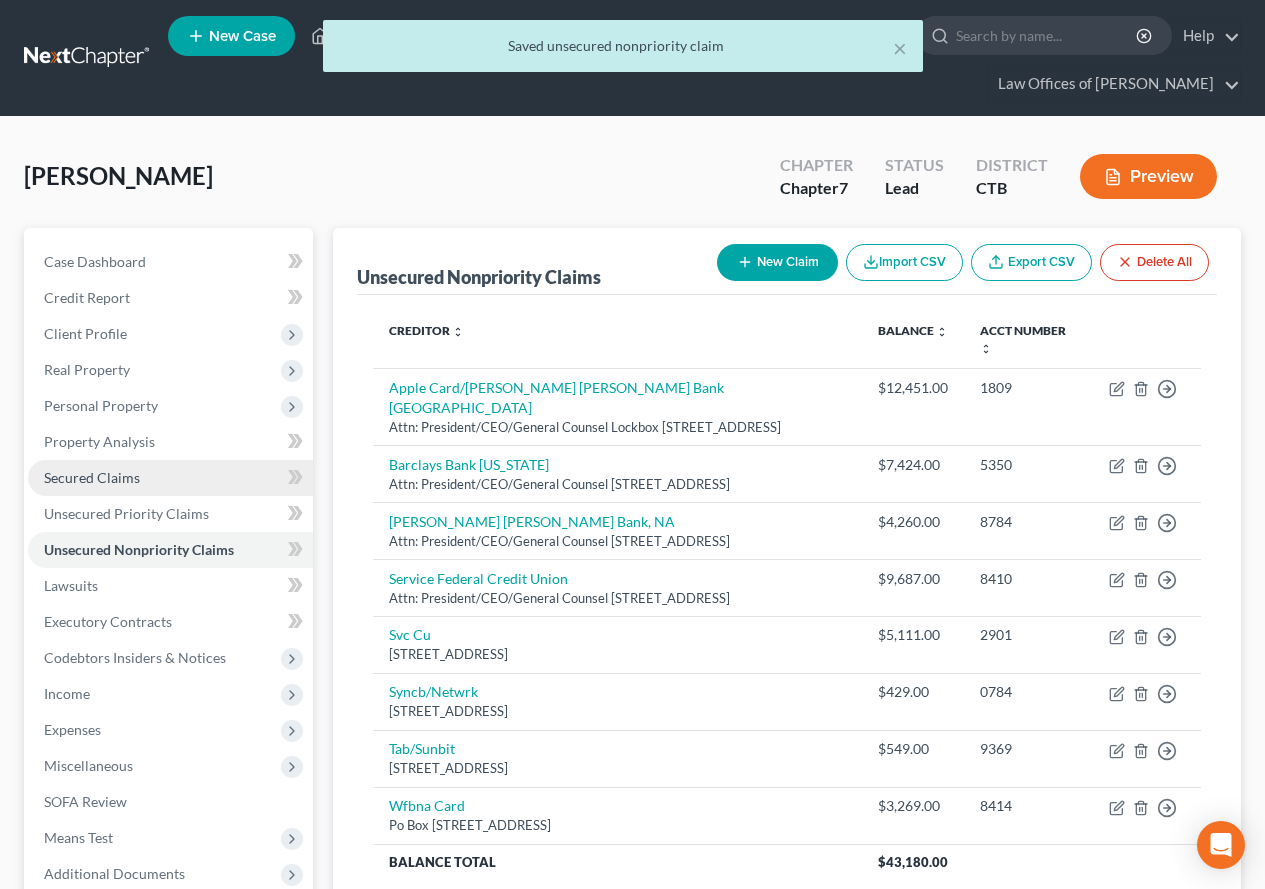 click on "Secured Claims" at bounding box center [170, 478] 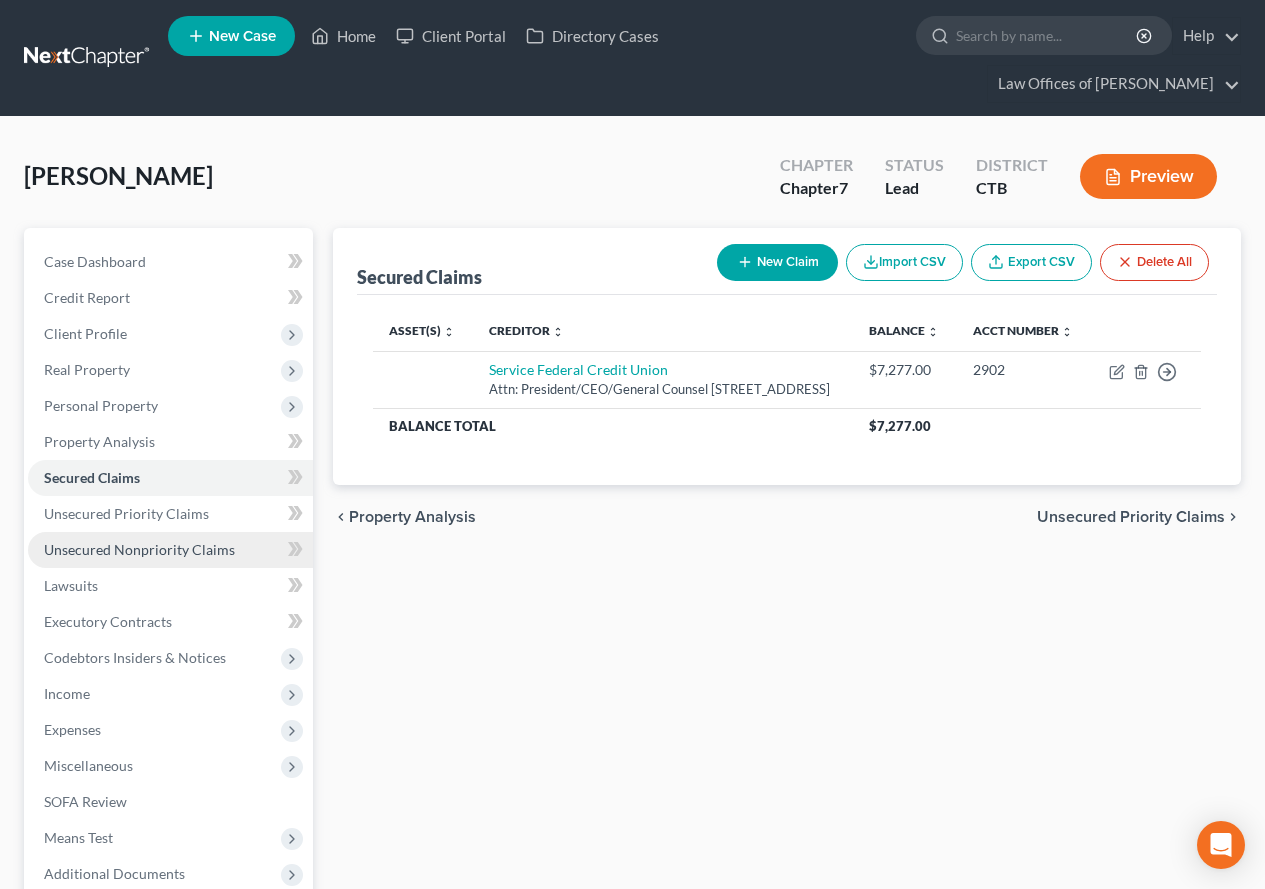 click on "Unsecured Nonpriority Claims" at bounding box center [139, 549] 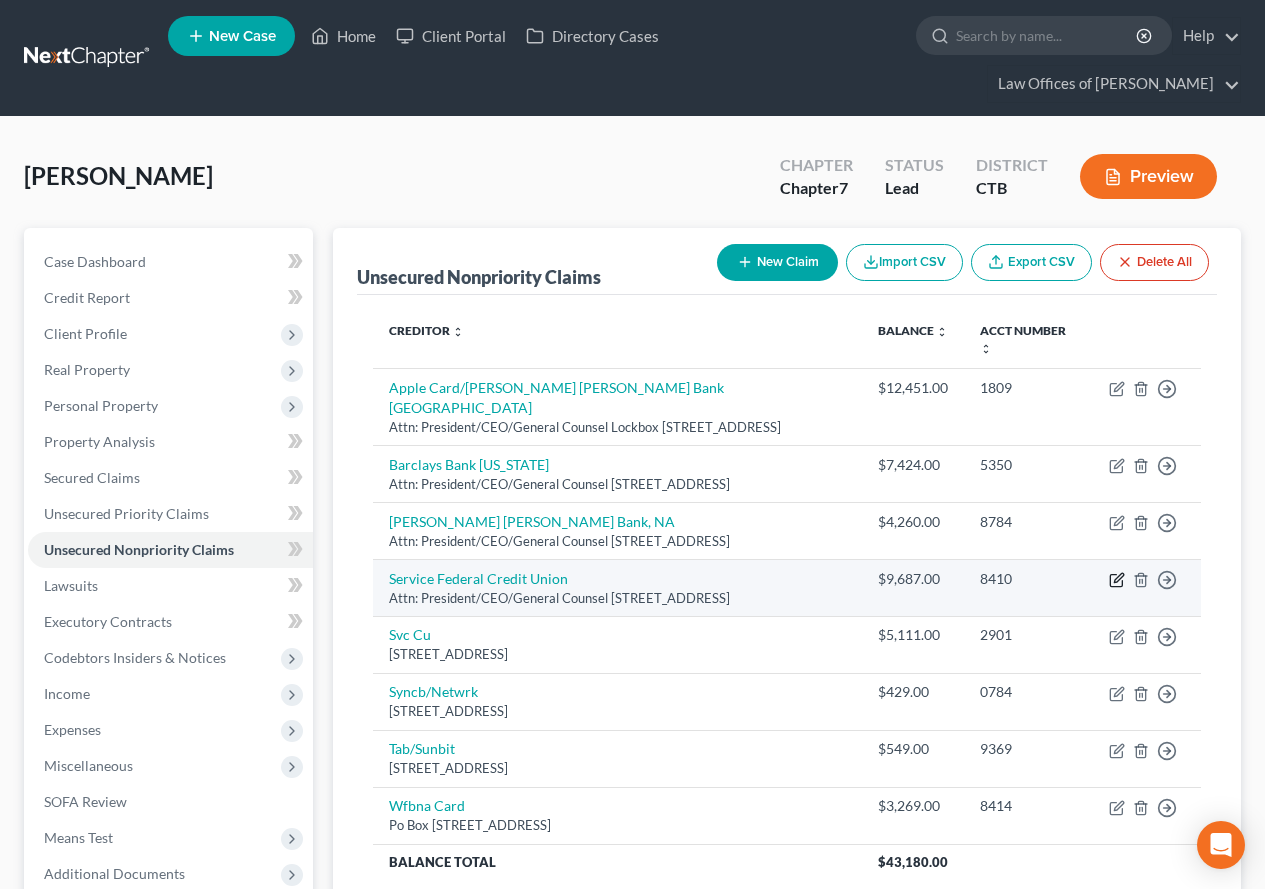 click 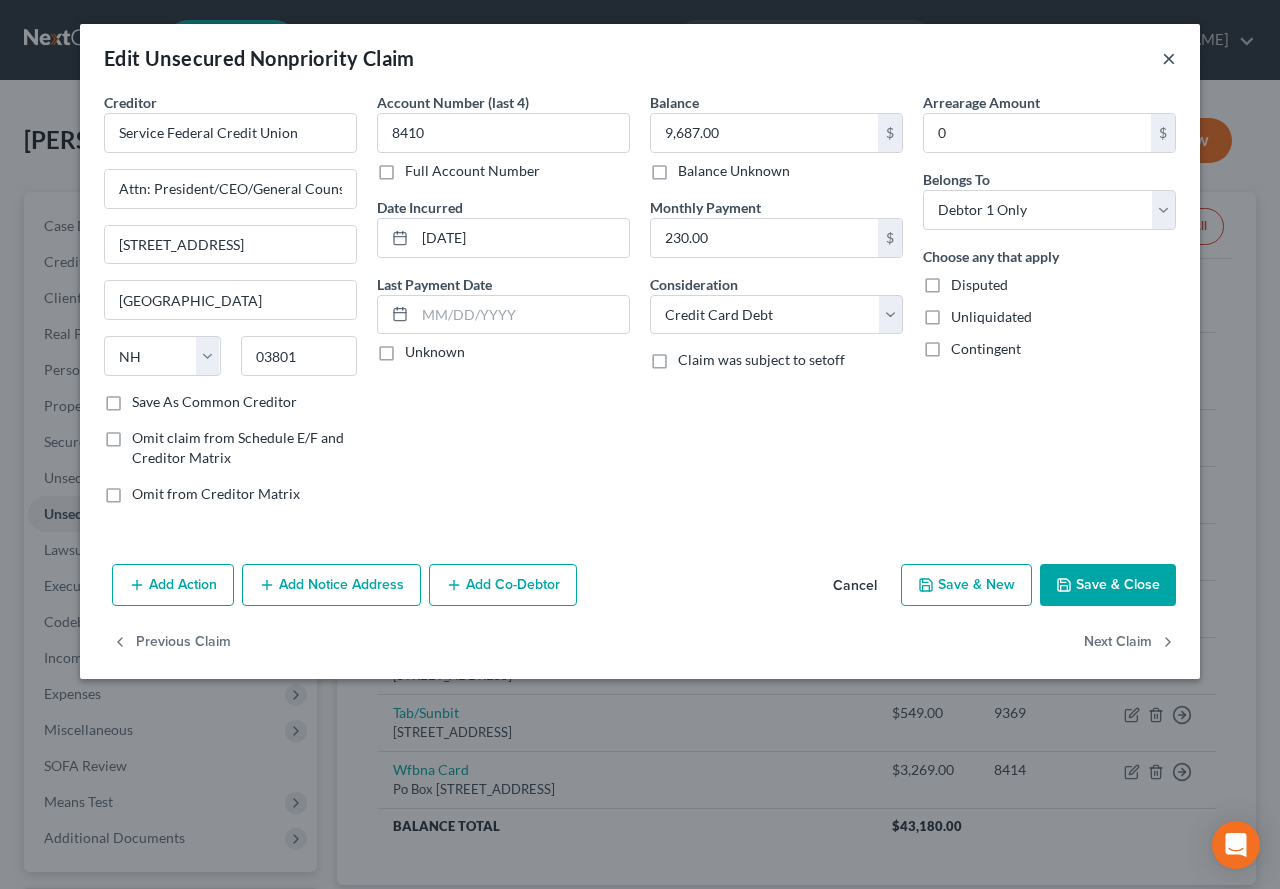 click on "×" at bounding box center (1169, 58) 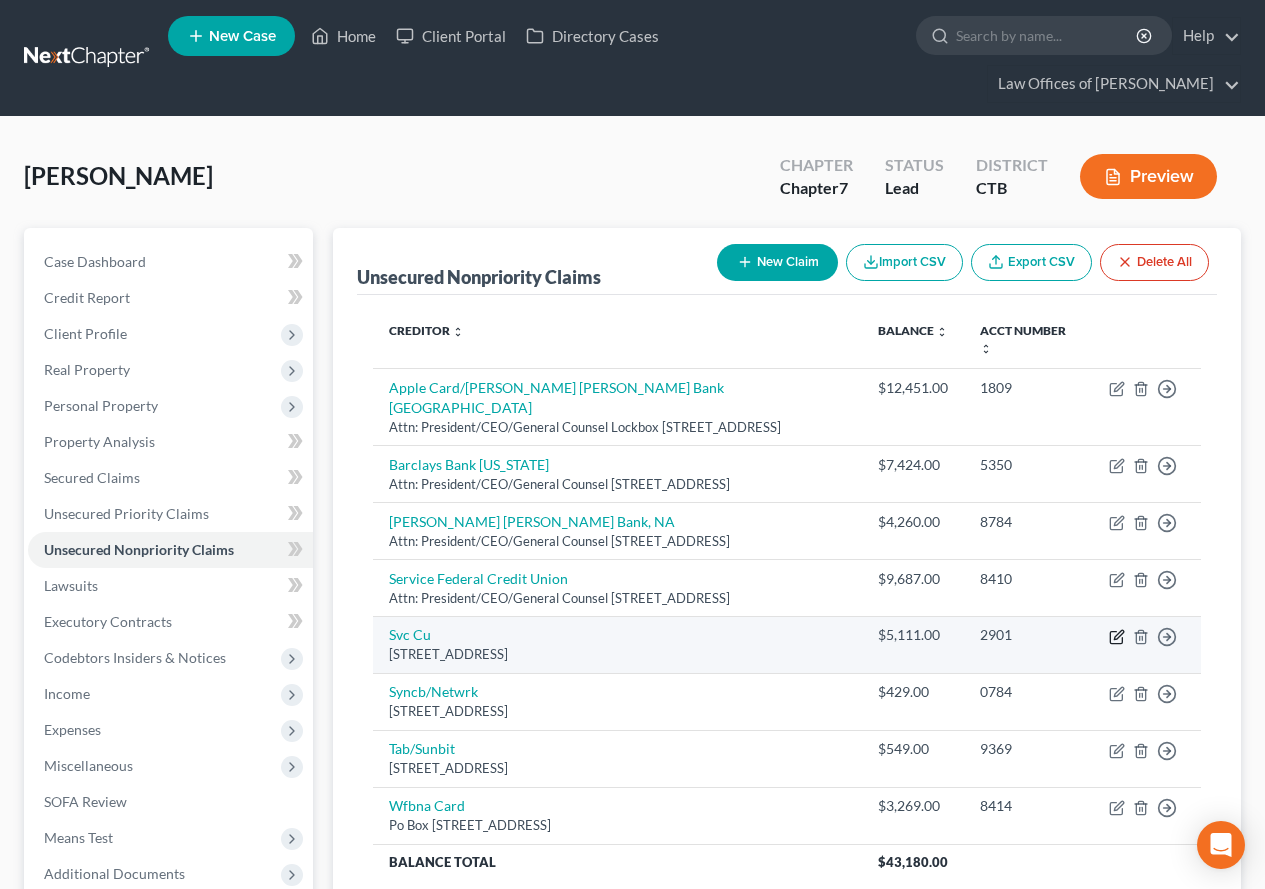 click 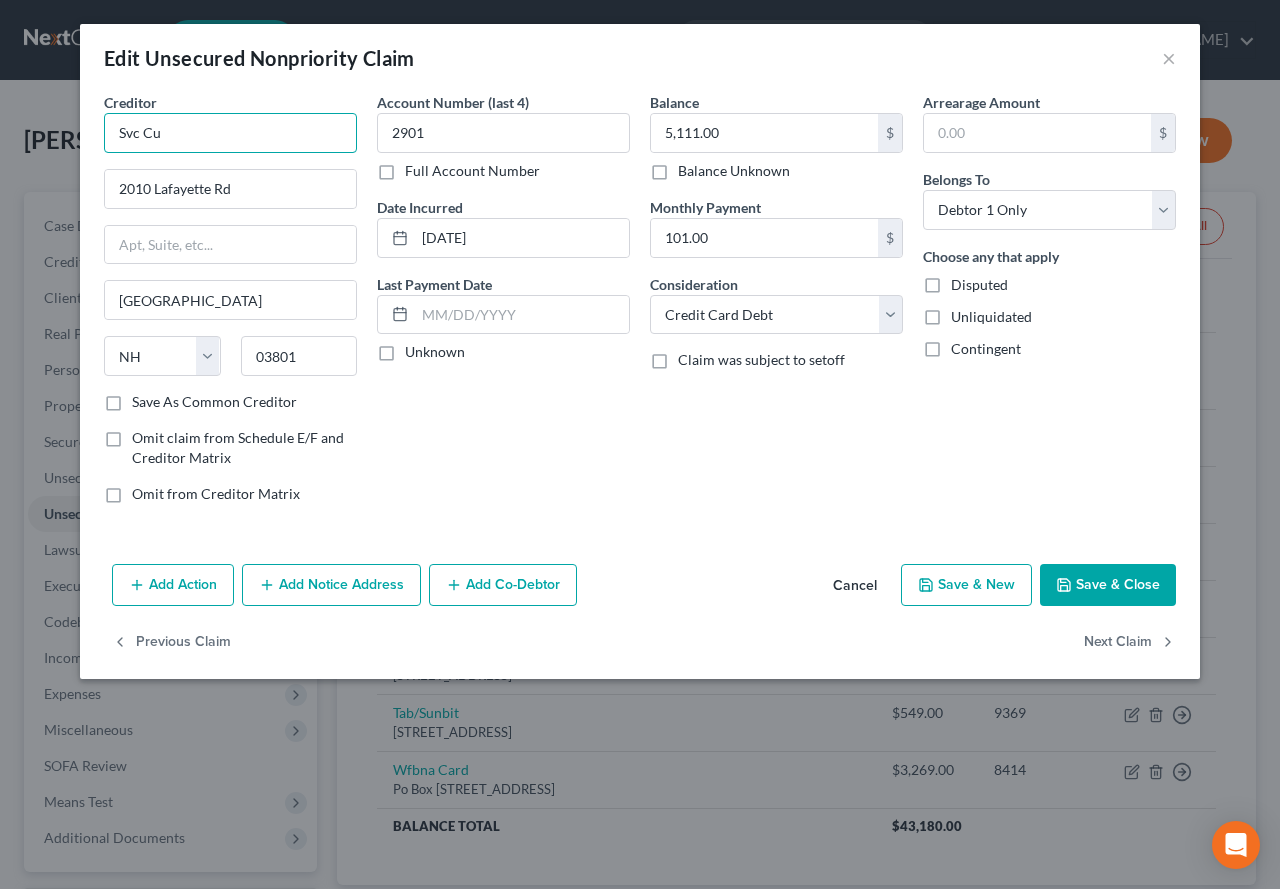 drag, startPoint x: 201, startPoint y: 138, endPoint x: 104, endPoint y: 127, distance: 97.62172 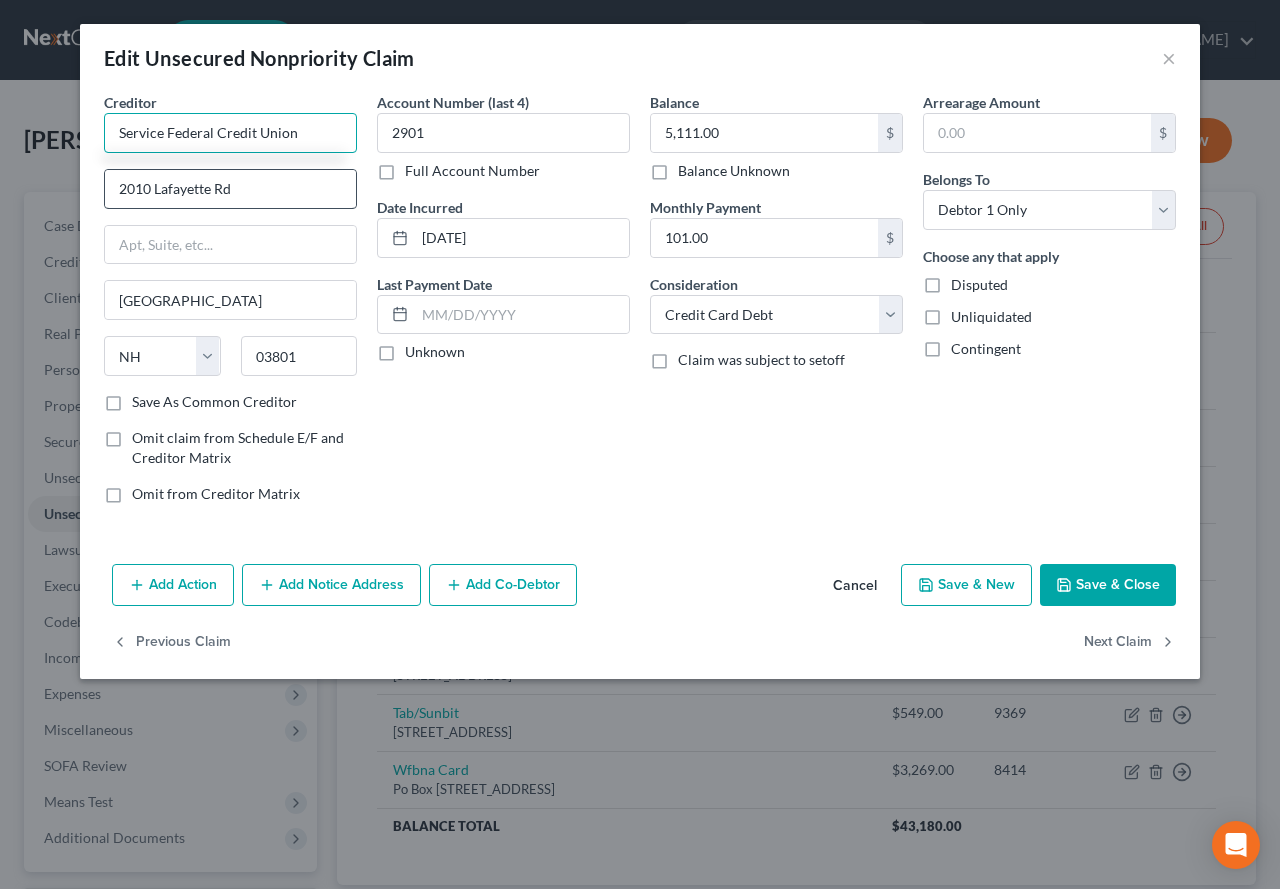 type on "Service Federal Credit Union" 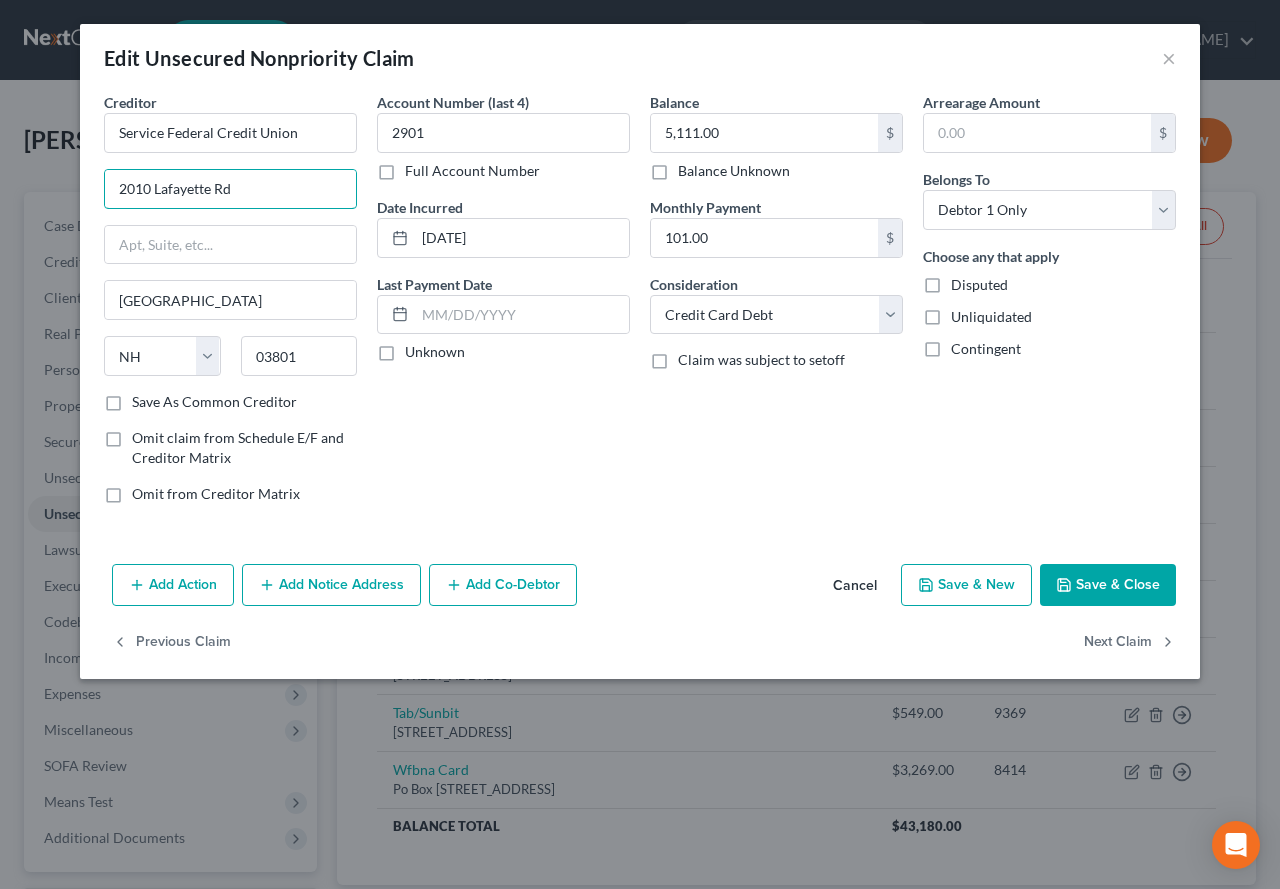 drag, startPoint x: 237, startPoint y: 191, endPoint x: 77, endPoint y: 188, distance: 160.02812 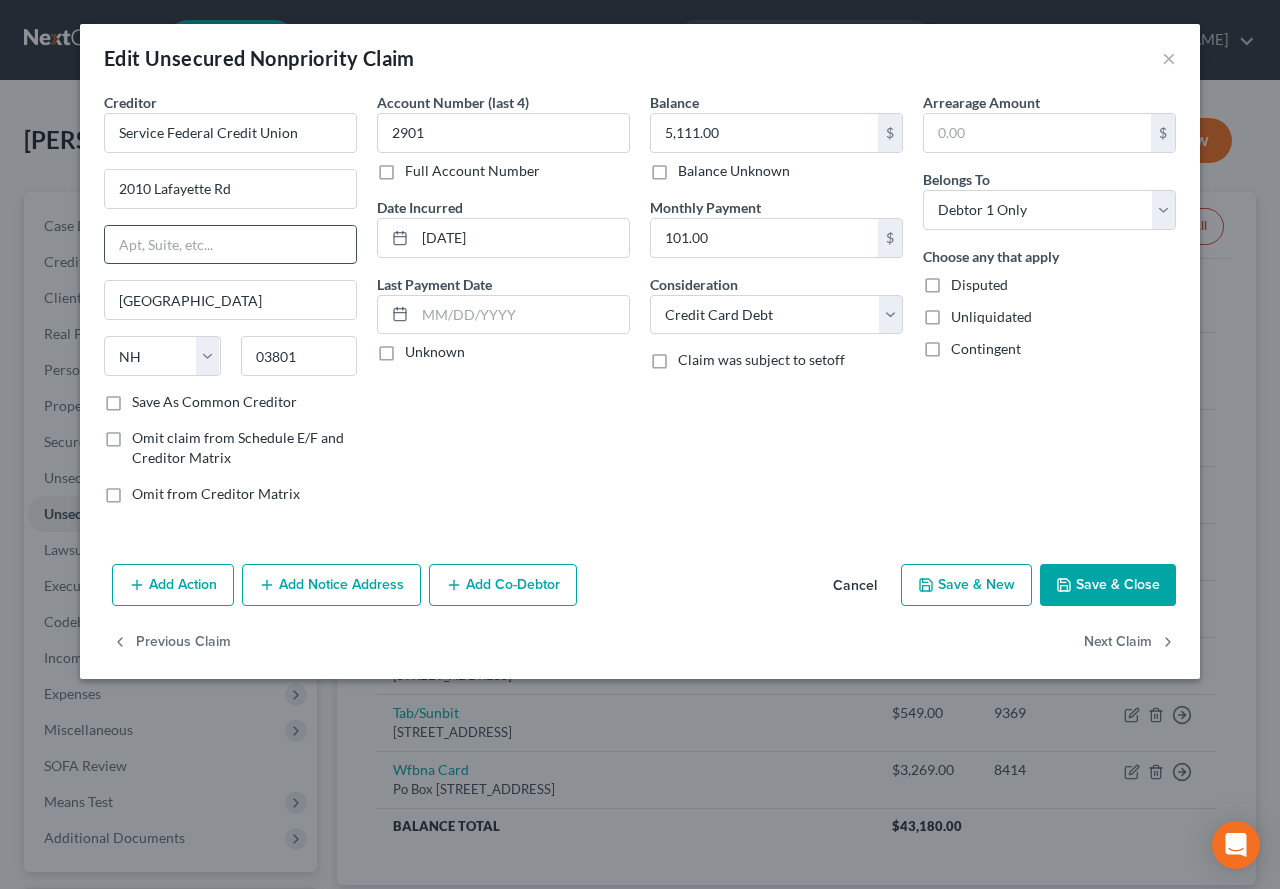 drag, startPoint x: 138, startPoint y: 188, endPoint x: 121, endPoint y: 250, distance: 64.288414 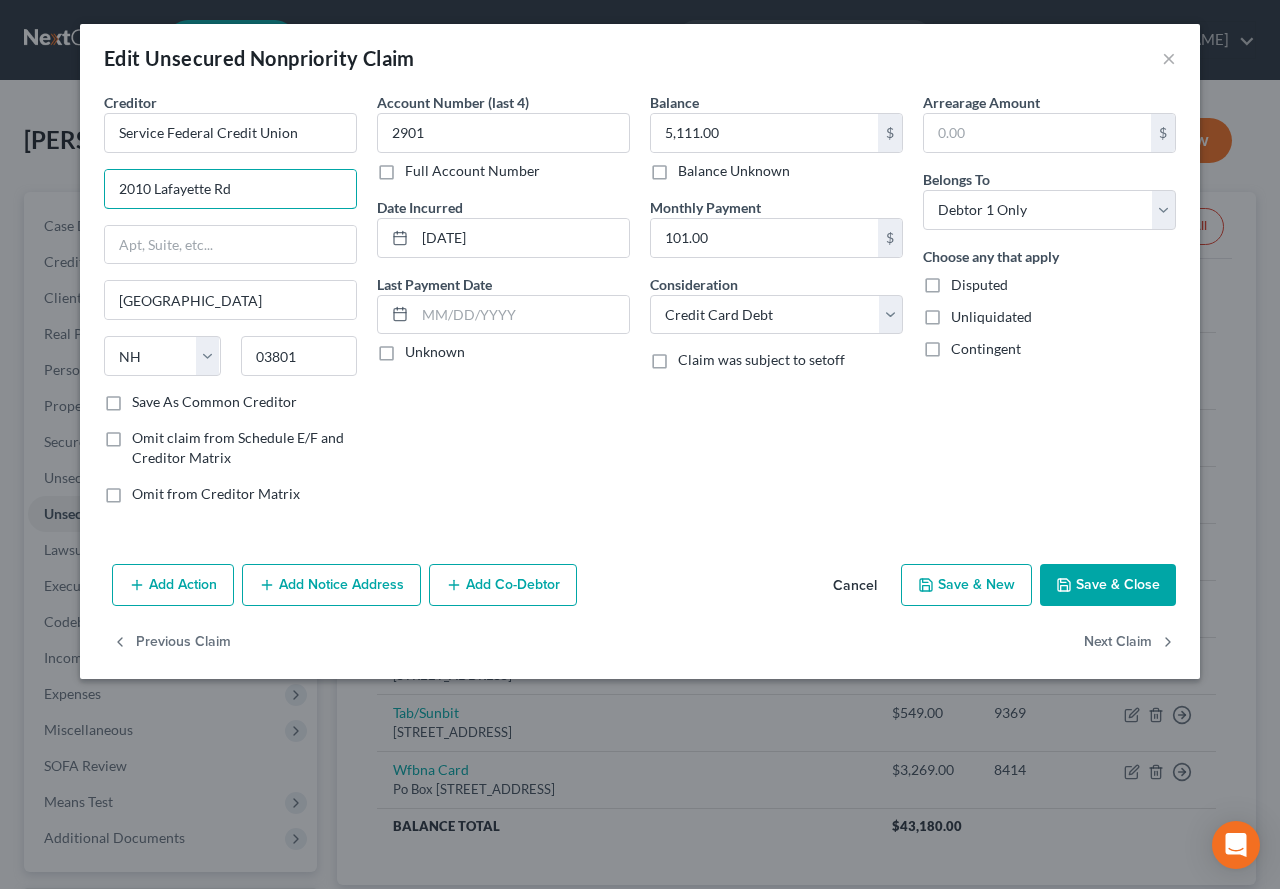 drag, startPoint x: 275, startPoint y: 190, endPoint x: 98, endPoint y: 188, distance: 177.01129 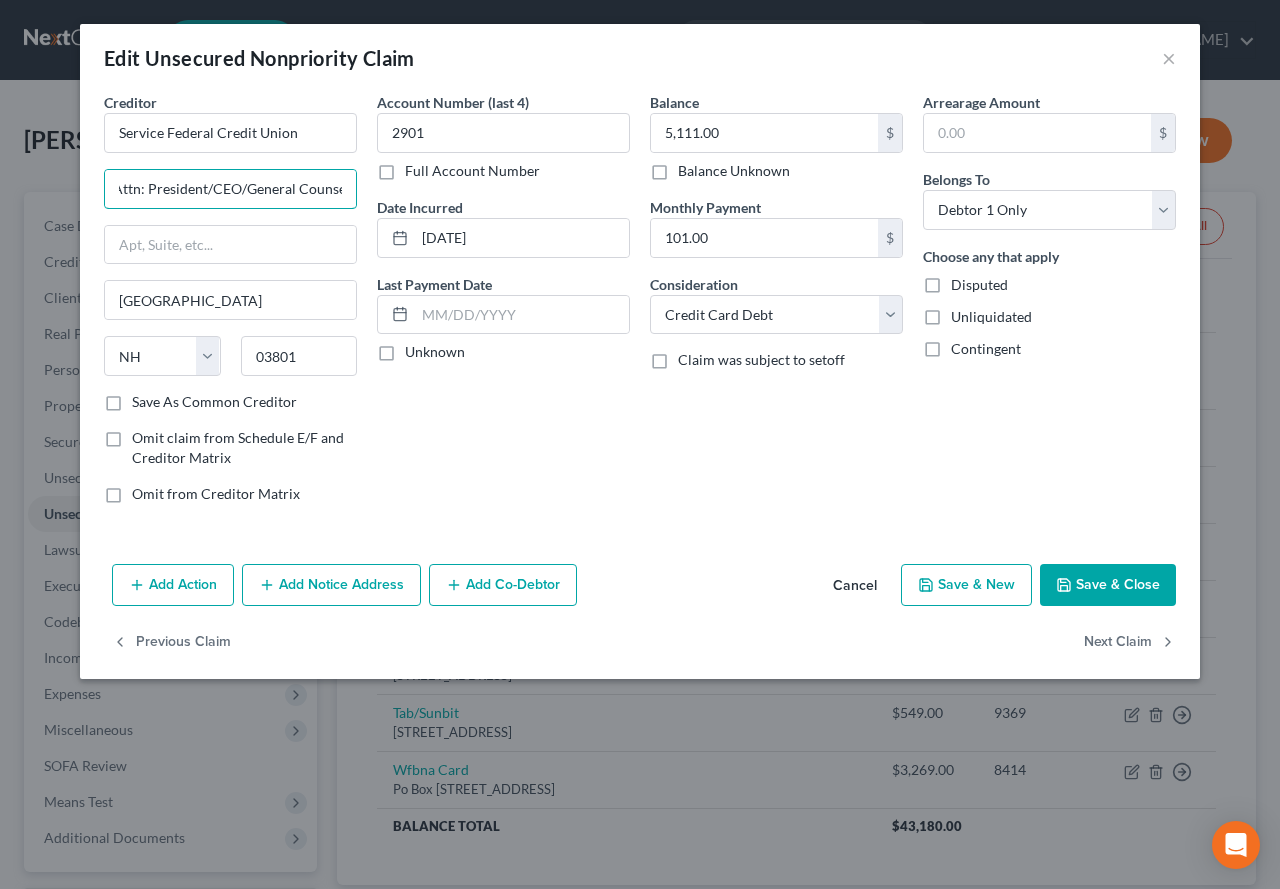scroll, scrollTop: 0, scrollLeft: 10, axis: horizontal 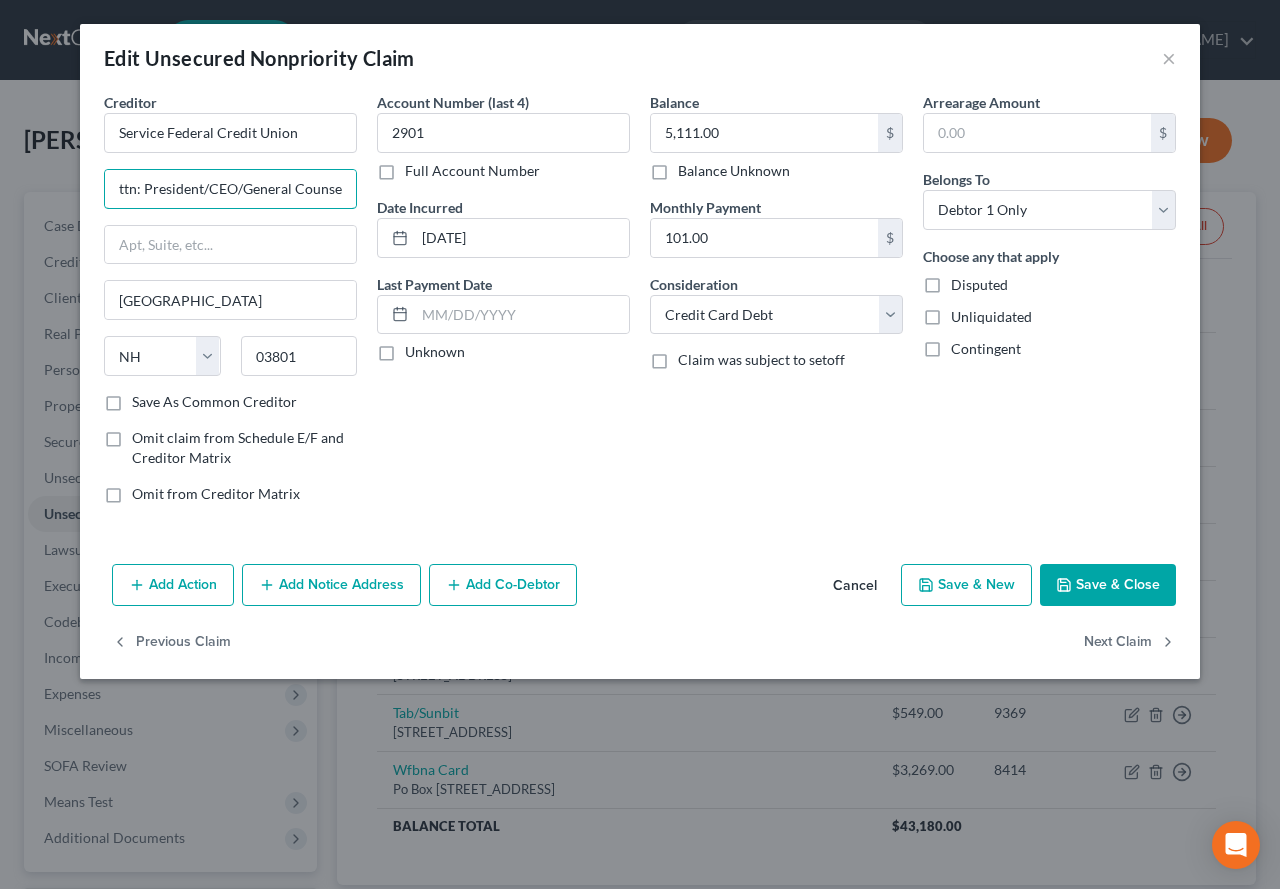 type on "Attn: President/CEO/General Counsel" 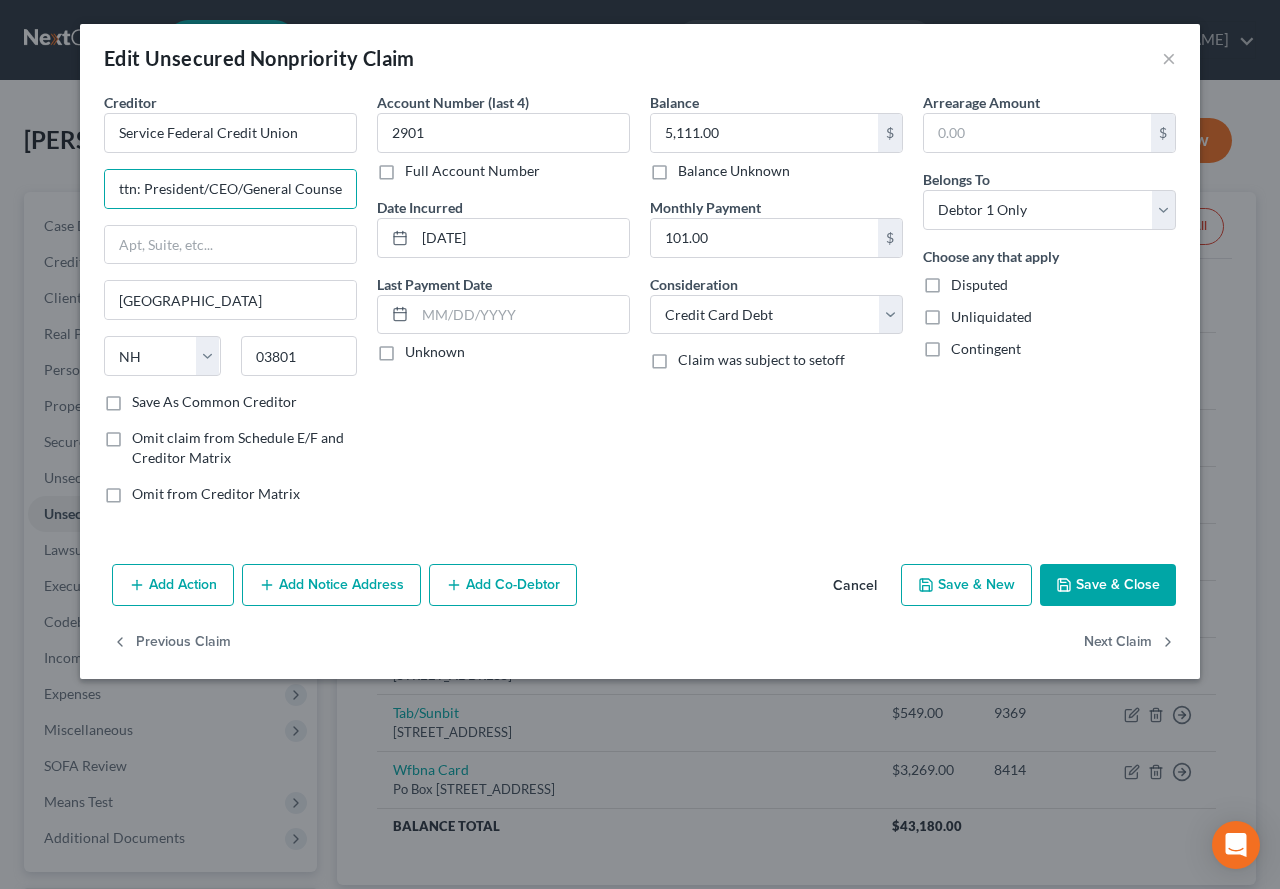 click on "Creditor *    Service Federal Credit Union                      Attn: President/CEO/General Counsel [GEOGRAPHIC_DATA] [US_STATE] AK AR AZ CA CO [GEOGRAPHIC_DATA] DE DC [GEOGRAPHIC_DATA] [GEOGRAPHIC_DATA] GU HI ID [GEOGRAPHIC_DATA] IN [GEOGRAPHIC_DATA] [GEOGRAPHIC_DATA] [GEOGRAPHIC_DATA] LA ME MD [GEOGRAPHIC_DATA] [GEOGRAPHIC_DATA] [GEOGRAPHIC_DATA] [GEOGRAPHIC_DATA] [GEOGRAPHIC_DATA] MT [GEOGRAPHIC_DATA] [GEOGRAPHIC_DATA] [GEOGRAPHIC_DATA] [GEOGRAPHIC_DATA] [GEOGRAPHIC_DATA] [GEOGRAPHIC_DATA] [GEOGRAPHIC_DATA] [GEOGRAPHIC_DATA] [GEOGRAPHIC_DATA] [GEOGRAPHIC_DATA] OR [GEOGRAPHIC_DATA] PR RI SC SD [GEOGRAPHIC_DATA] [GEOGRAPHIC_DATA] [GEOGRAPHIC_DATA] VI [GEOGRAPHIC_DATA] [GEOGRAPHIC_DATA] [GEOGRAPHIC_DATA] WV [GEOGRAPHIC_DATA] Save As Common Creditor Omit claim from Schedule E/F and Creditor Matrix Omit from Creditor Matrix
Account Number (last 4)
2901
Full Account Number
Date Incurred         [DATE] Last Payment Date         Unknown Balance
5,111.00 $
Balance Unknown
Balance Undetermined
5,111.00 $
Balance Unknown
Monthly Payment 101.00 $ Consideration Select Cable / Satellite Services Collection Agency Credit Card Debt Debt Counseling / Attorneys Deficiency Balance Domestic Support Obligations Home / Car Repairs Income Taxes Judgment Liens Medical Services Monies Loaned / Advanced Mortgage Other $
*" at bounding box center (640, 324) 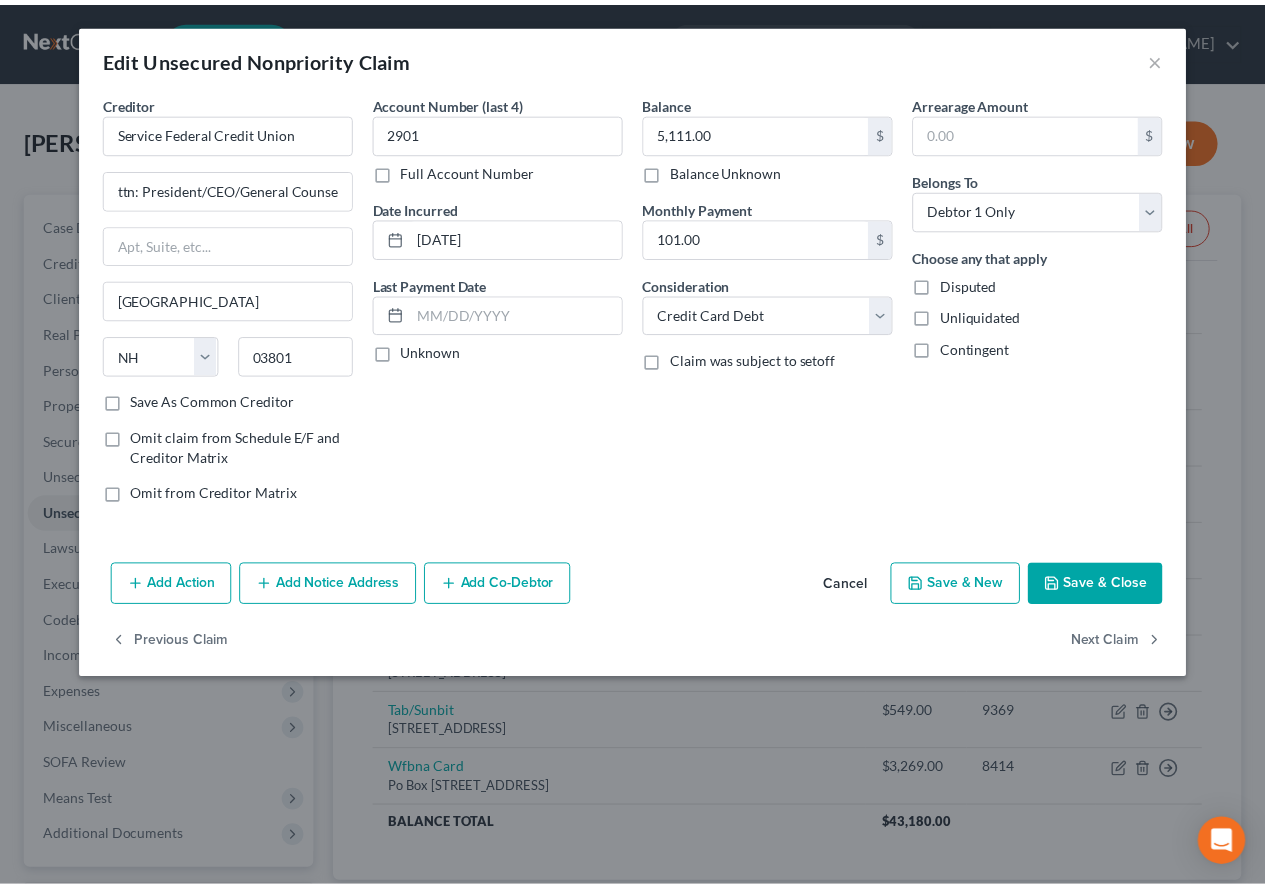 scroll, scrollTop: 0, scrollLeft: 0, axis: both 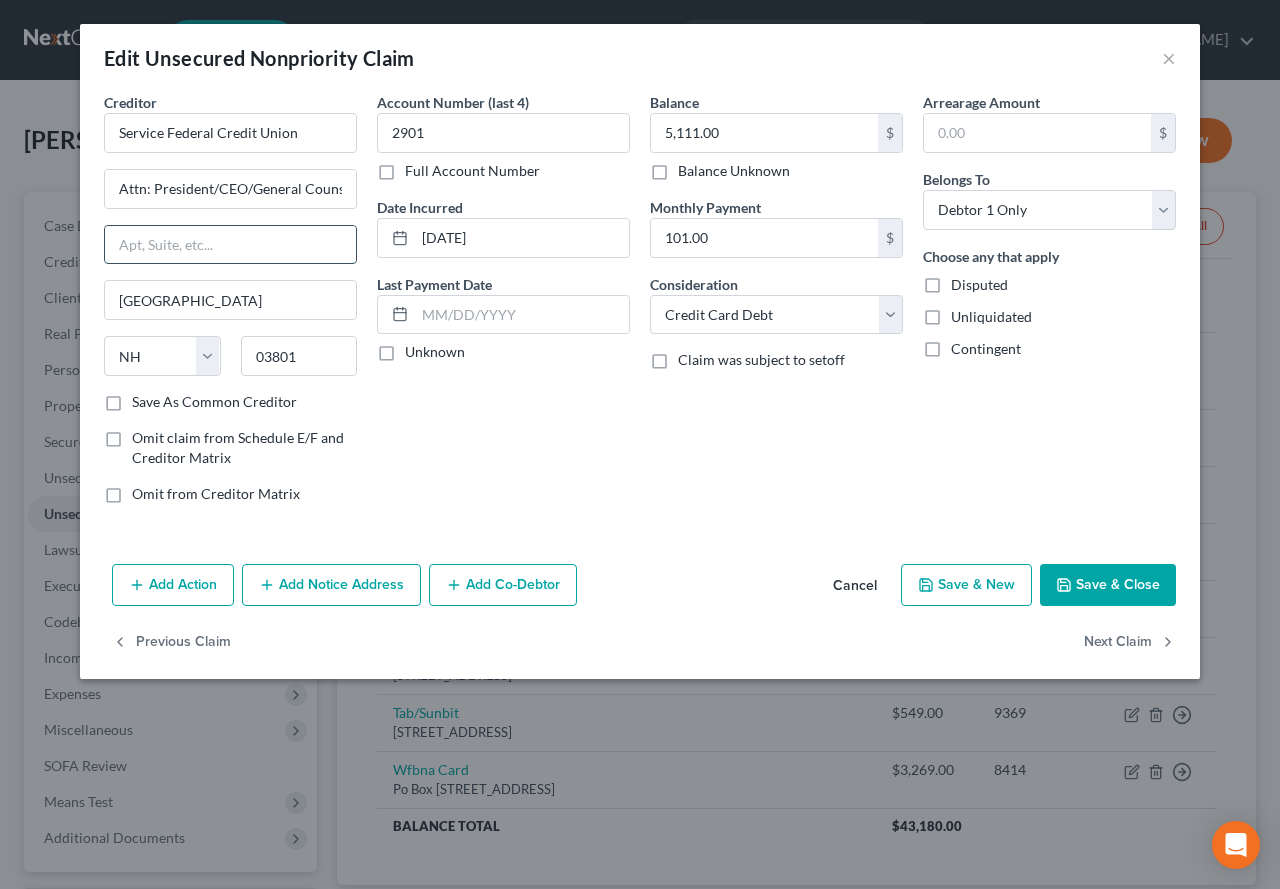 click at bounding box center [230, 245] 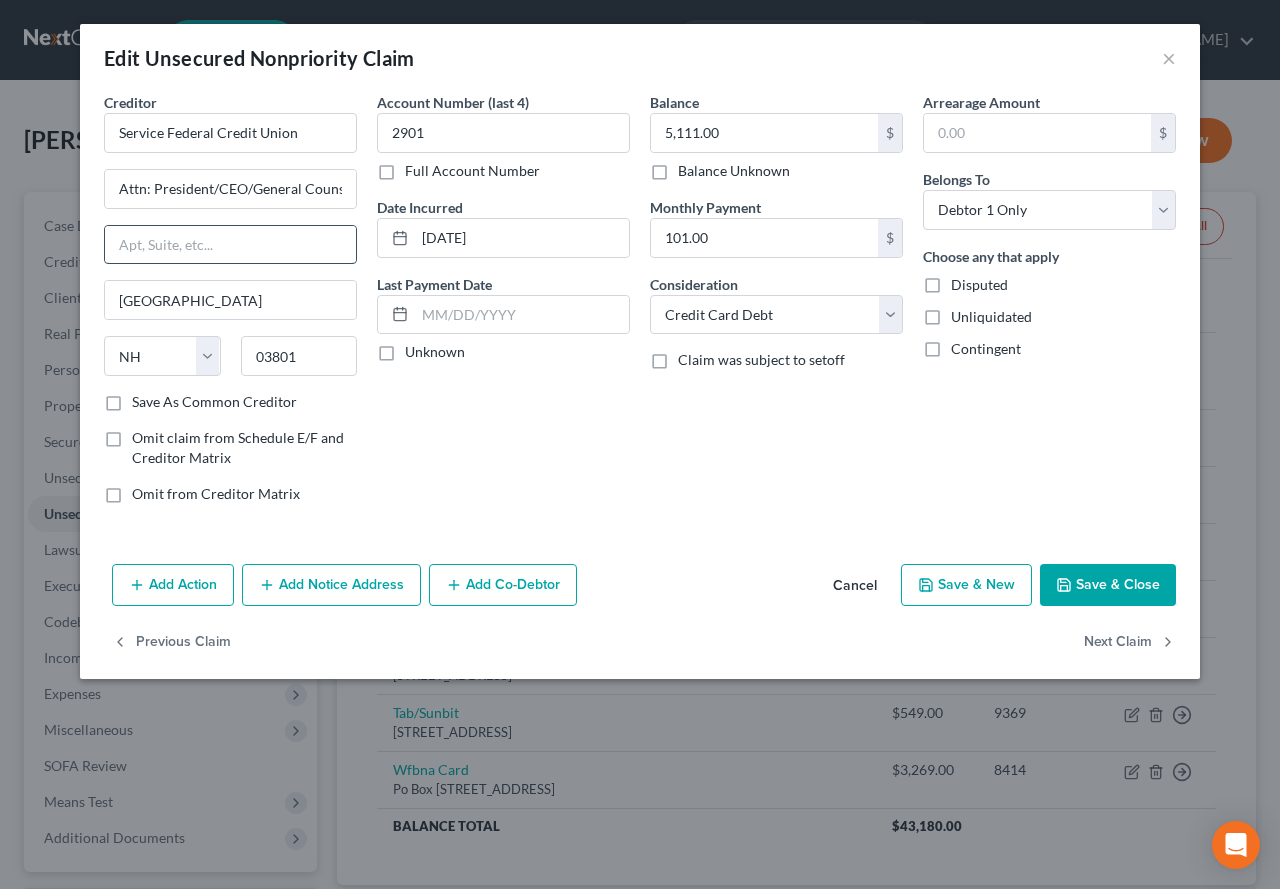 paste on "[GEOGRAPHIC_DATA]" 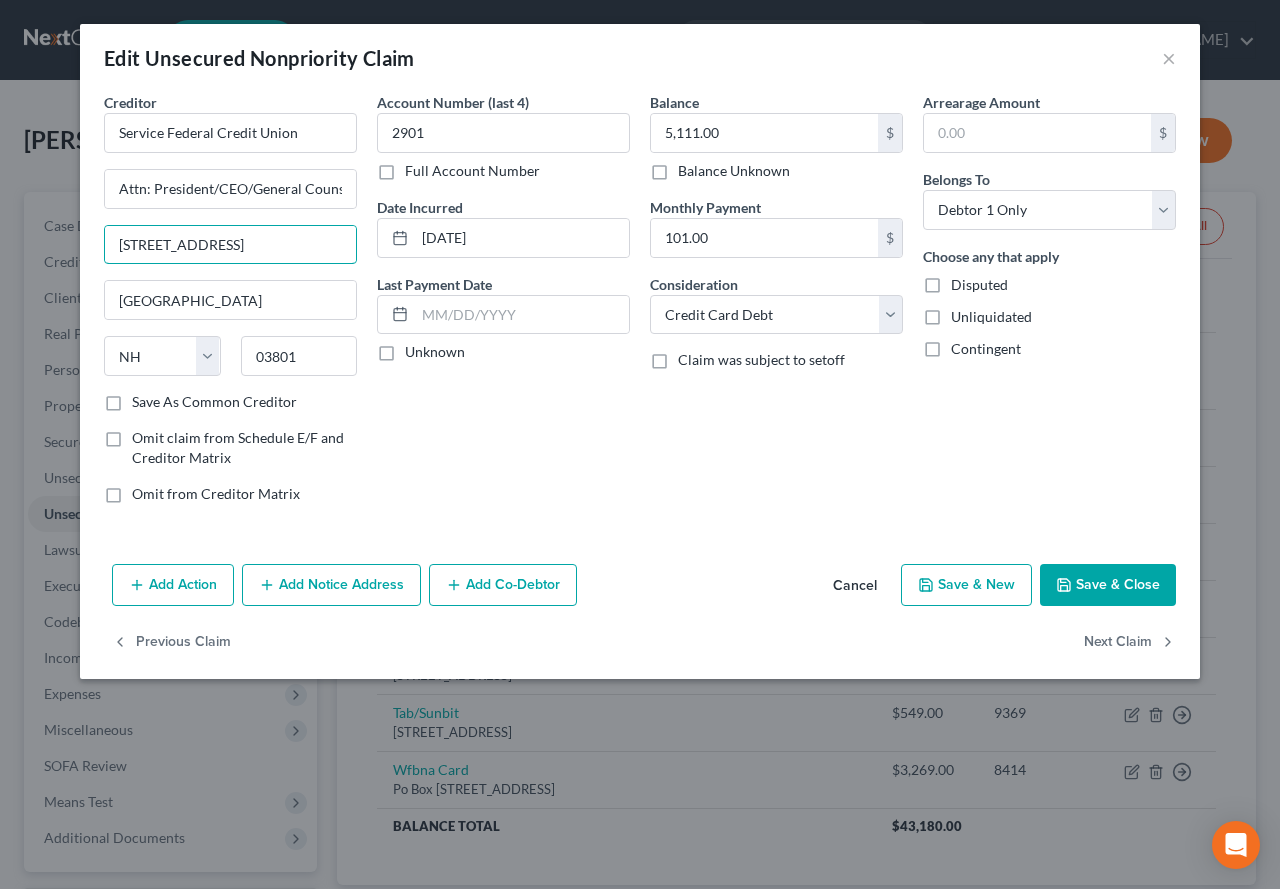 type on "[STREET_ADDRESS]" 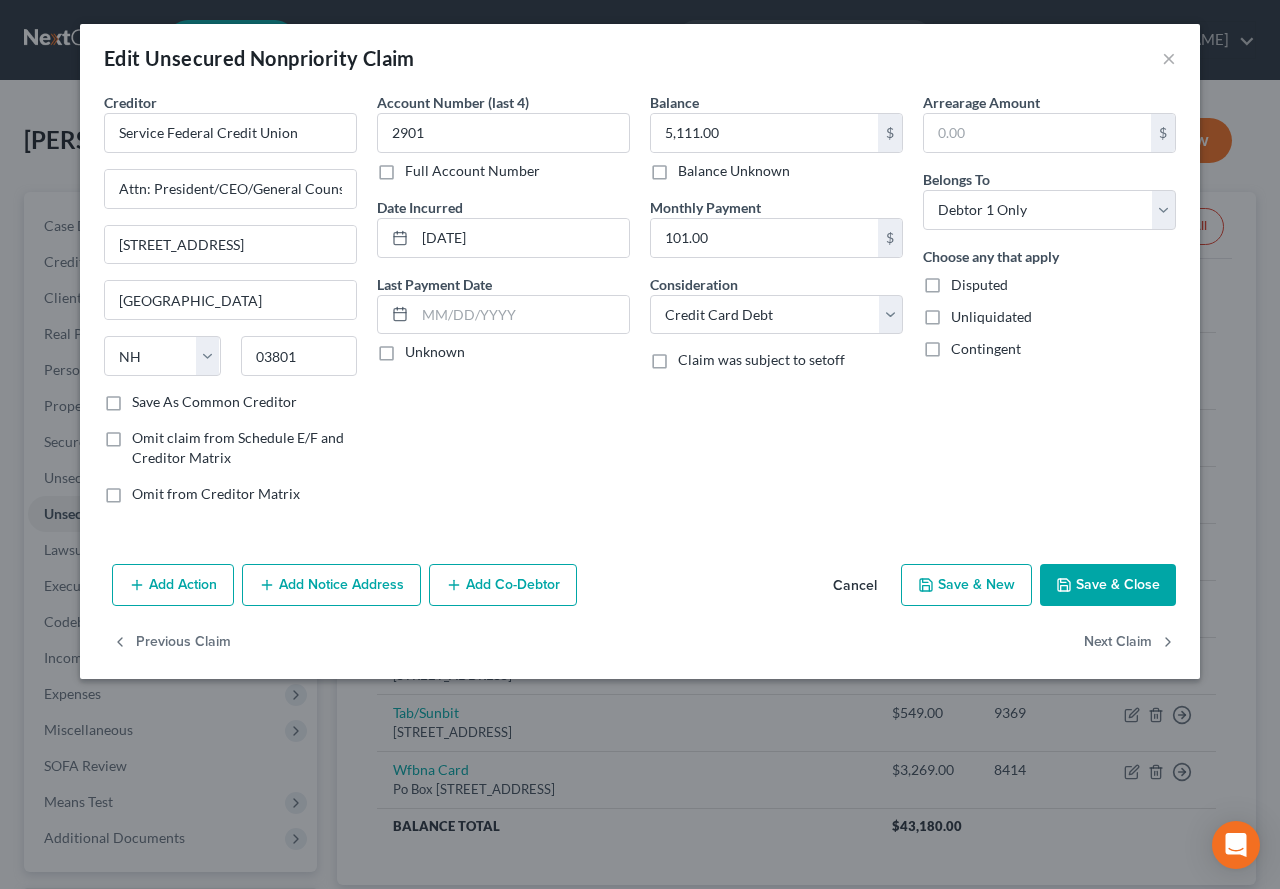 click on "Account Number (last 4)
2901
Full Account Number
Date Incurred         [DATE] Last Payment Date         Unknown" at bounding box center (503, 306) 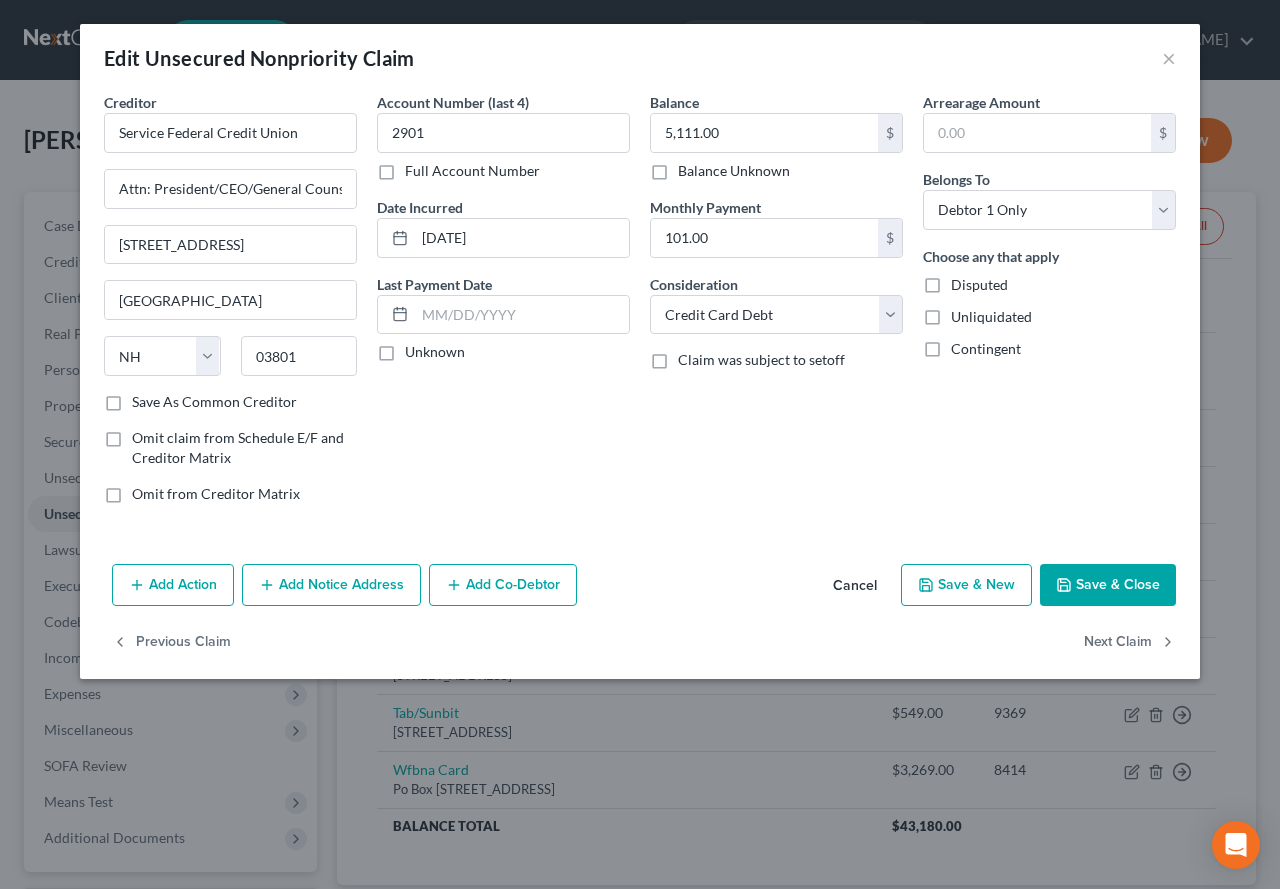 click on "Save & Close" at bounding box center [1108, 585] 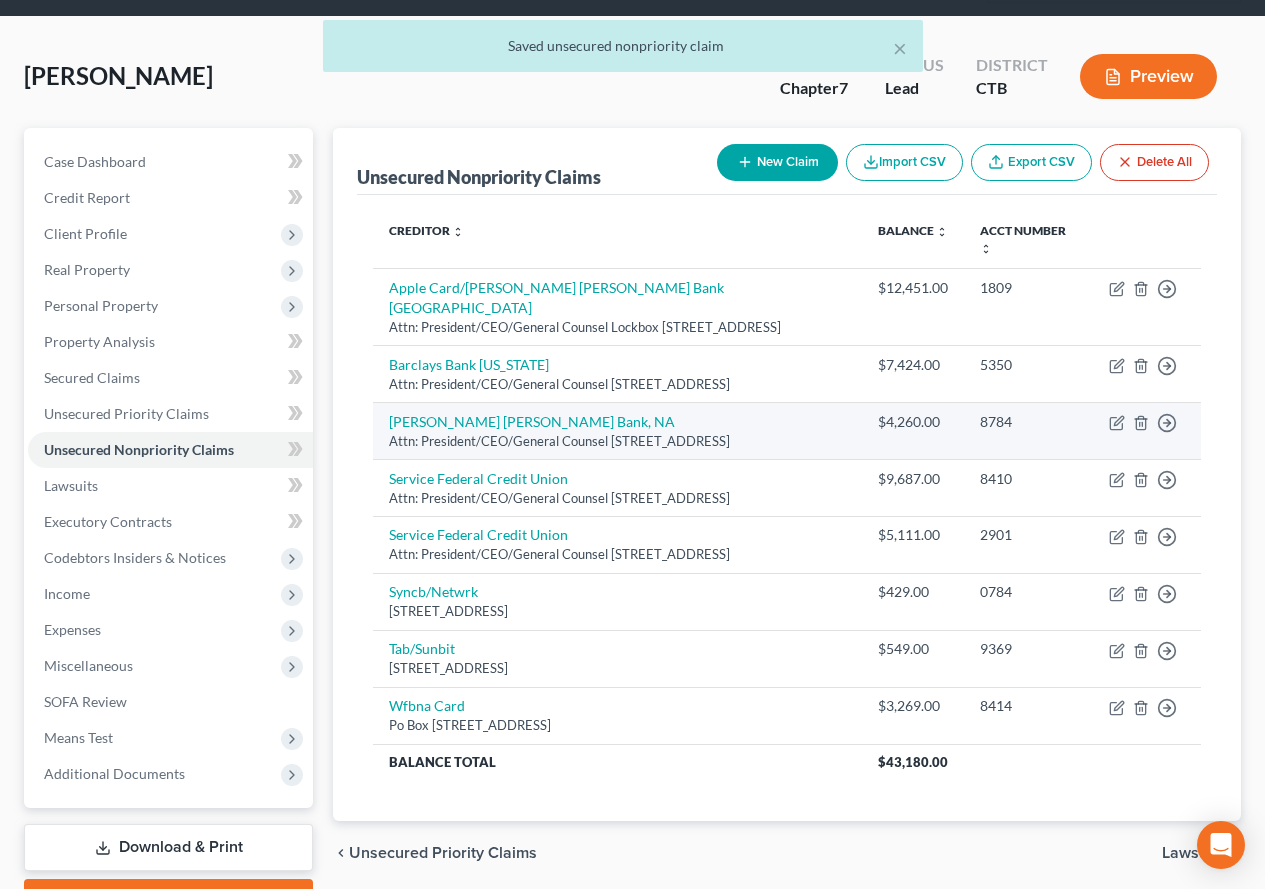 scroll, scrollTop: 200, scrollLeft: 0, axis: vertical 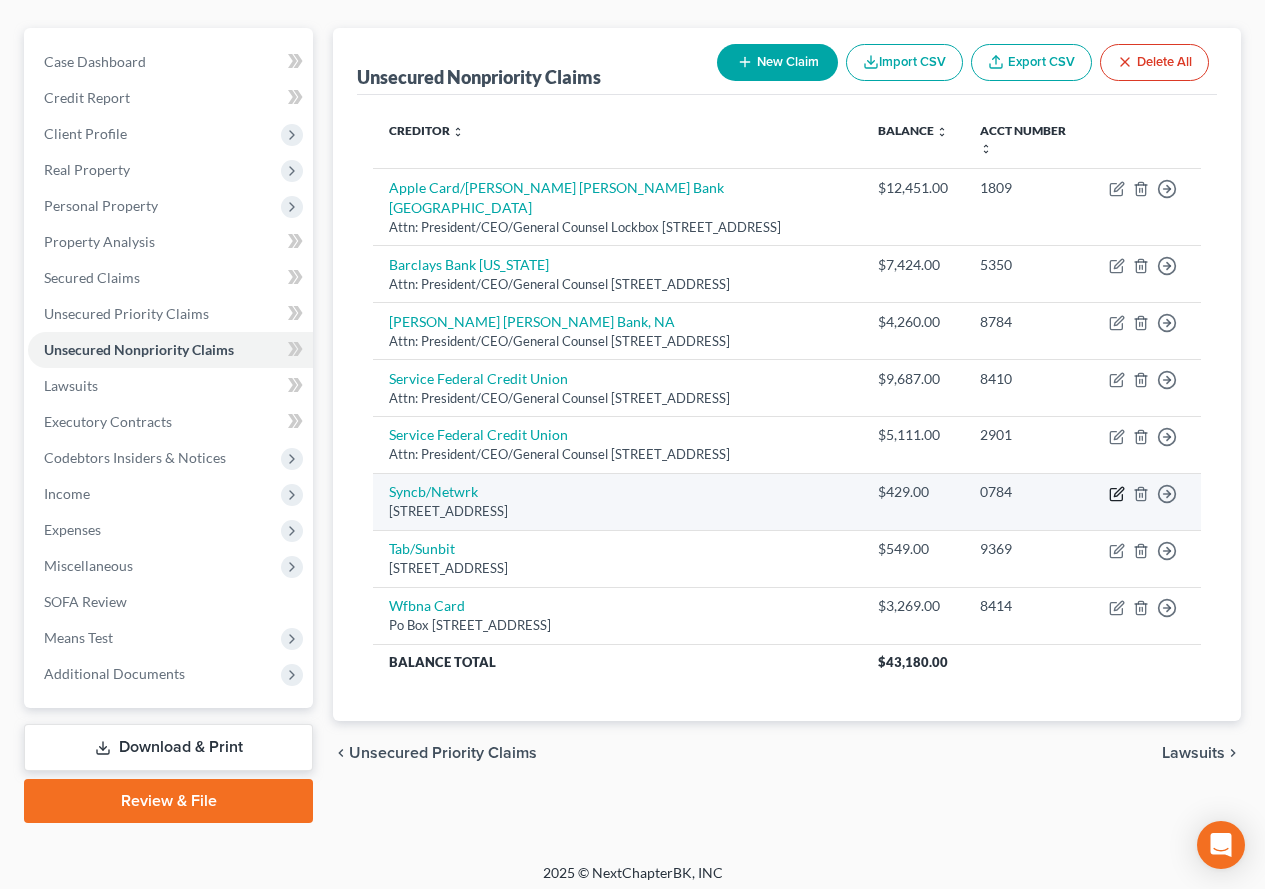 click 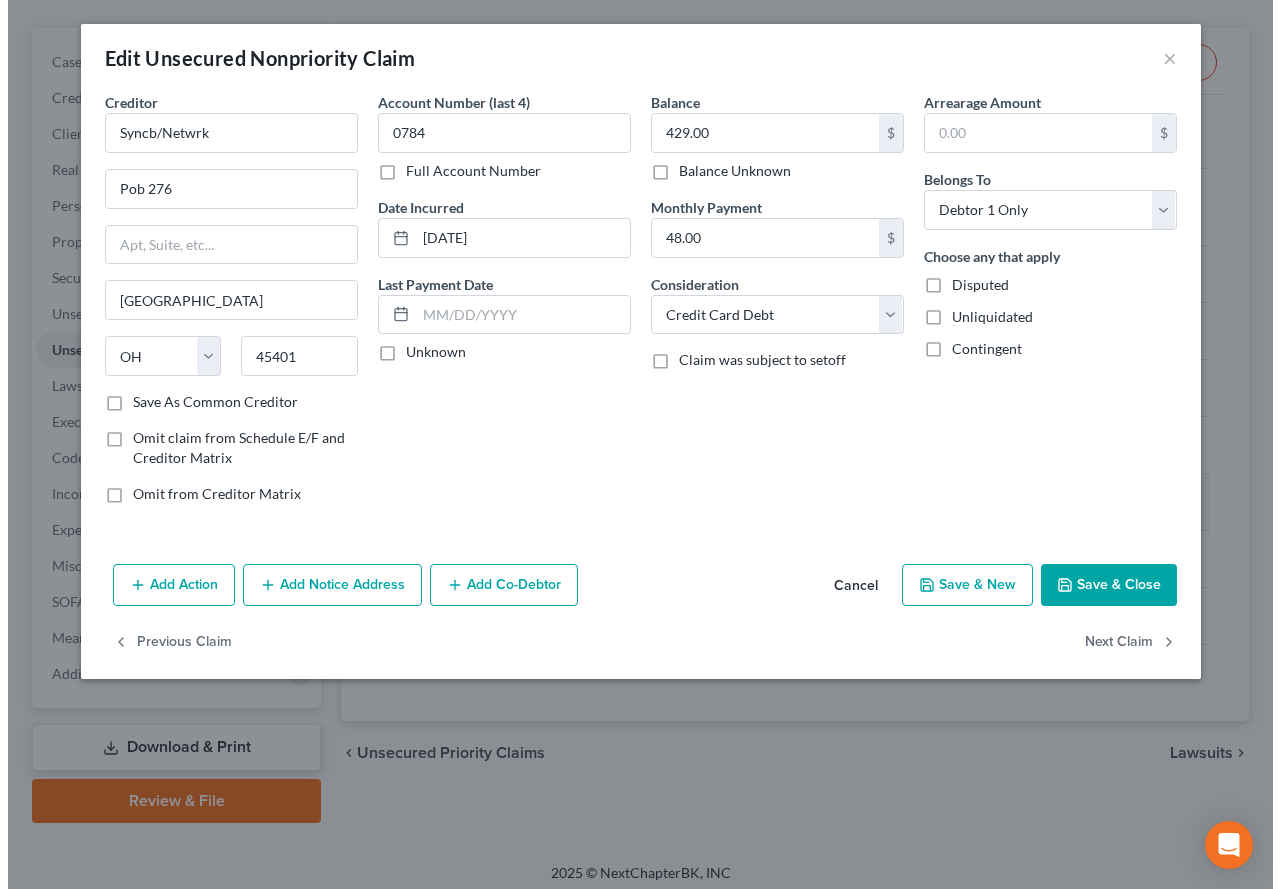 scroll, scrollTop: 164, scrollLeft: 0, axis: vertical 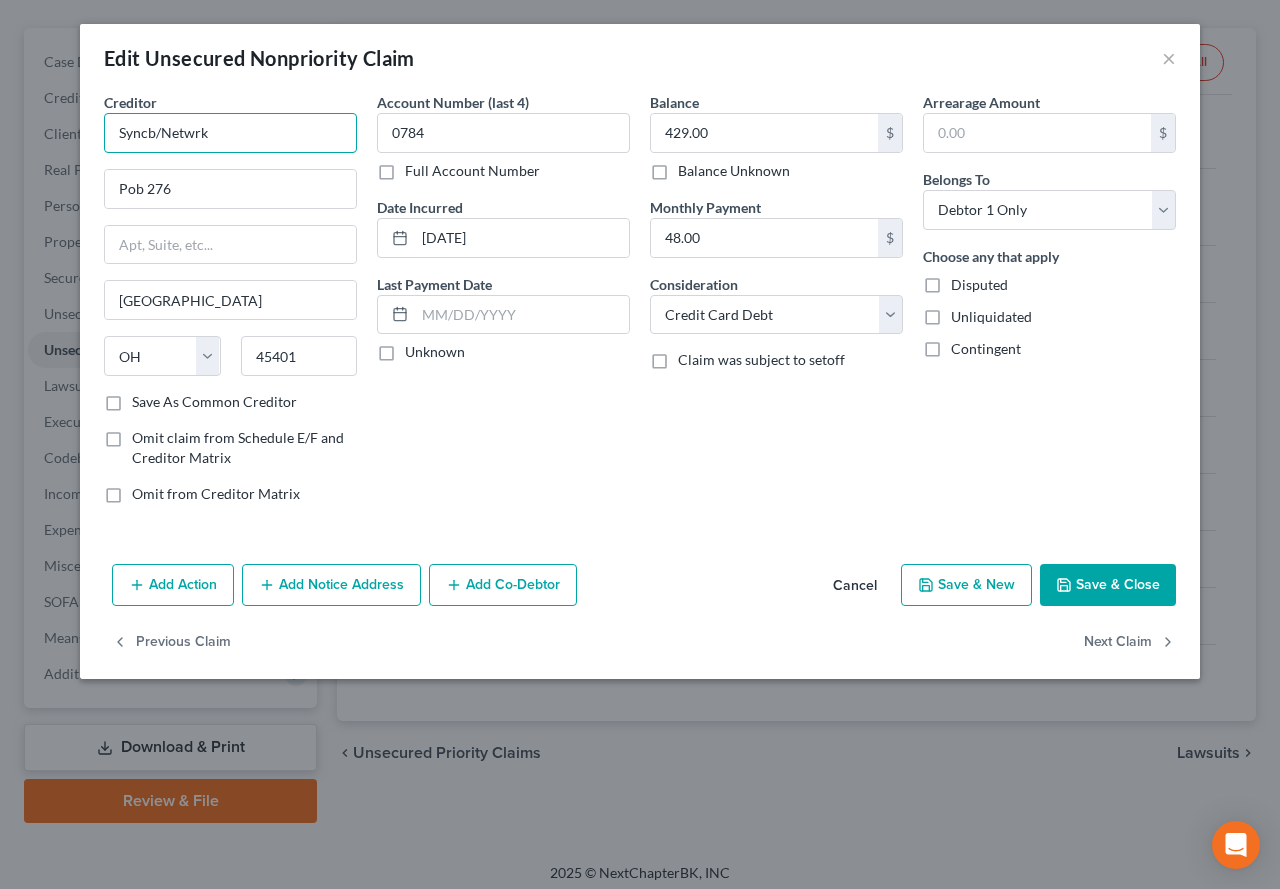 drag, startPoint x: 145, startPoint y: 133, endPoint x: 245, endPoint y: 134, distance: 100.005 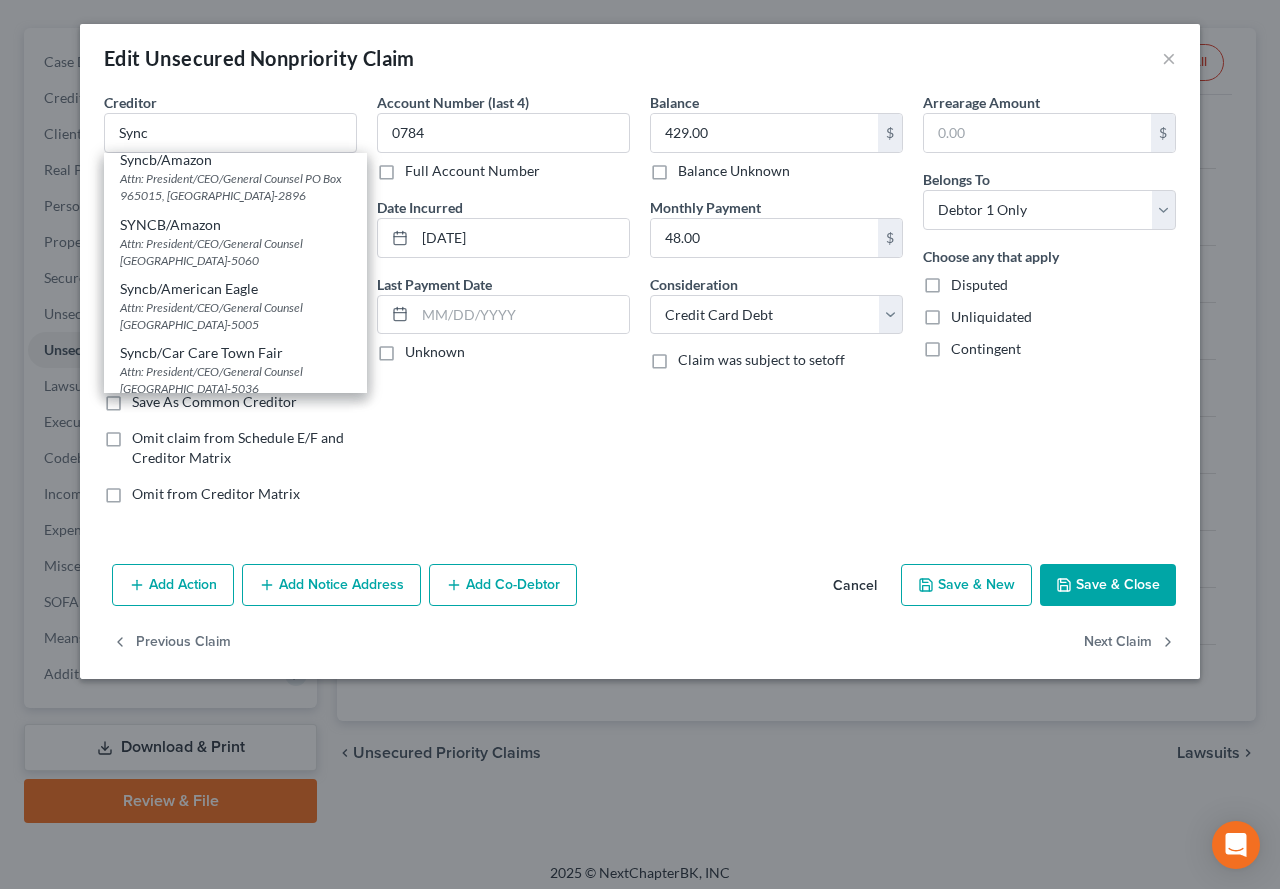 scroll, scrollTop: 147, scrollLeft: 0, axis: vertical 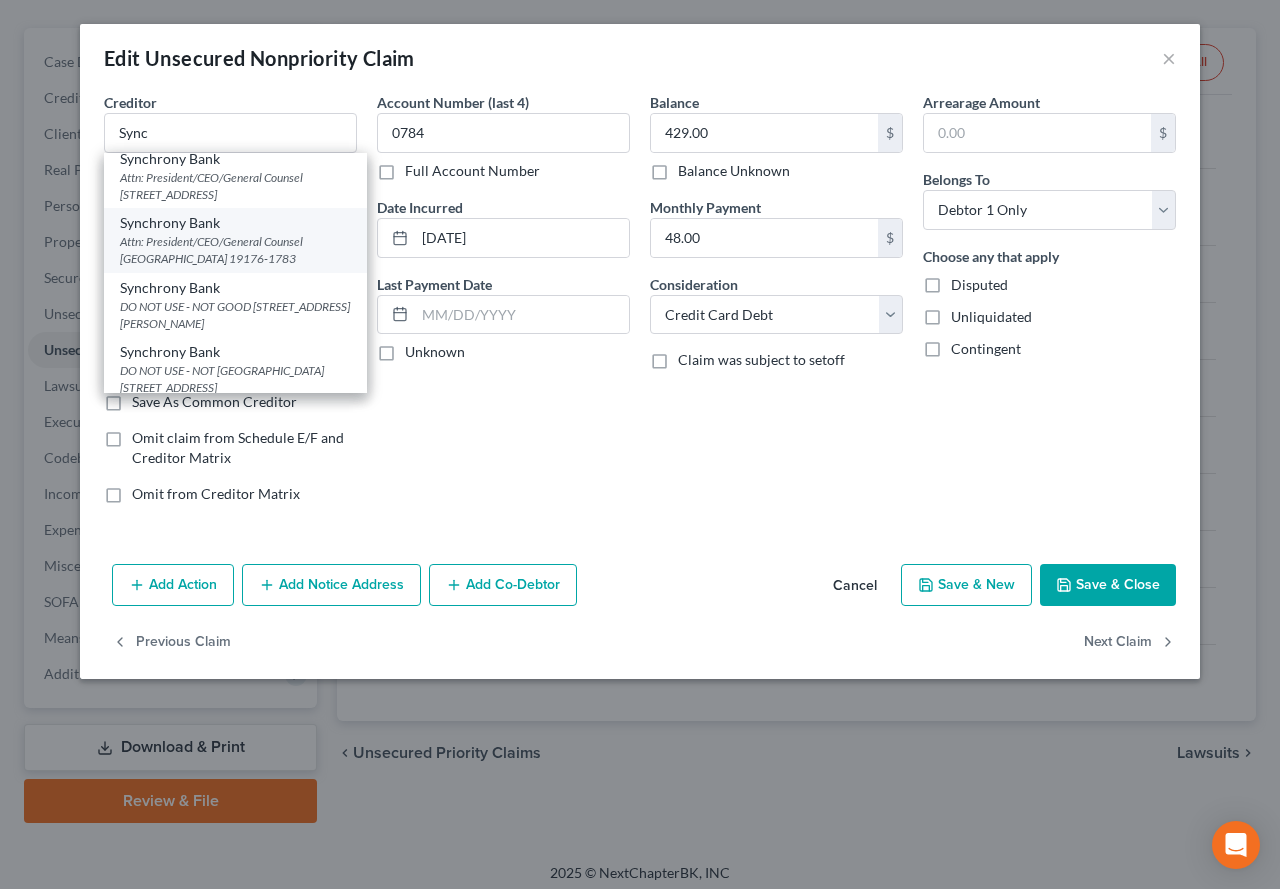 click on "Attn: President/CEO/General Counsel [GEOGRAPHIC_DATA] 19176-1783" at bounding box center [235, 250] 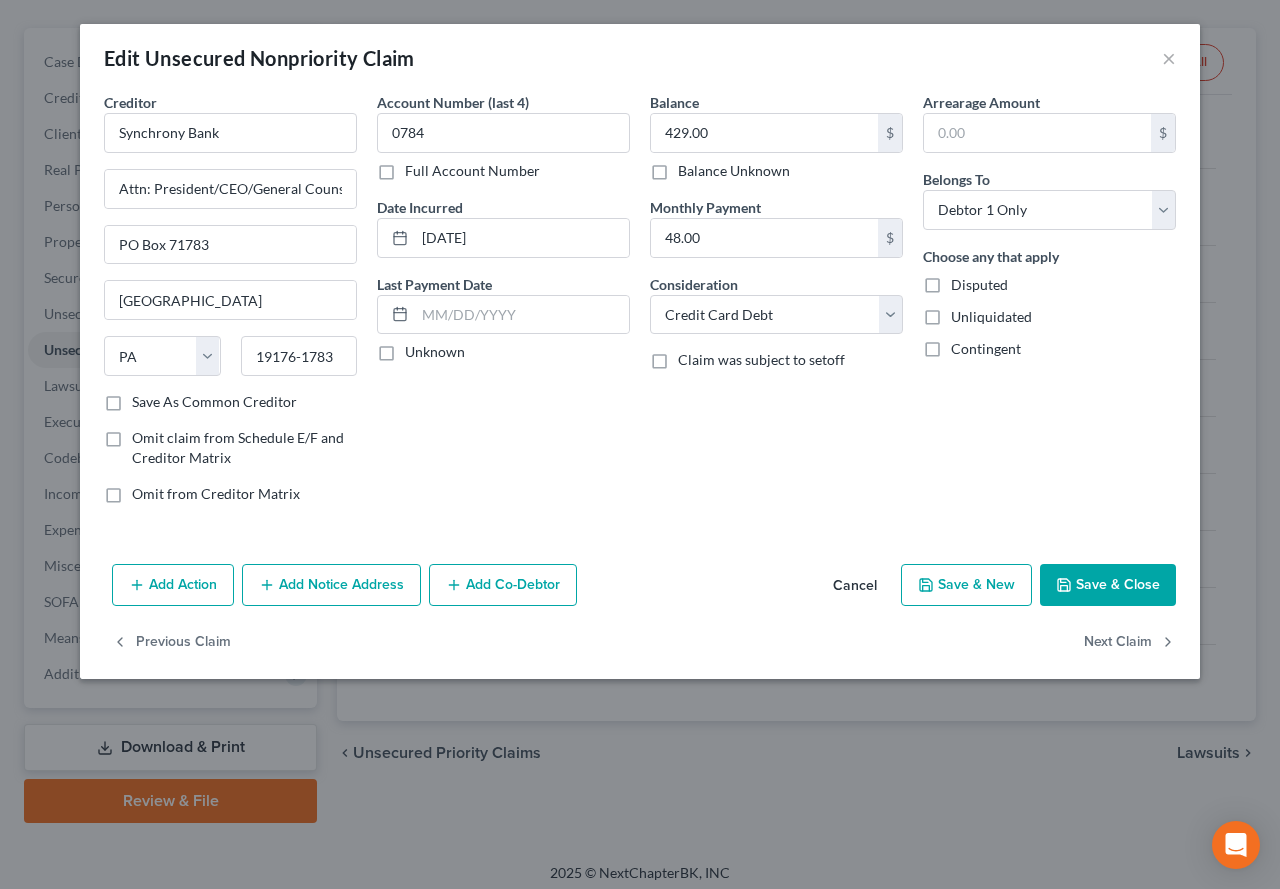 scroll, scrollTop: 0, scrollLeft: 0, axis: both 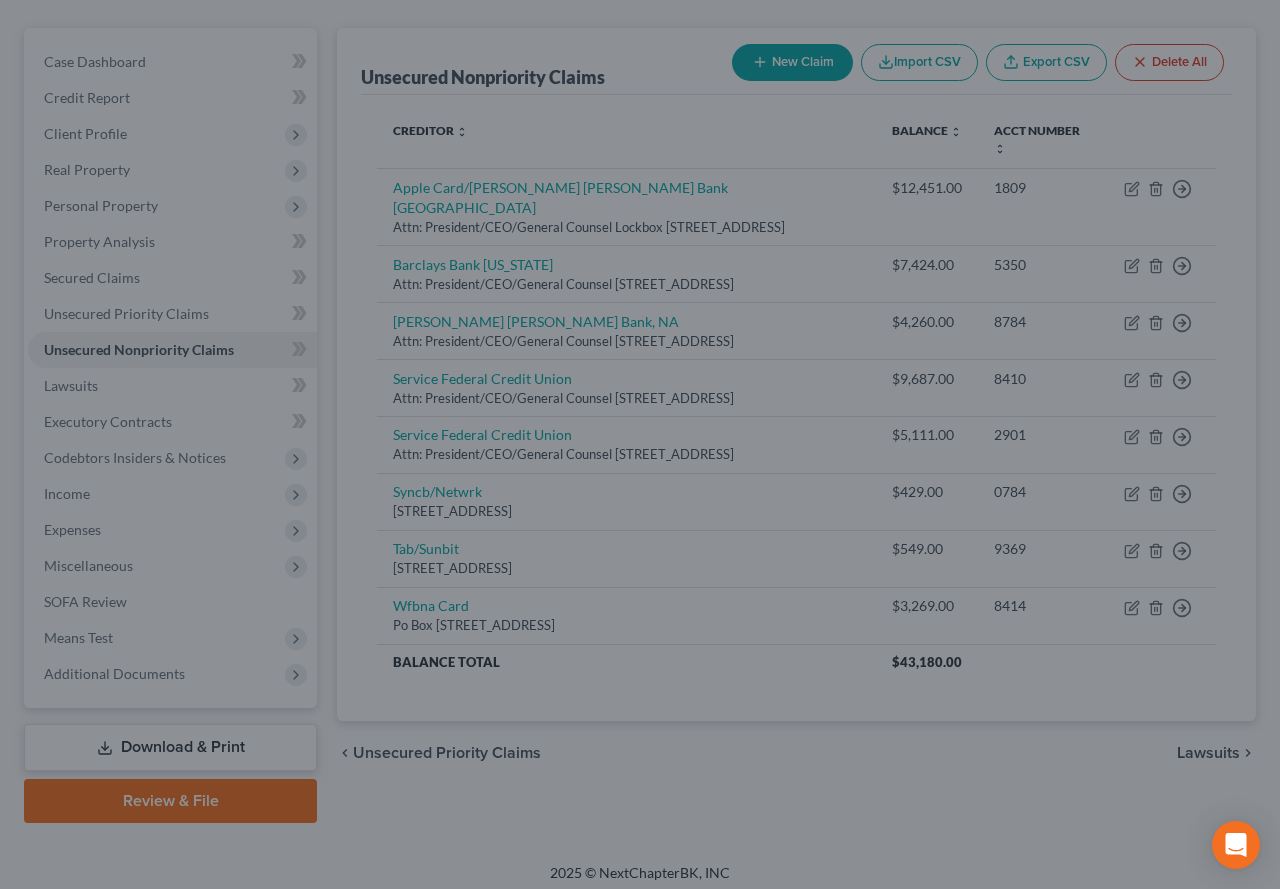 type on "0" 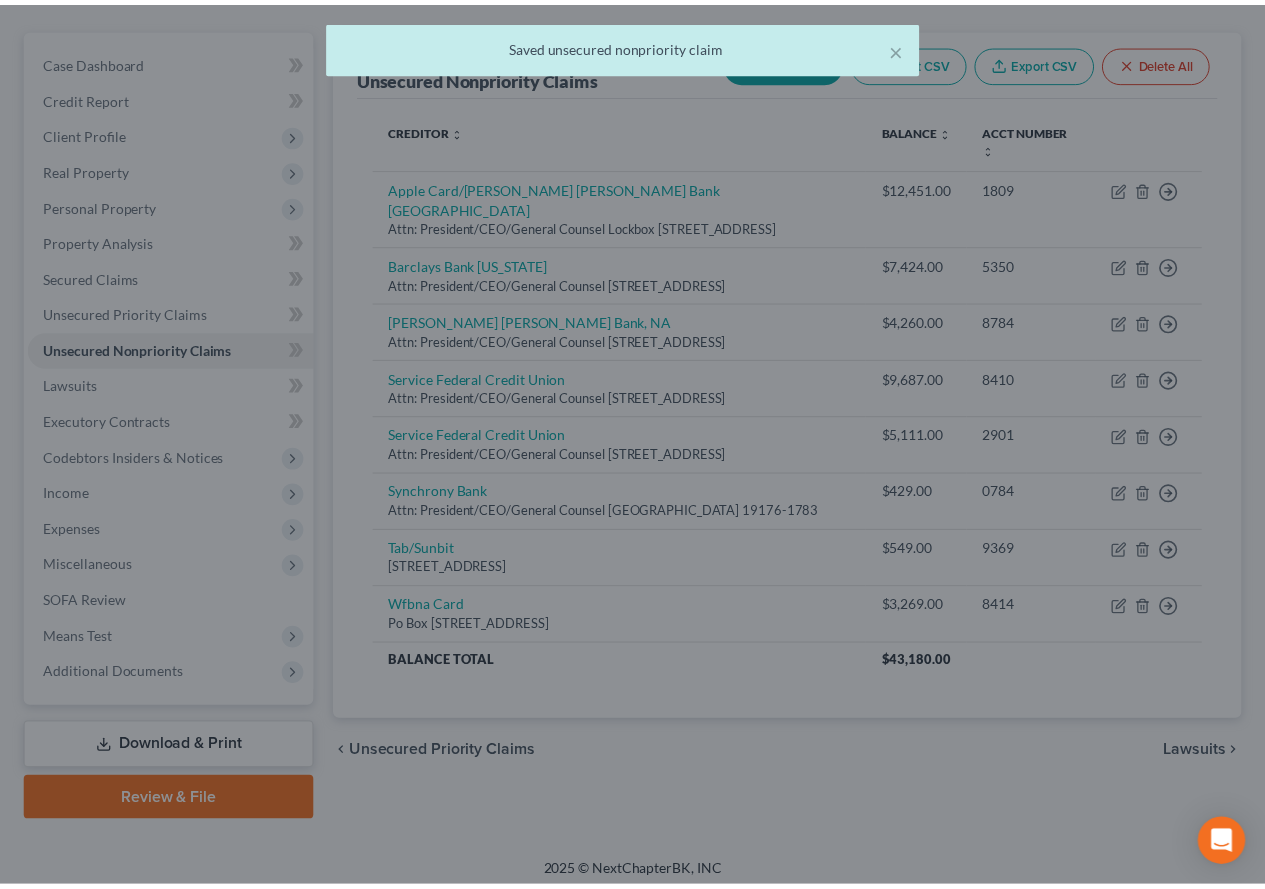 scroll, scrollTop: 200, scrollLeft: 0, axis: vertical 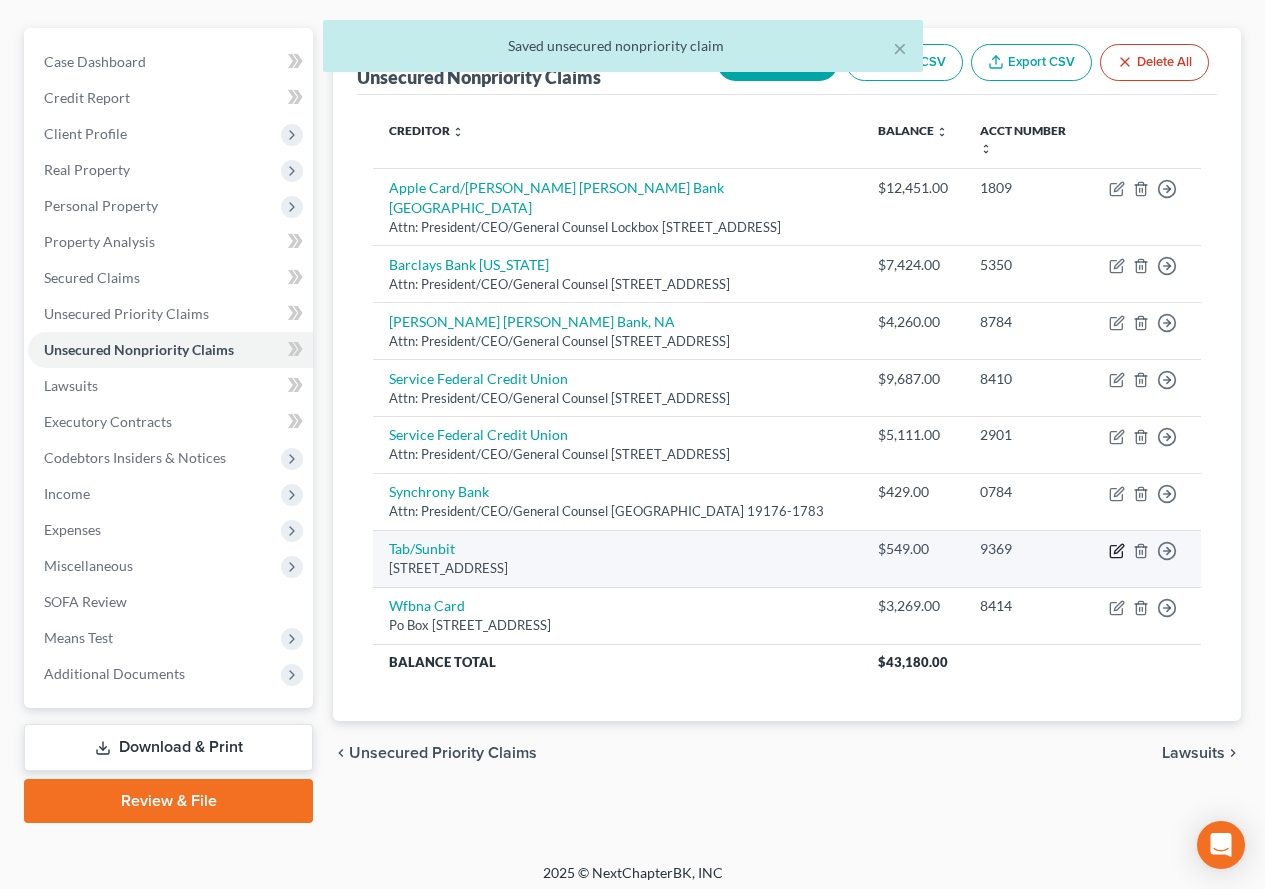 click 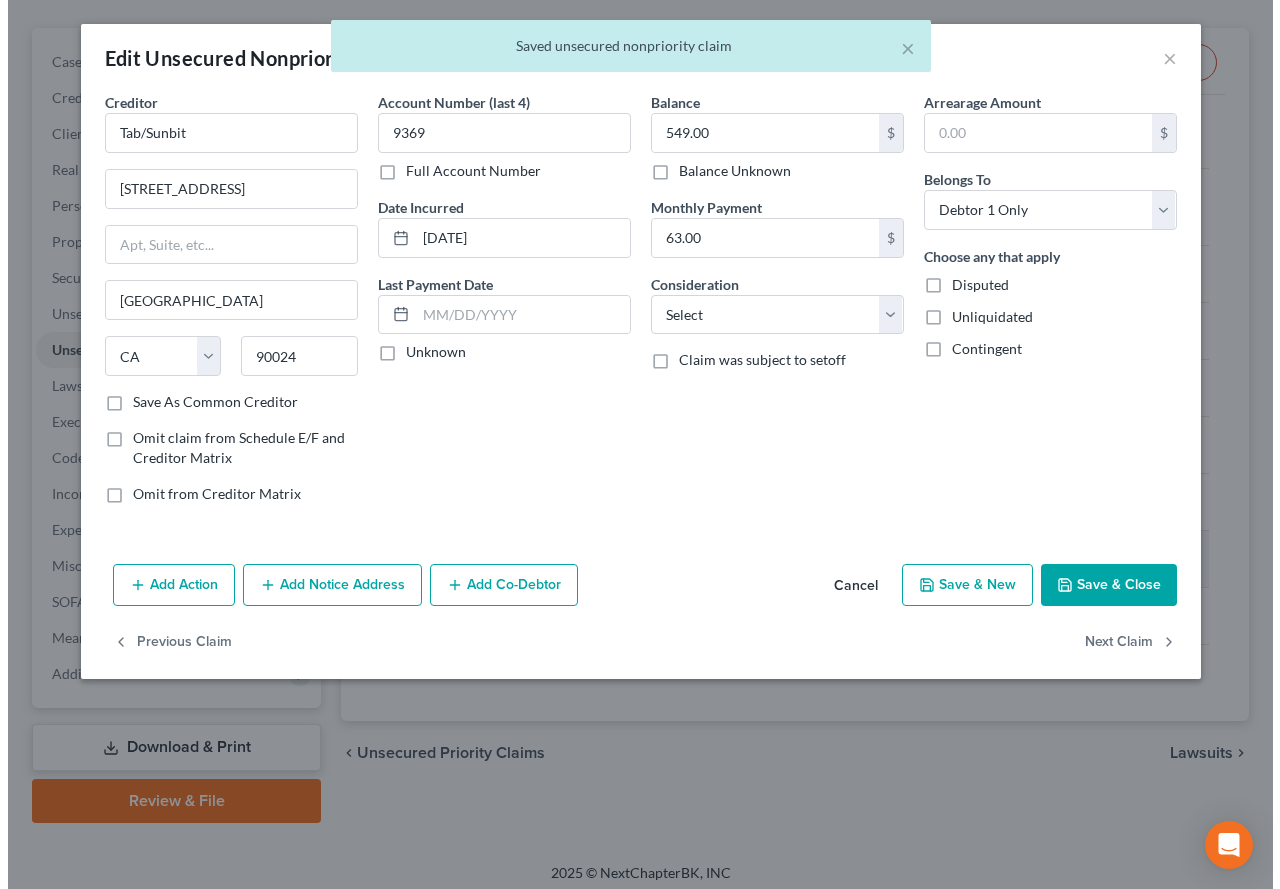 scroll, scrollTop: 164, scrollLeft: 0, axis: vertical 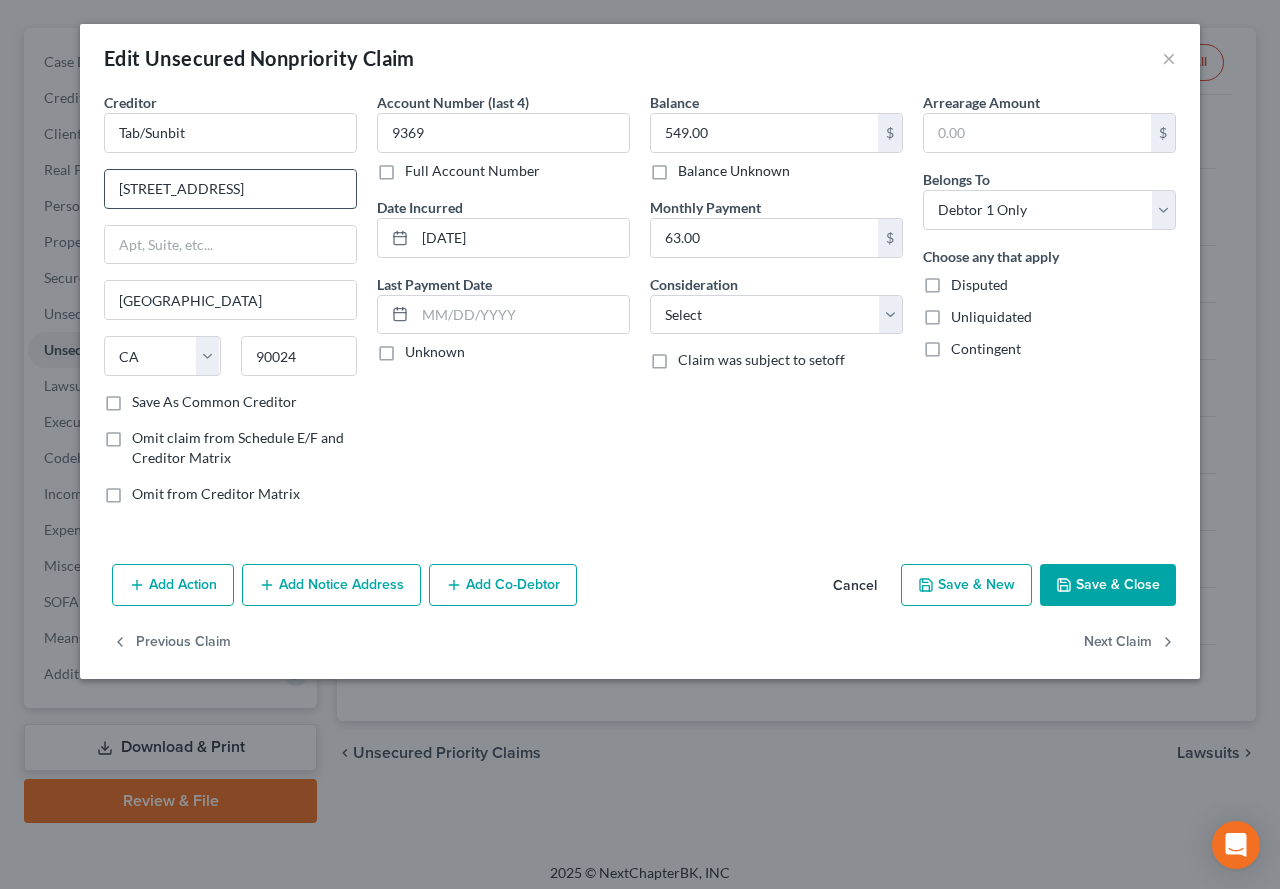 drag, startPoint x: 255, startPoint y: 186, endPoint x: 112, endPoint y: 193, distance: 143.17122 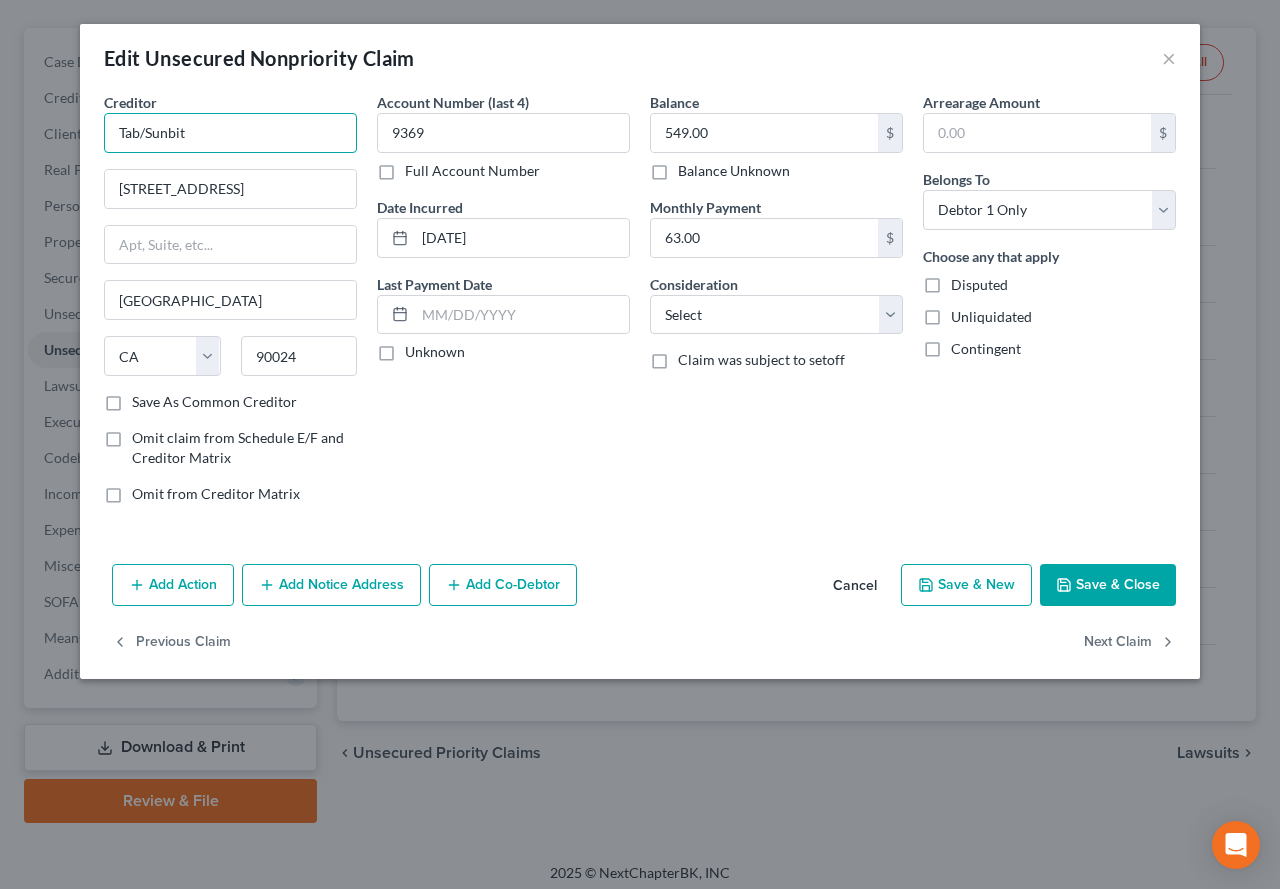 drag, startPoint x: 193, startPoint y: 138, endPoint x: 110, endPoint y: 133, distance: 83.15047 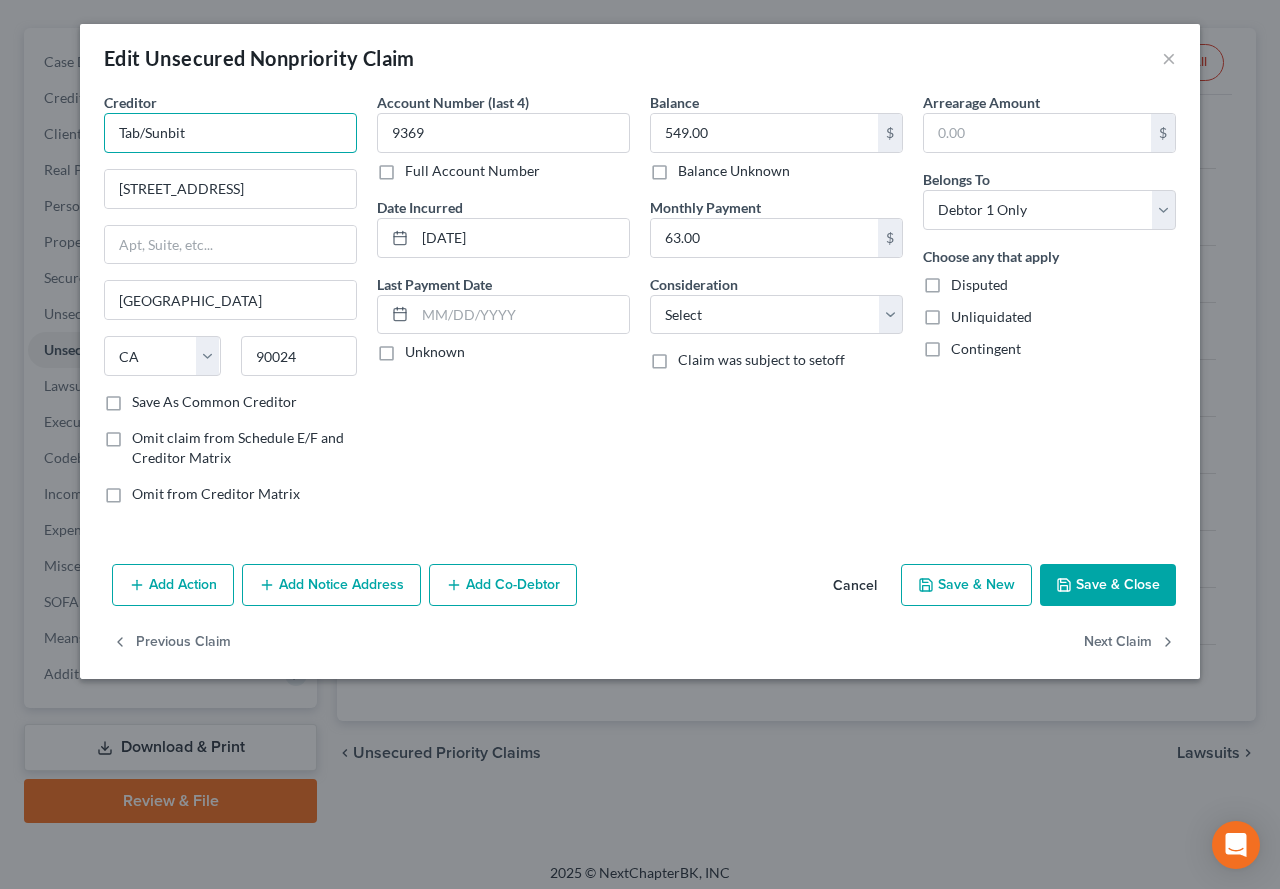 paste on "ransportation Alliance Bank, Inc" 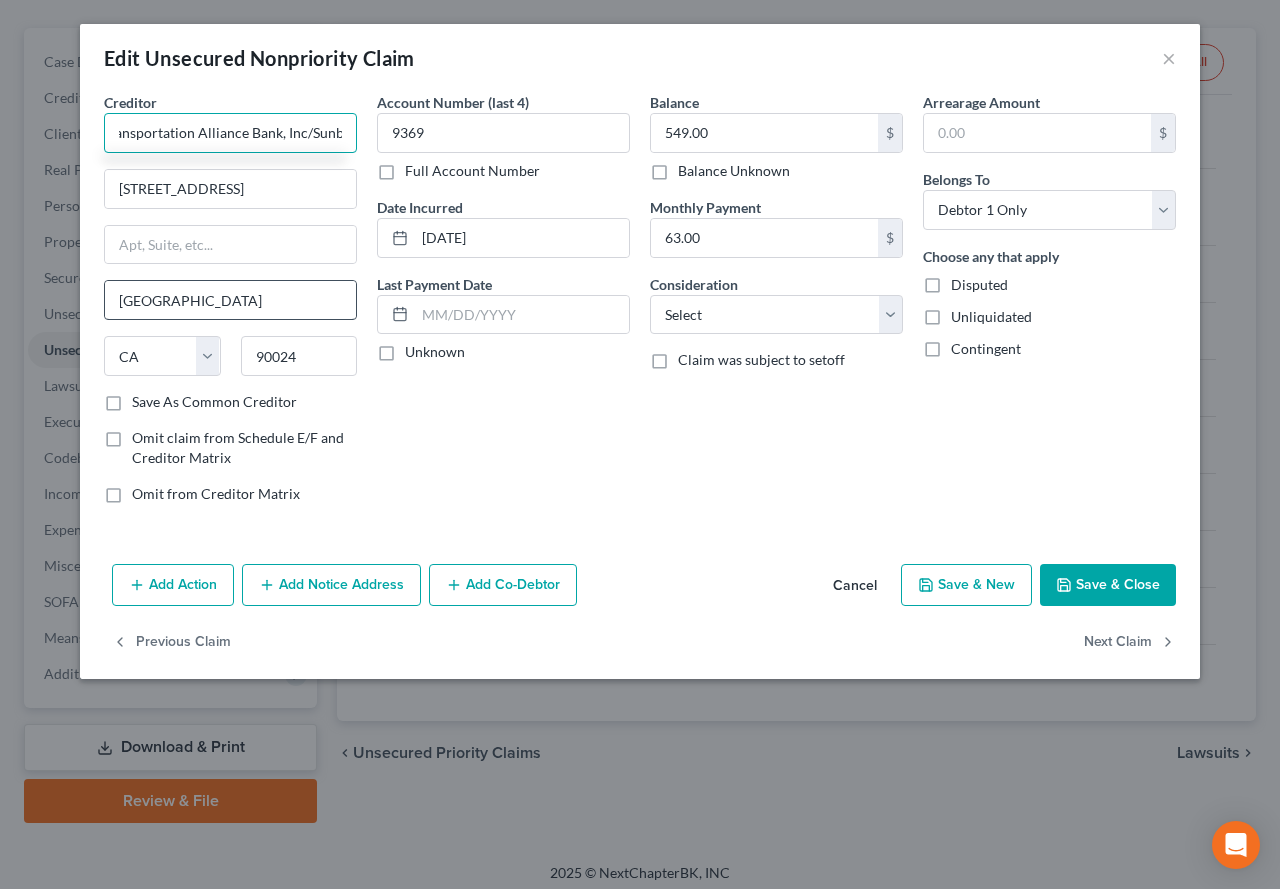 scroll, scrollTop: 0, scrollLeft: 23, axis: horizontal 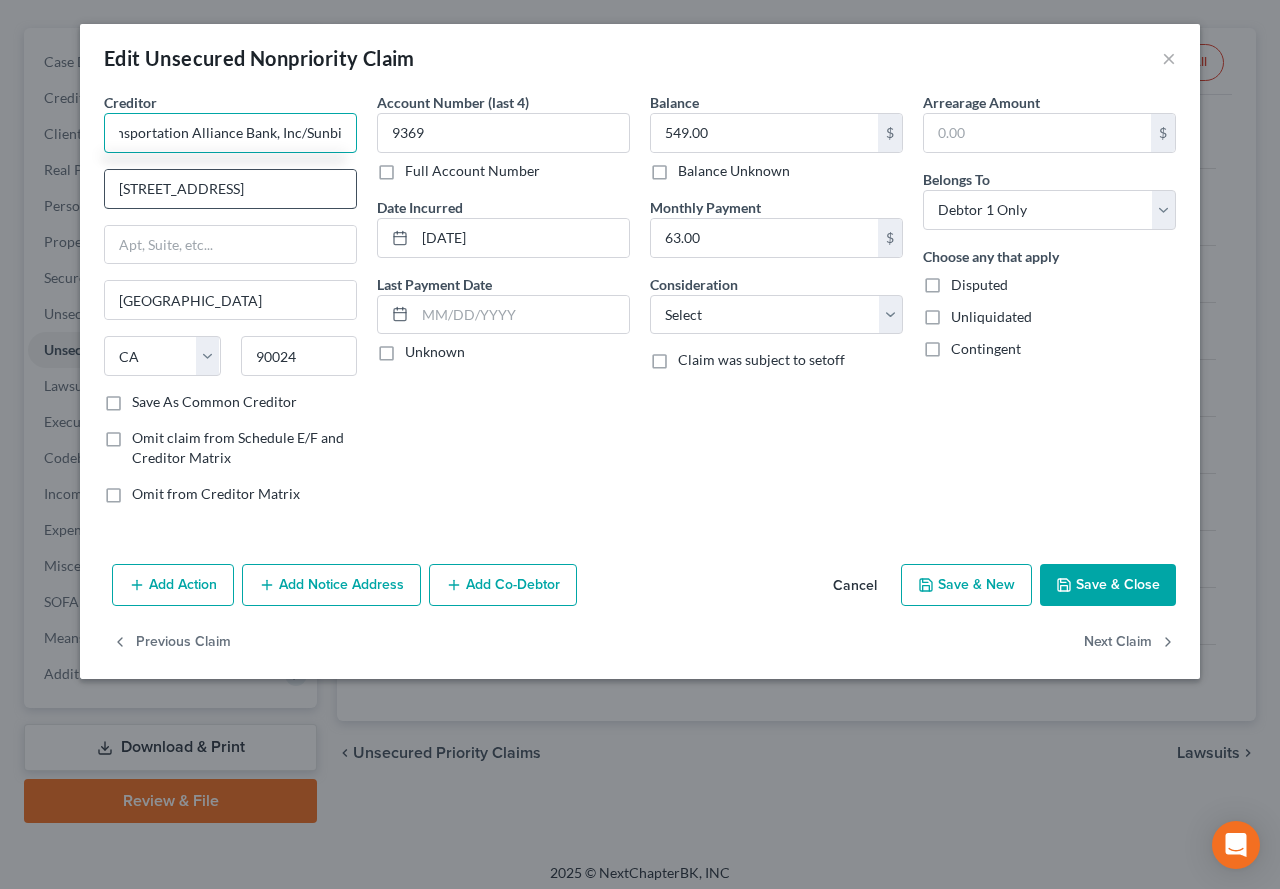 type on "Transportation Alliance Bank, Inc/Sunbit" 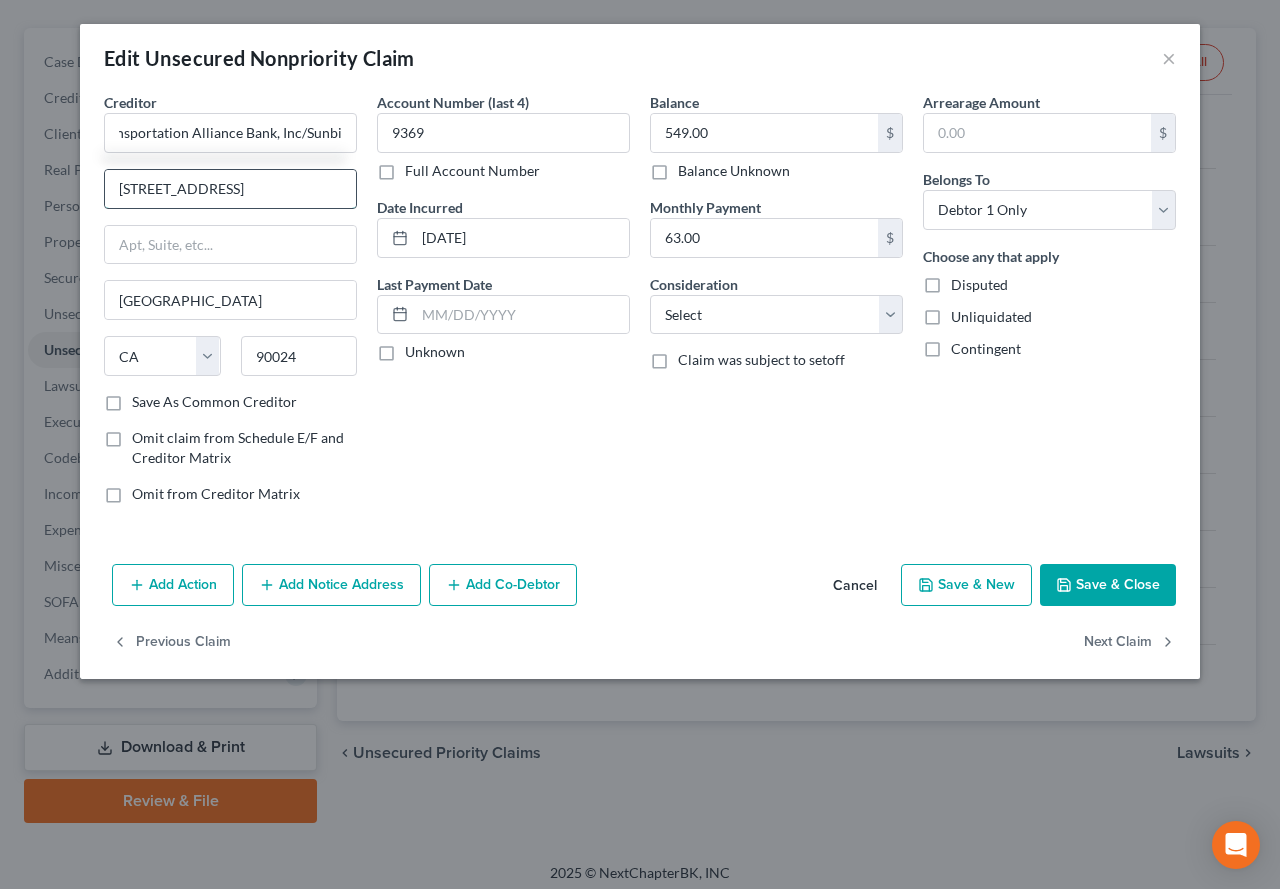 scroll, scrollTop: 0, scrollLeft: 0, axis: both 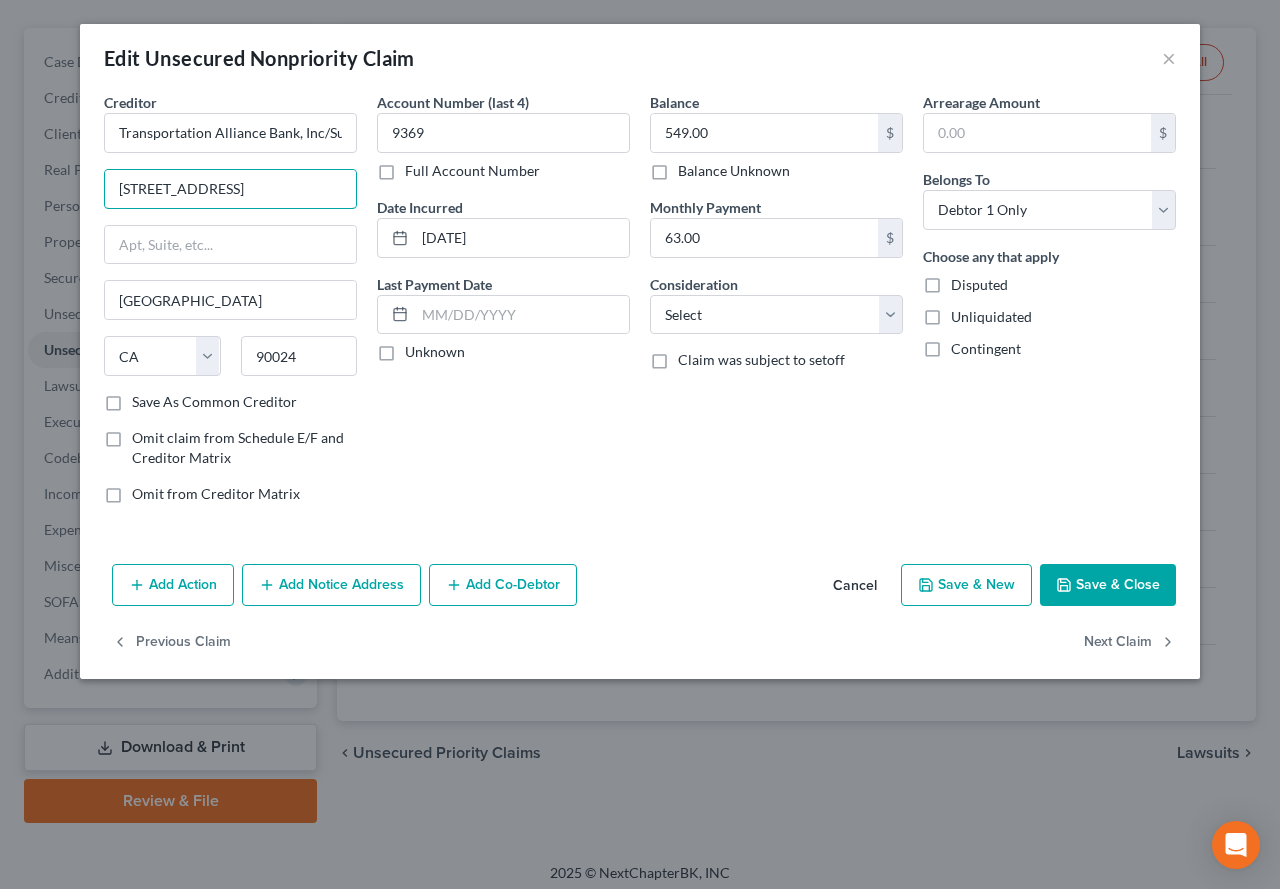 drag, startPoint x: 258, startPoint y: 193, endPoint x: 112, endPoint y: 213, distance: 147.3635 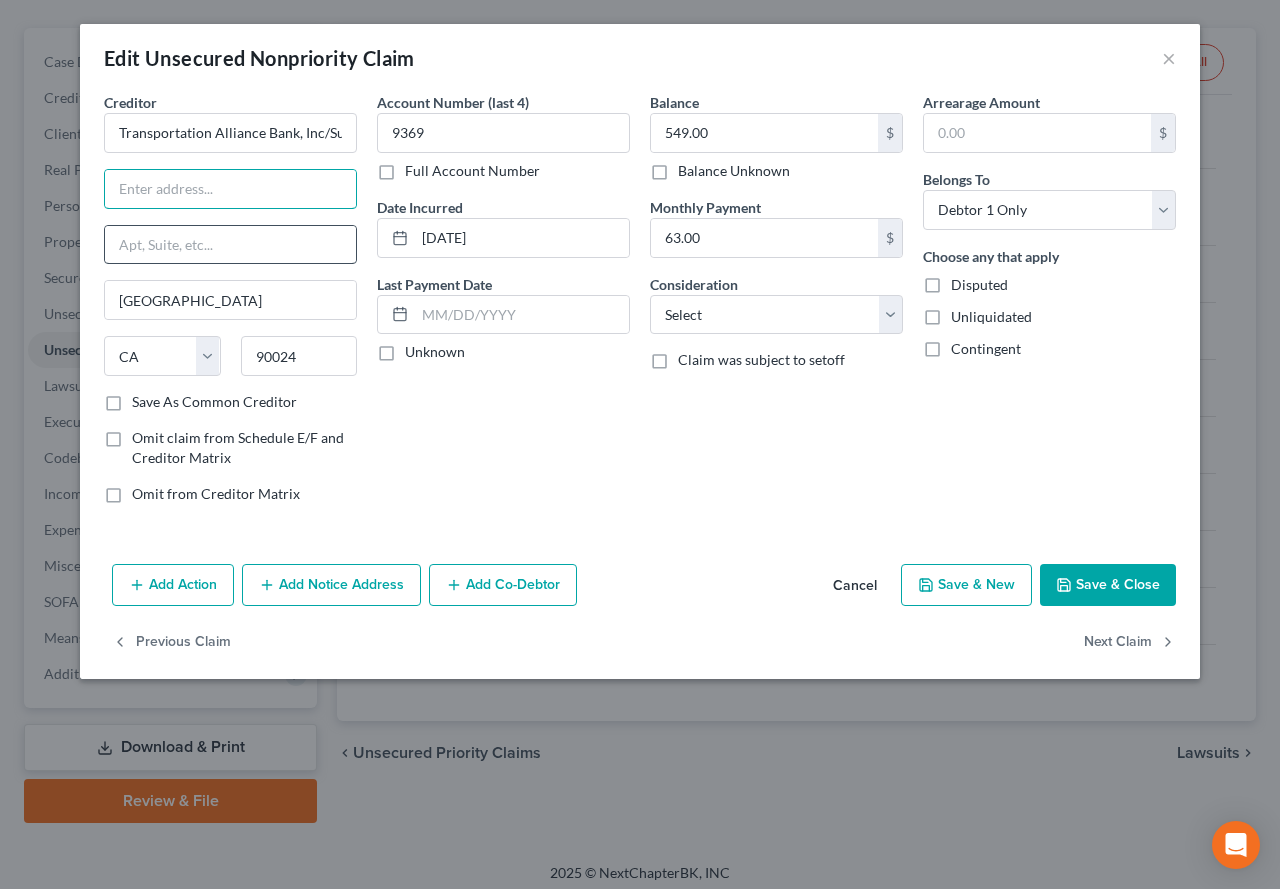 type 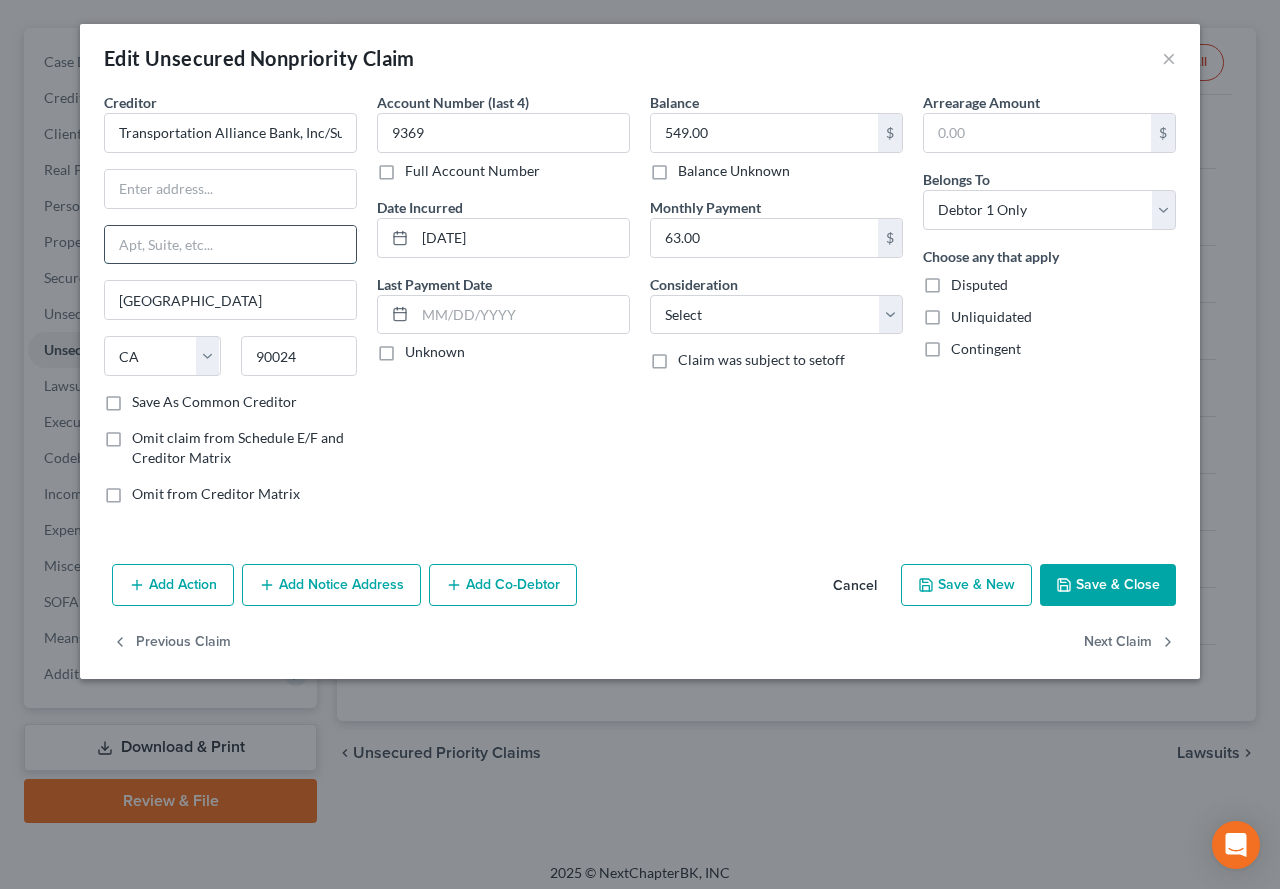 click at bounding box center (230, 245) 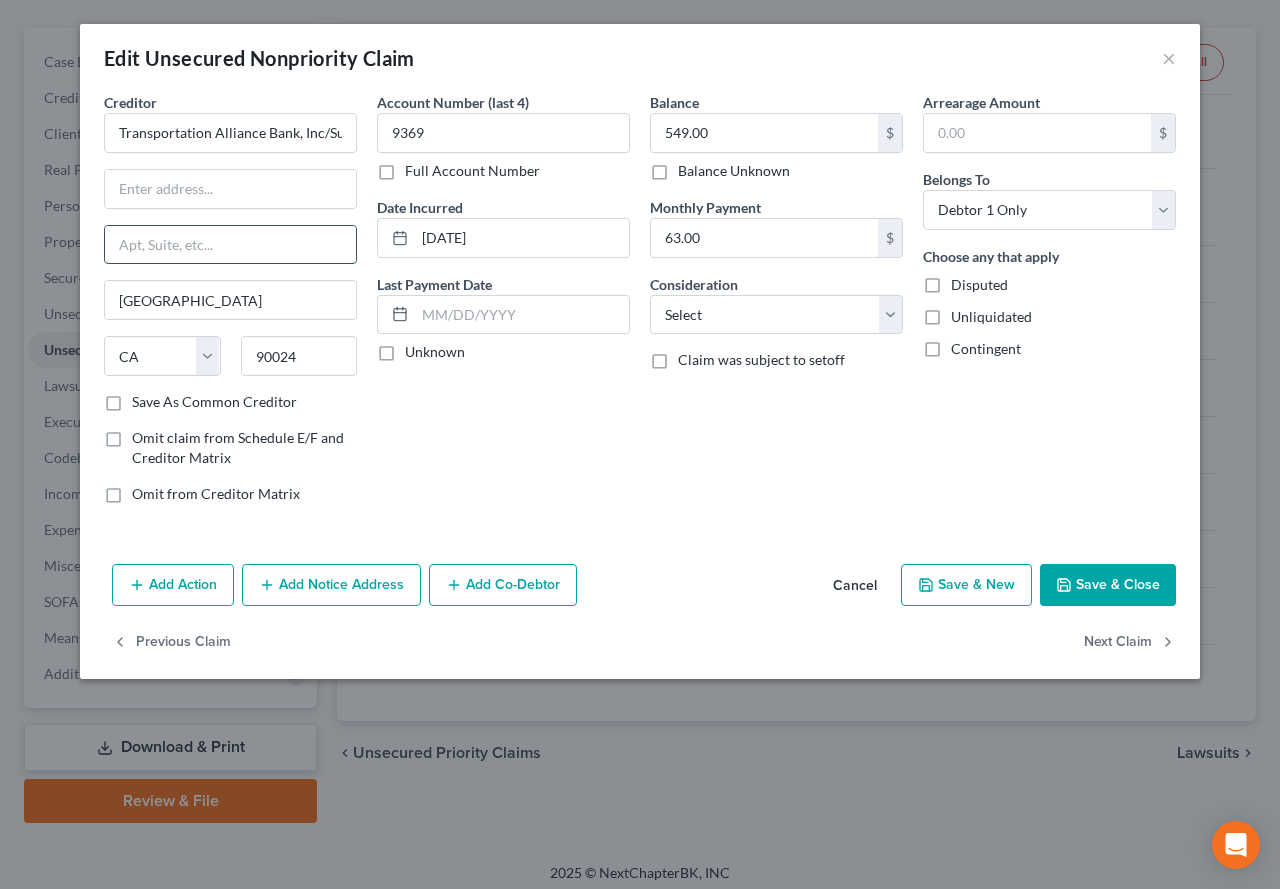 paste on "[STREET_ADDRESS]" 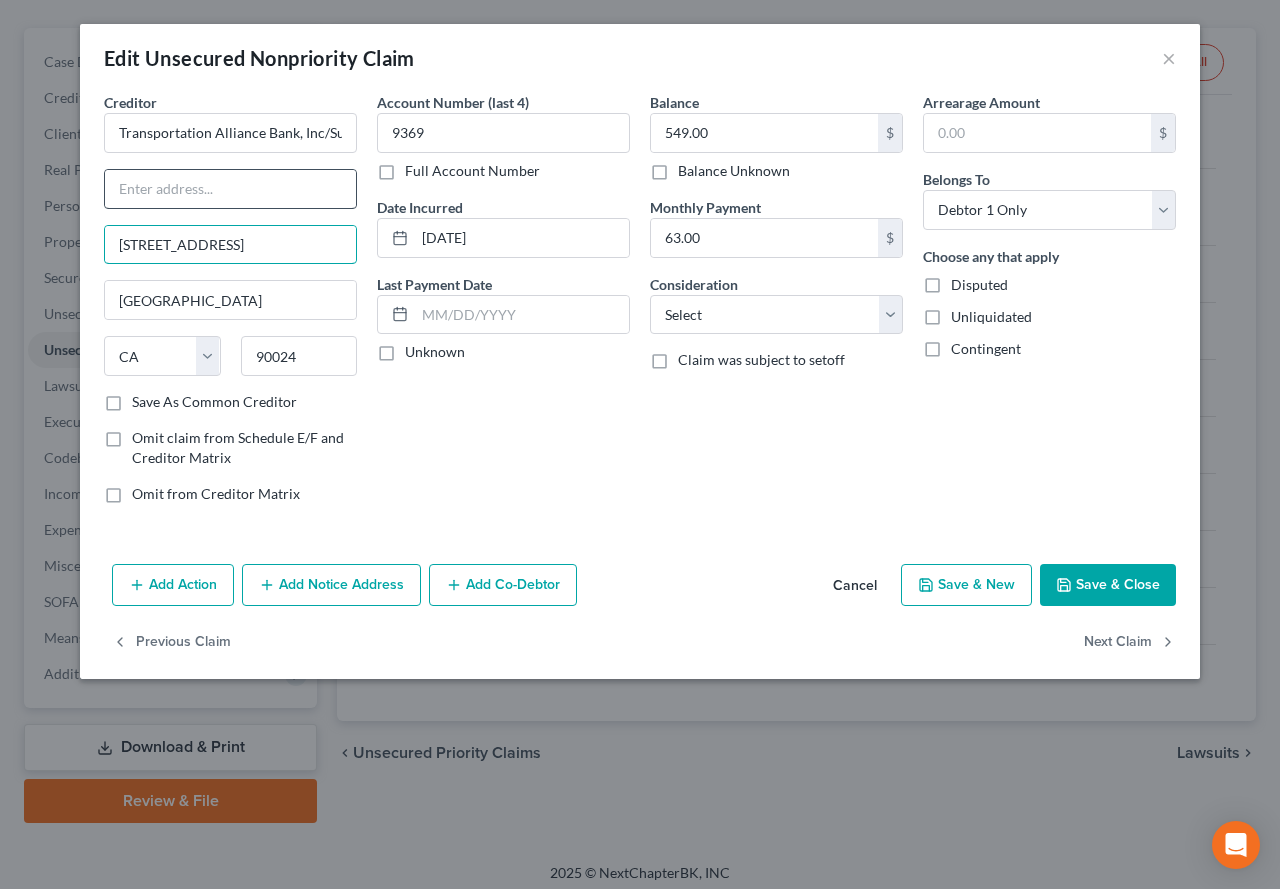 type on "[STREET_ADDRESS]" 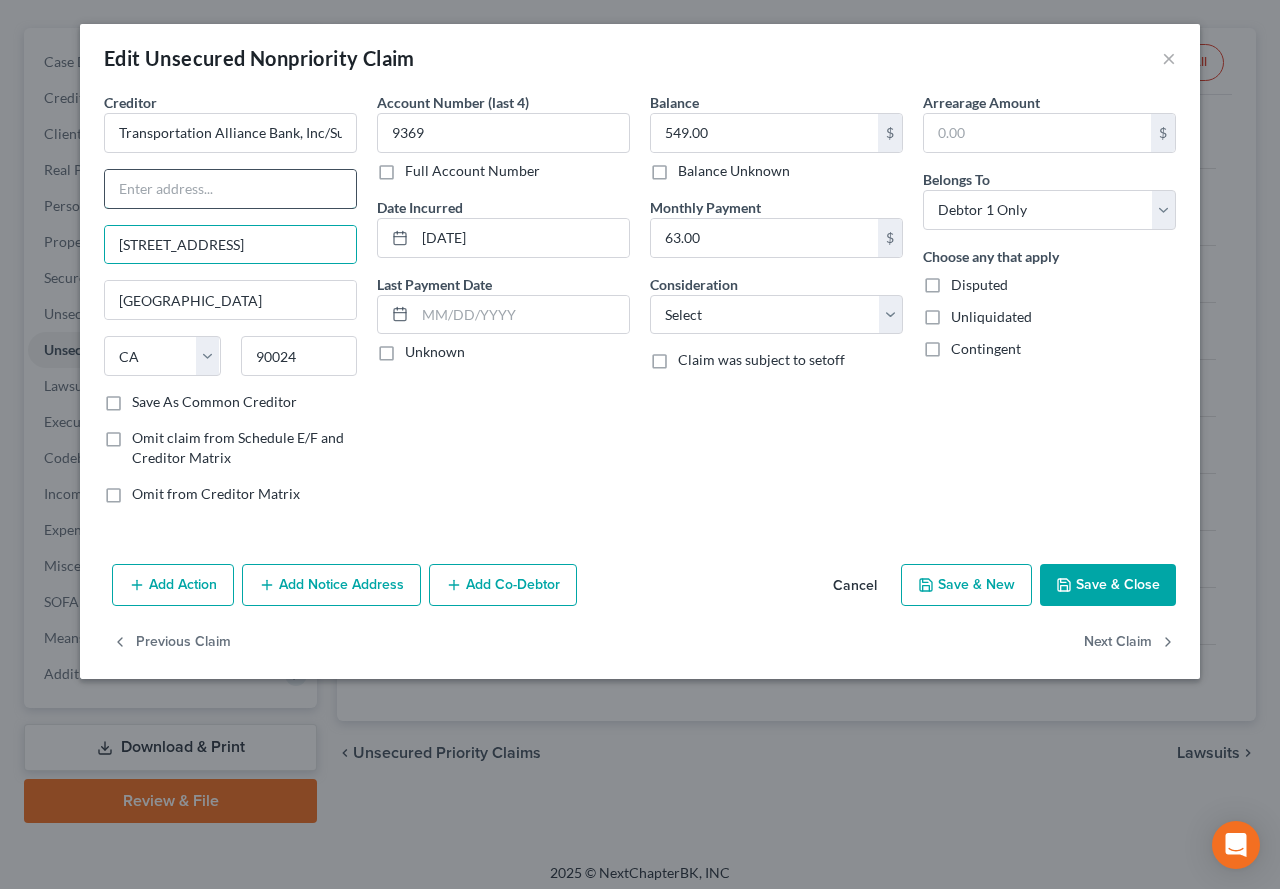 click at bounding box center [230, 189] 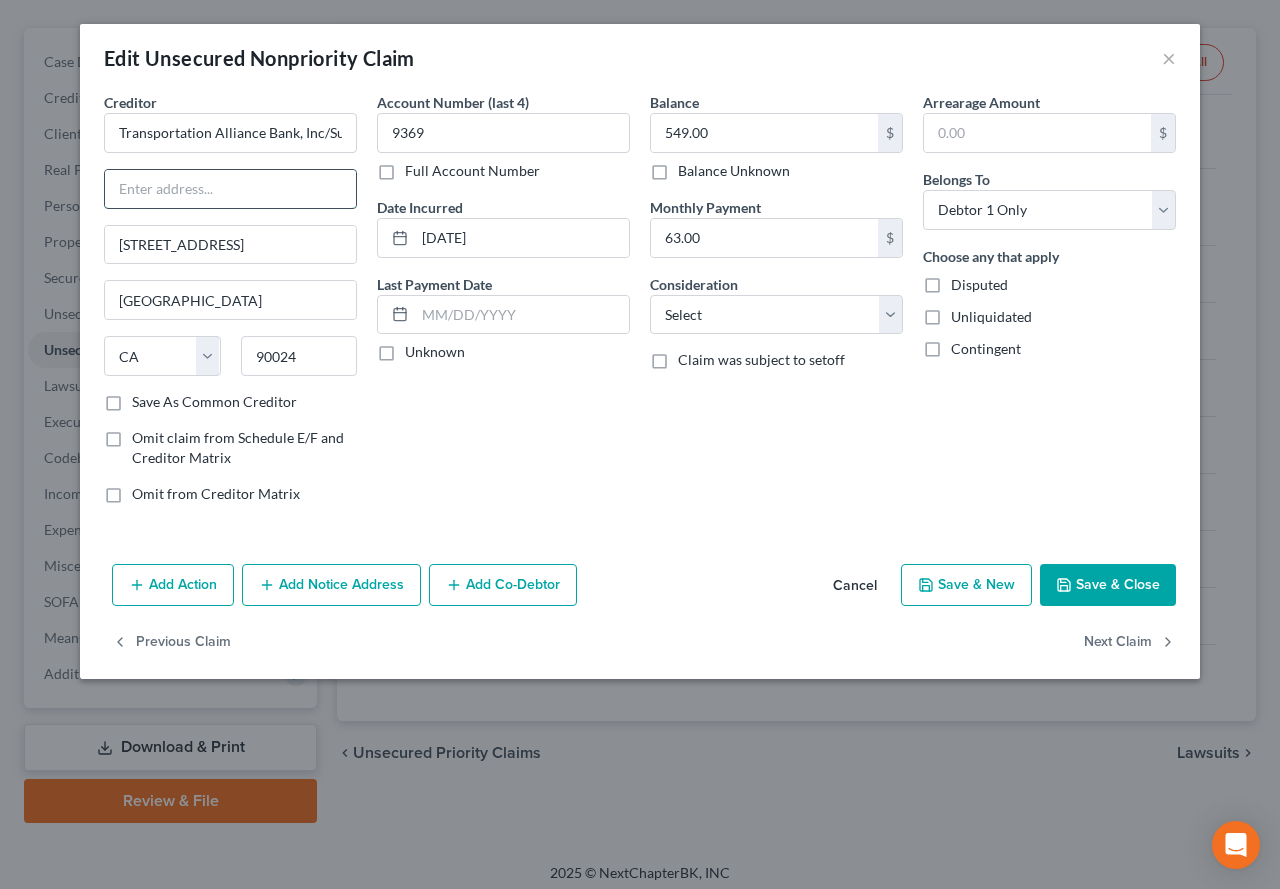 type on "Attn: President/CEO/General Counsel" 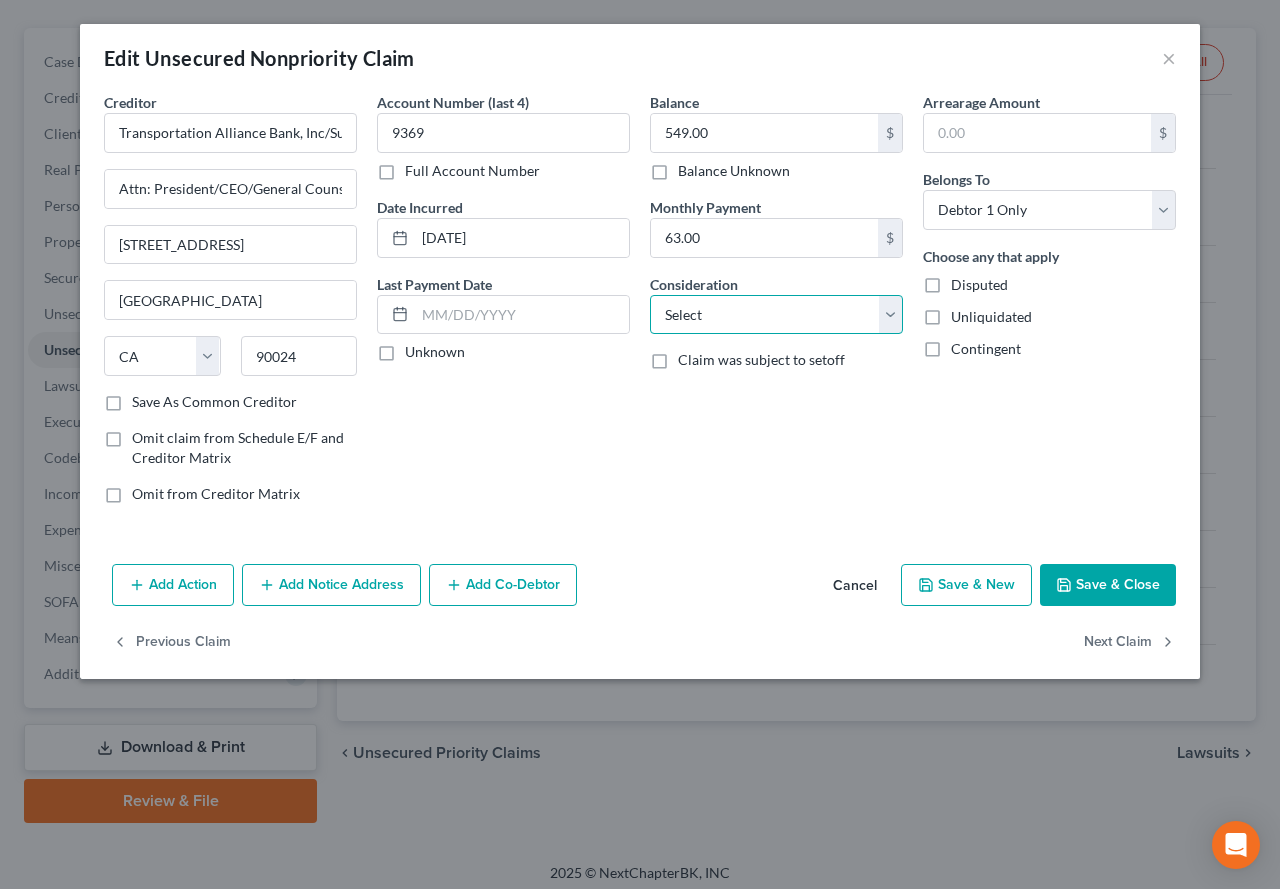 click on "Select Cable / Satellite Services Collection Agency Credit Card Debt Debt Counseling / Attorneys Deficiency Balance Domestic Support Obligations Home / Car Repairs Income Taxes Judgment Liens Medical Services Monies Loaned / Advanced Mortgage Obligation From Divorce Or Separation Obligation To Pensions Other Overdrawn Bank Account Promised To Help Pay Creditors Student Loans Suppliers And Vendors Telephone / Internet Services Utility Services" at bounding box center [776, 315] 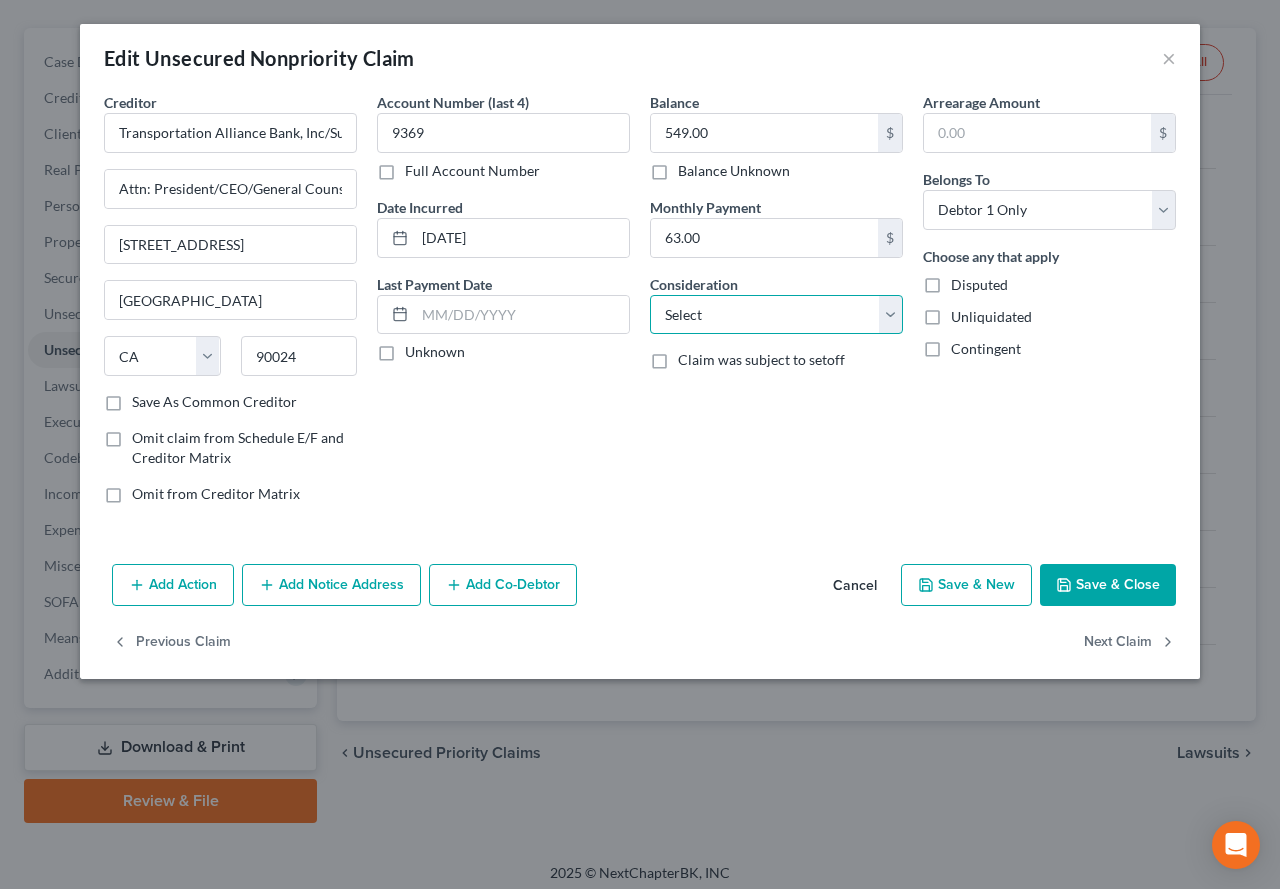 select on "10" 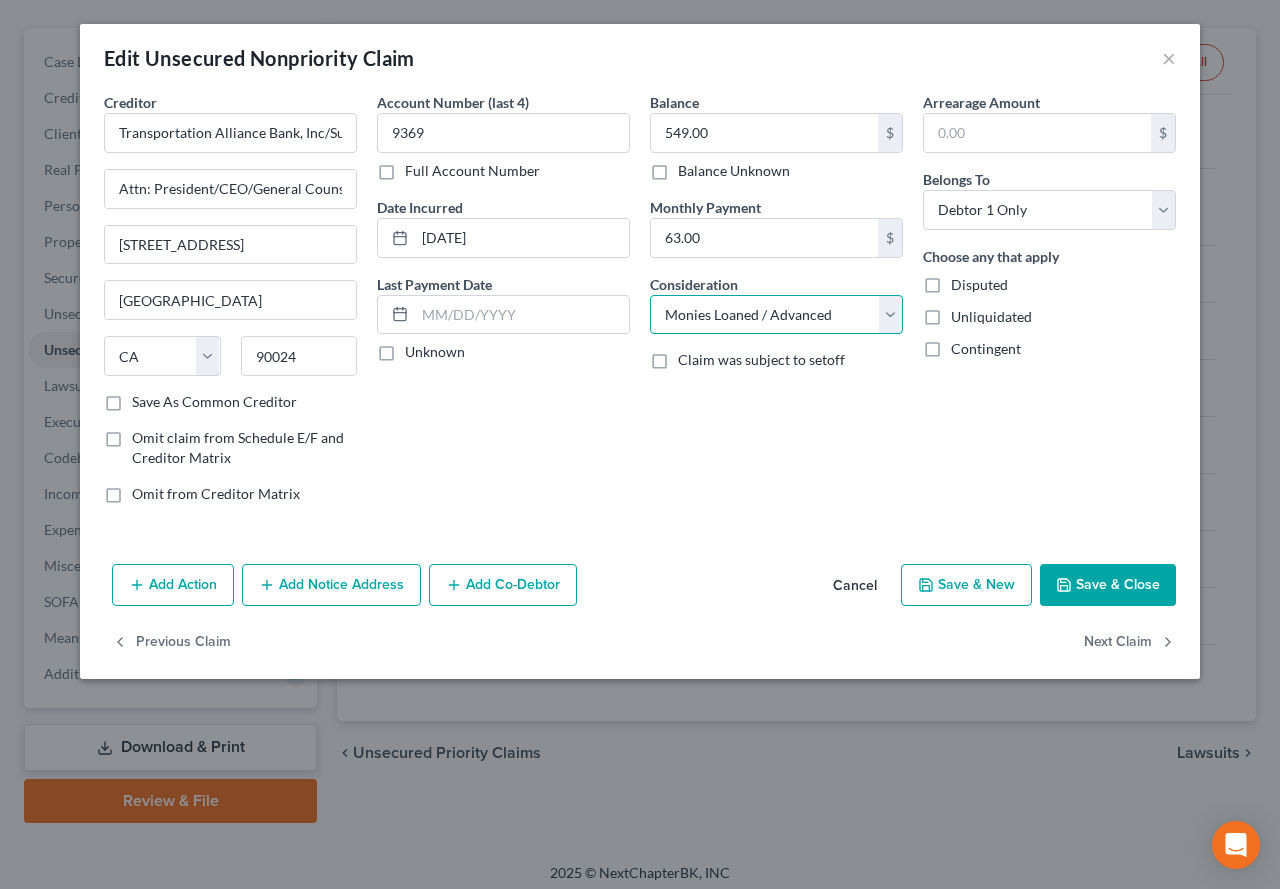 click on "Select Cable / Satellite Services Collection Agency Credit Card Debt Debt Counseling / Attorneys Deficiency Balance Domestic Support Obligations Home / Car Repairs Income Taxes Judgment Liens Medical Services Monies Loaned / Advanced Mortgage Obligation From Divorce Or Separation Obligation To Pensions Other Overdrawn Bank Account Promised To Help Pay Creditors Student Loans Suppliers And Vendors Telephone / Internet Services Utility Services" at bounding box center (776, 315) 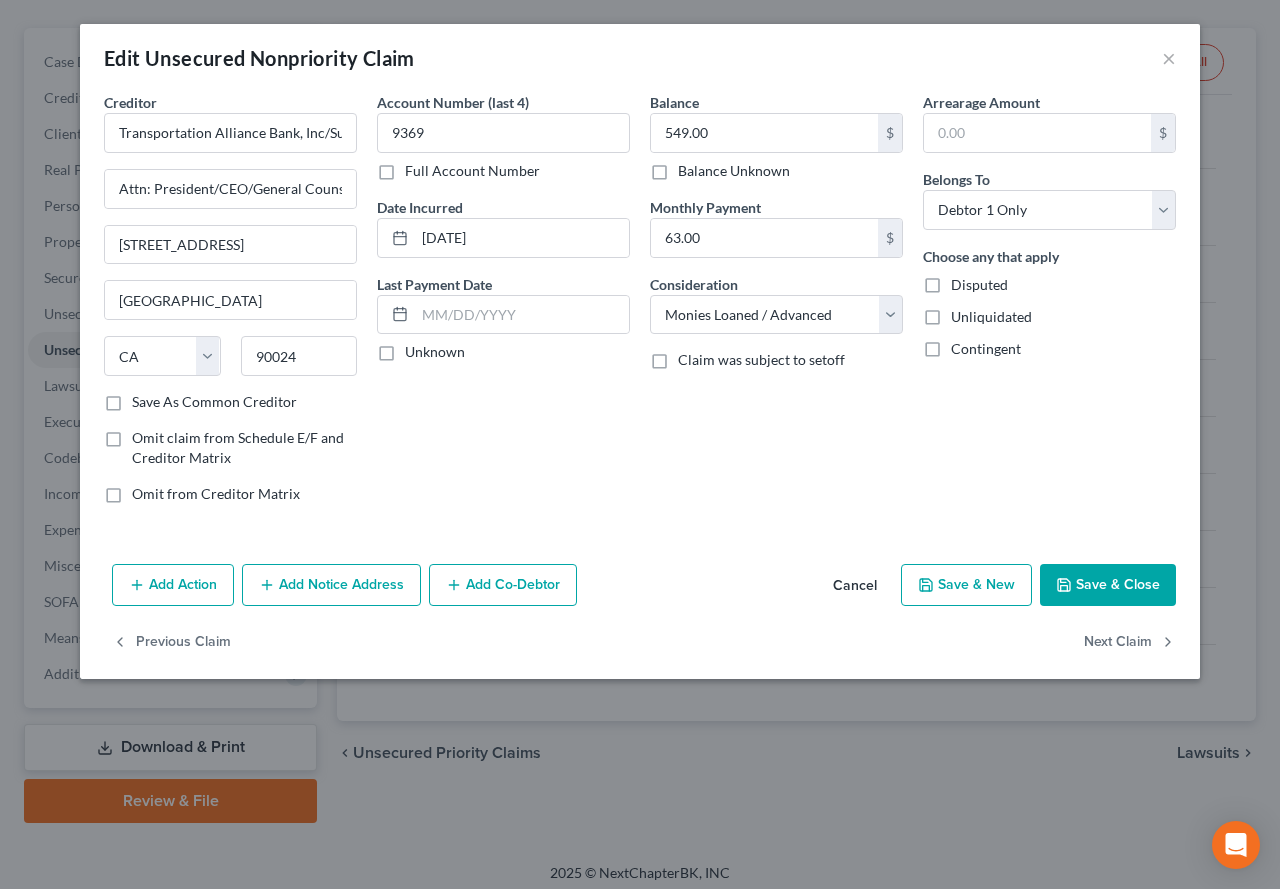 click on "Save & Close" at bounding box center [1108, 585] 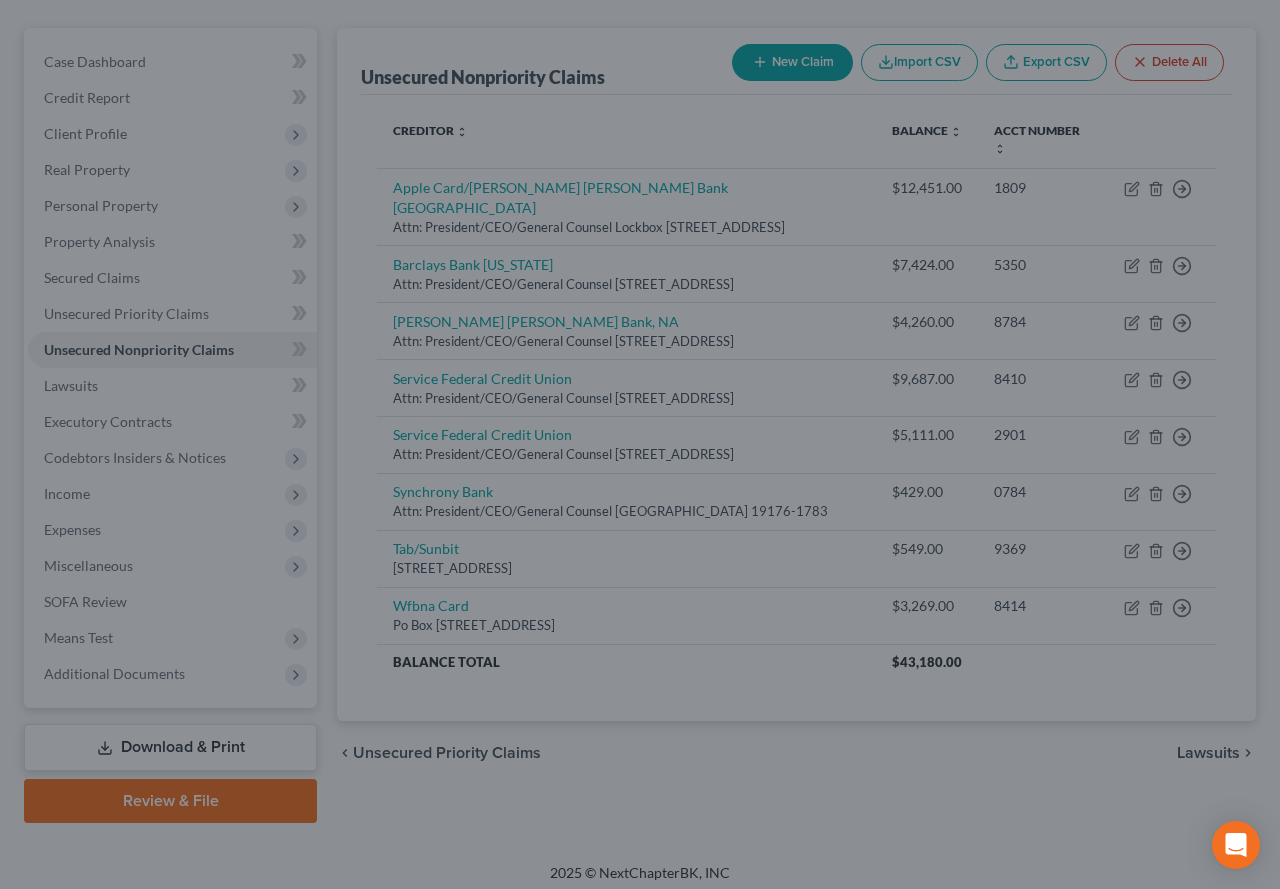 type on "0" 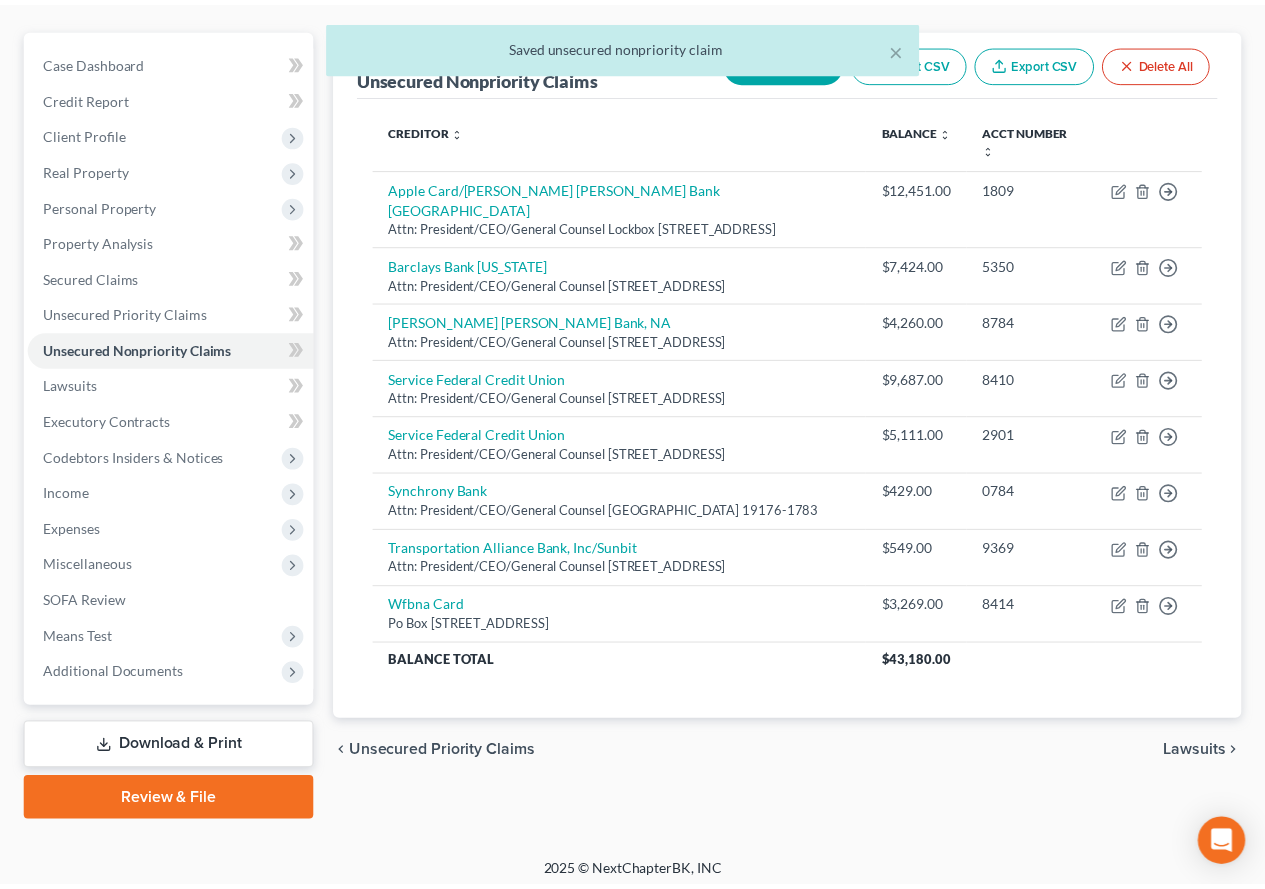 scroll, scrollTop: 200, scrollLeft: 0, axis: vertical 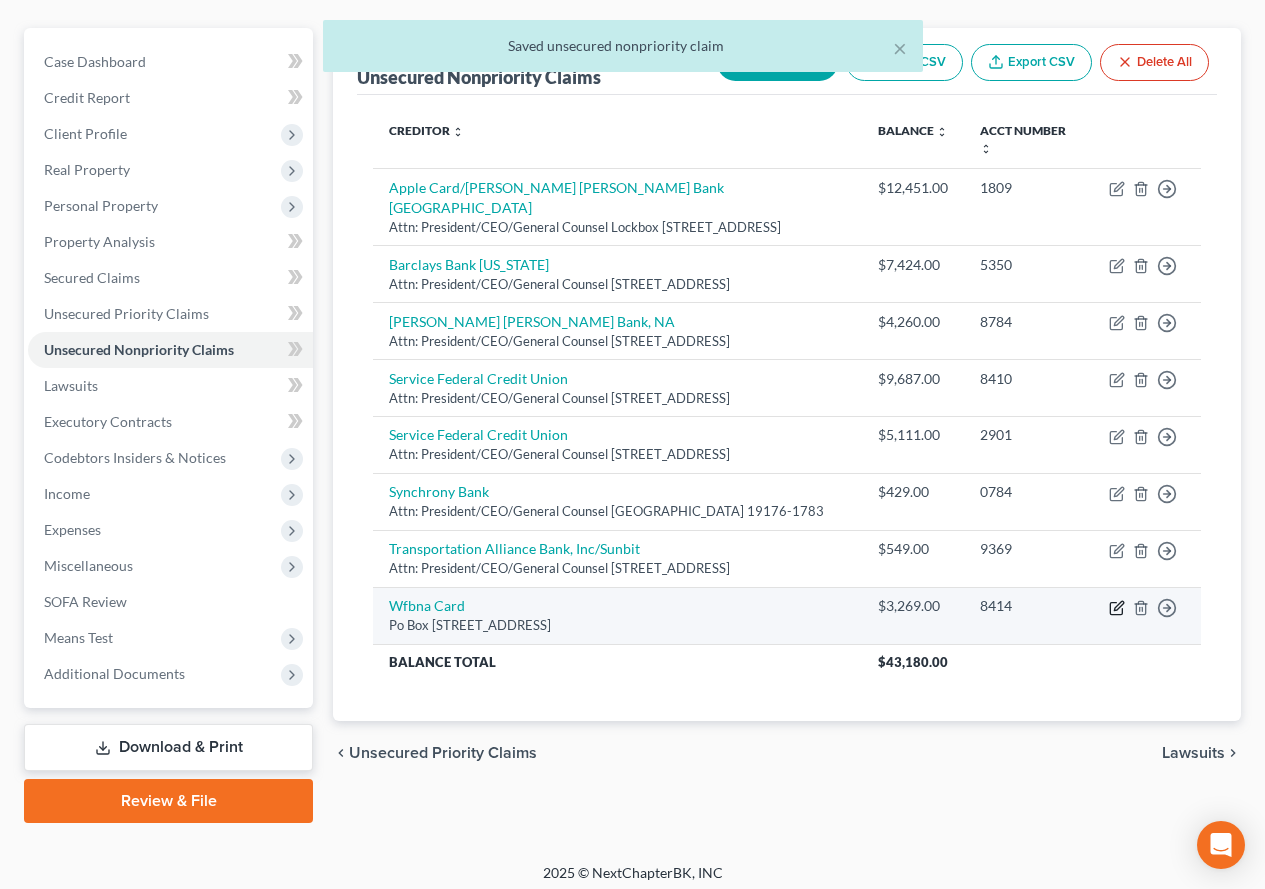 click 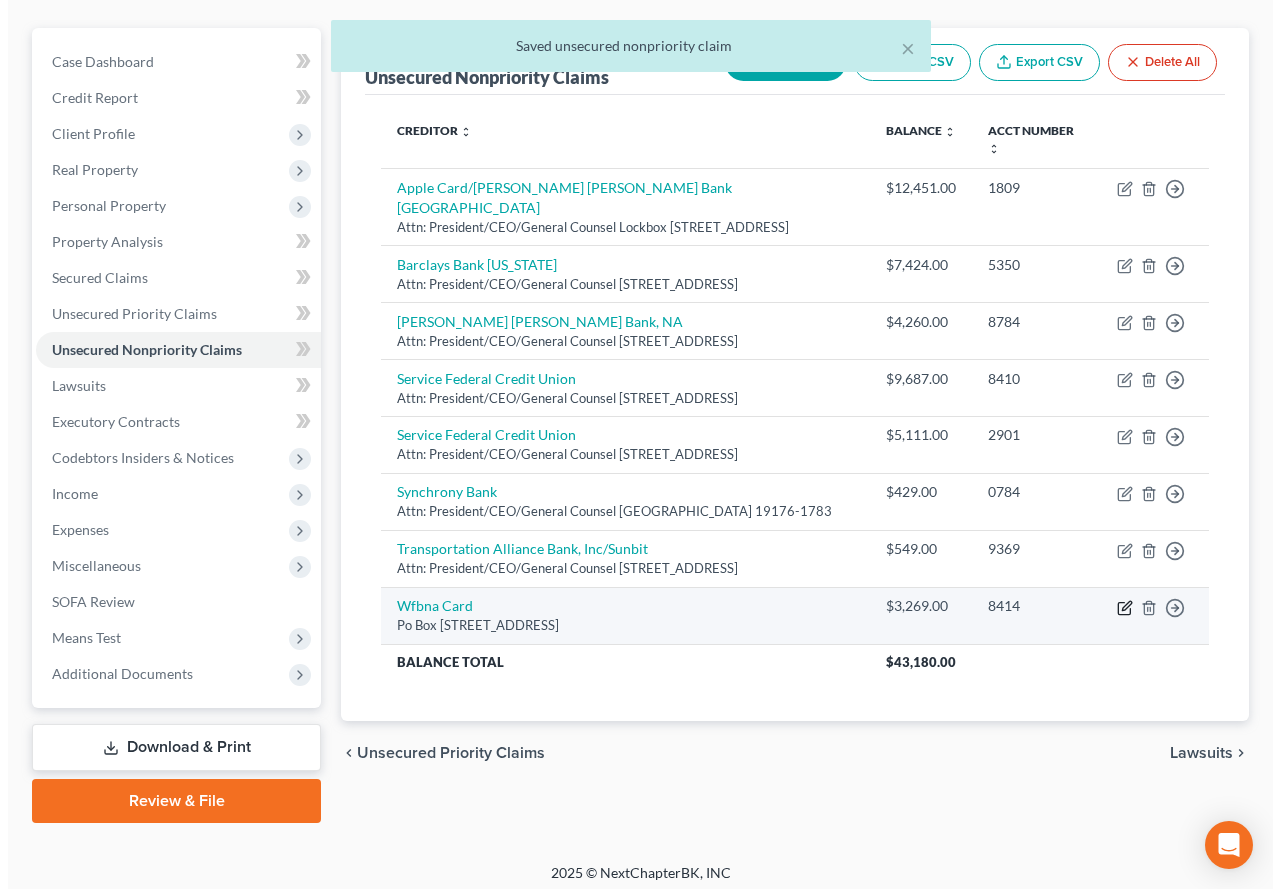 scroll, scrollTop: 164, scrollLeft: 0, axis: vertical 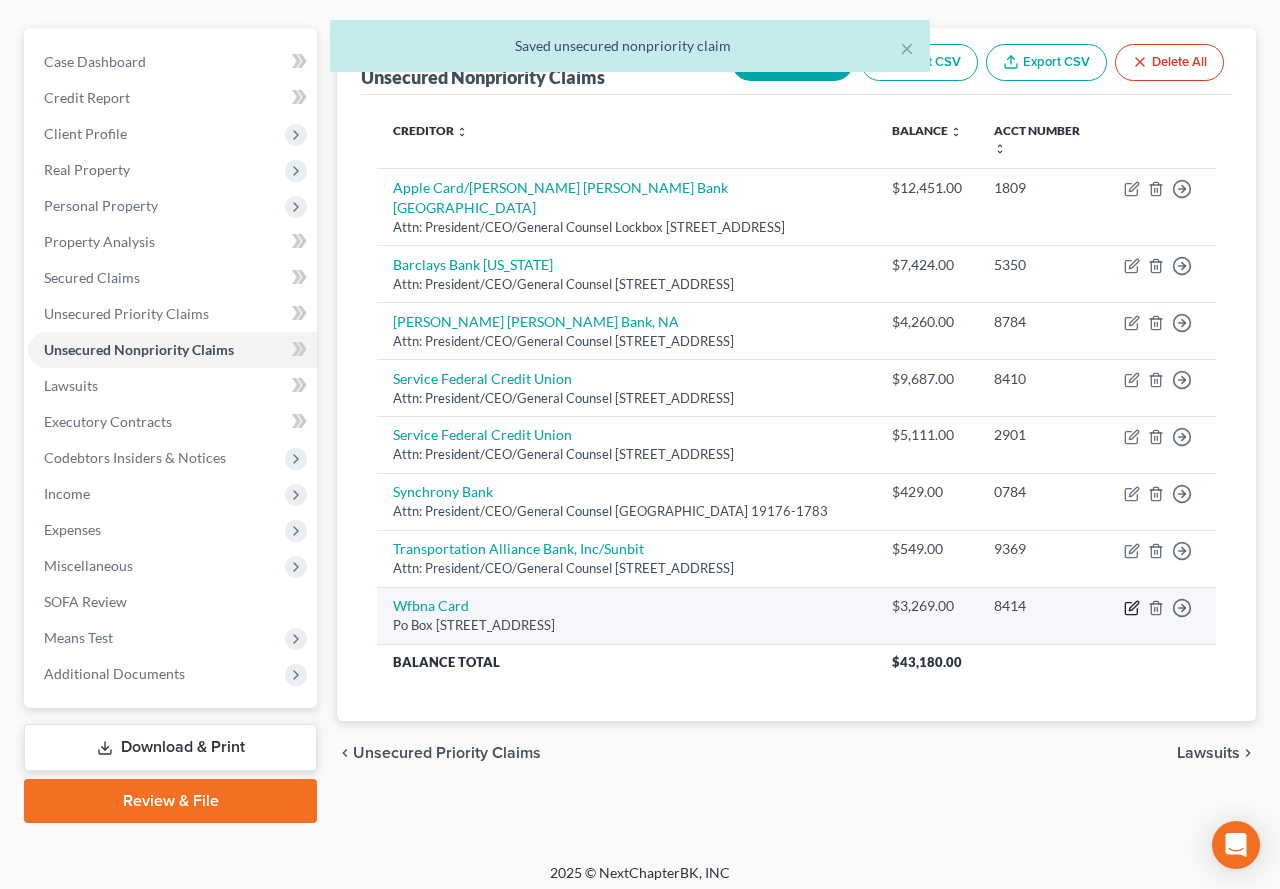 select on "16" 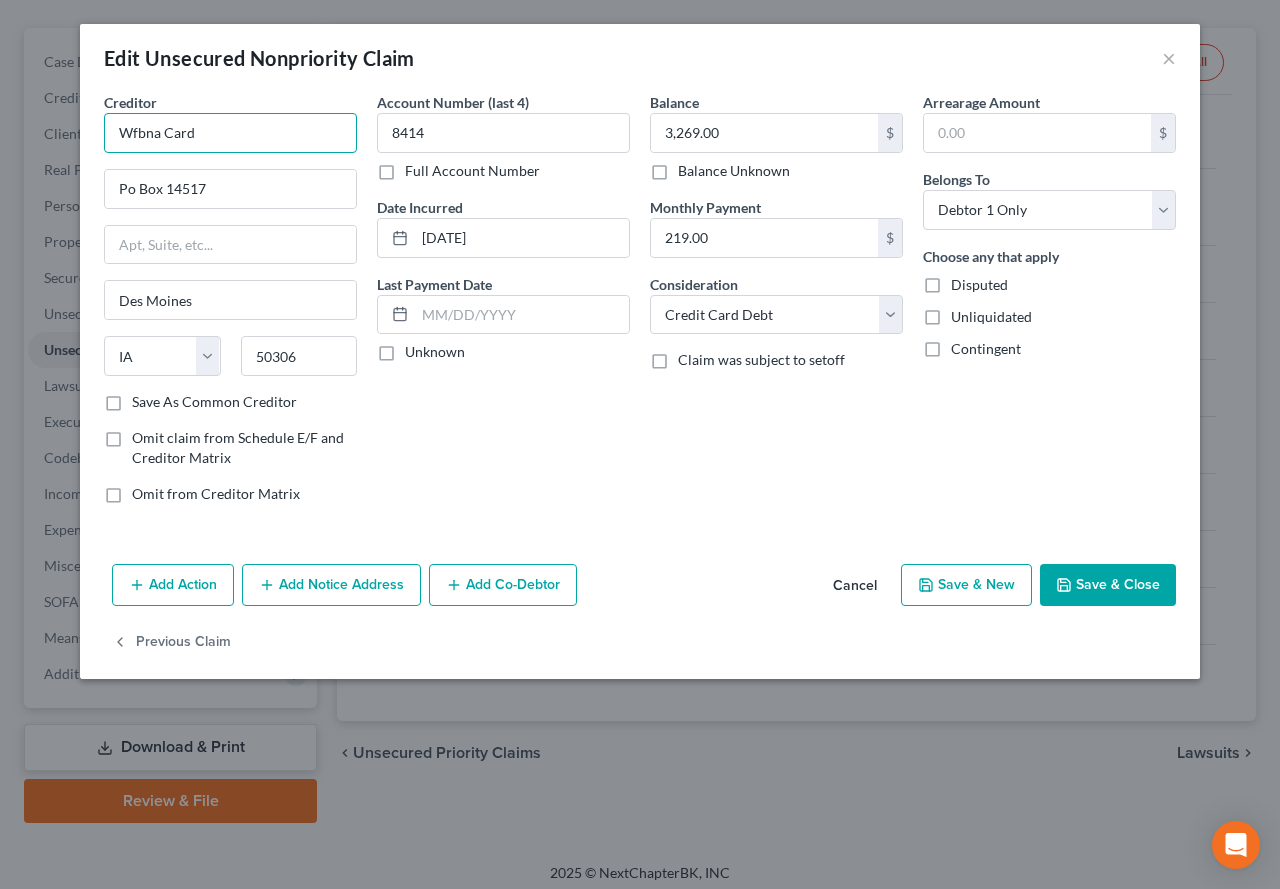 drag, startPoint x: 224, startPoint y: 149, endPoint x: 96, endPoint y: 141, distance: 128.24976 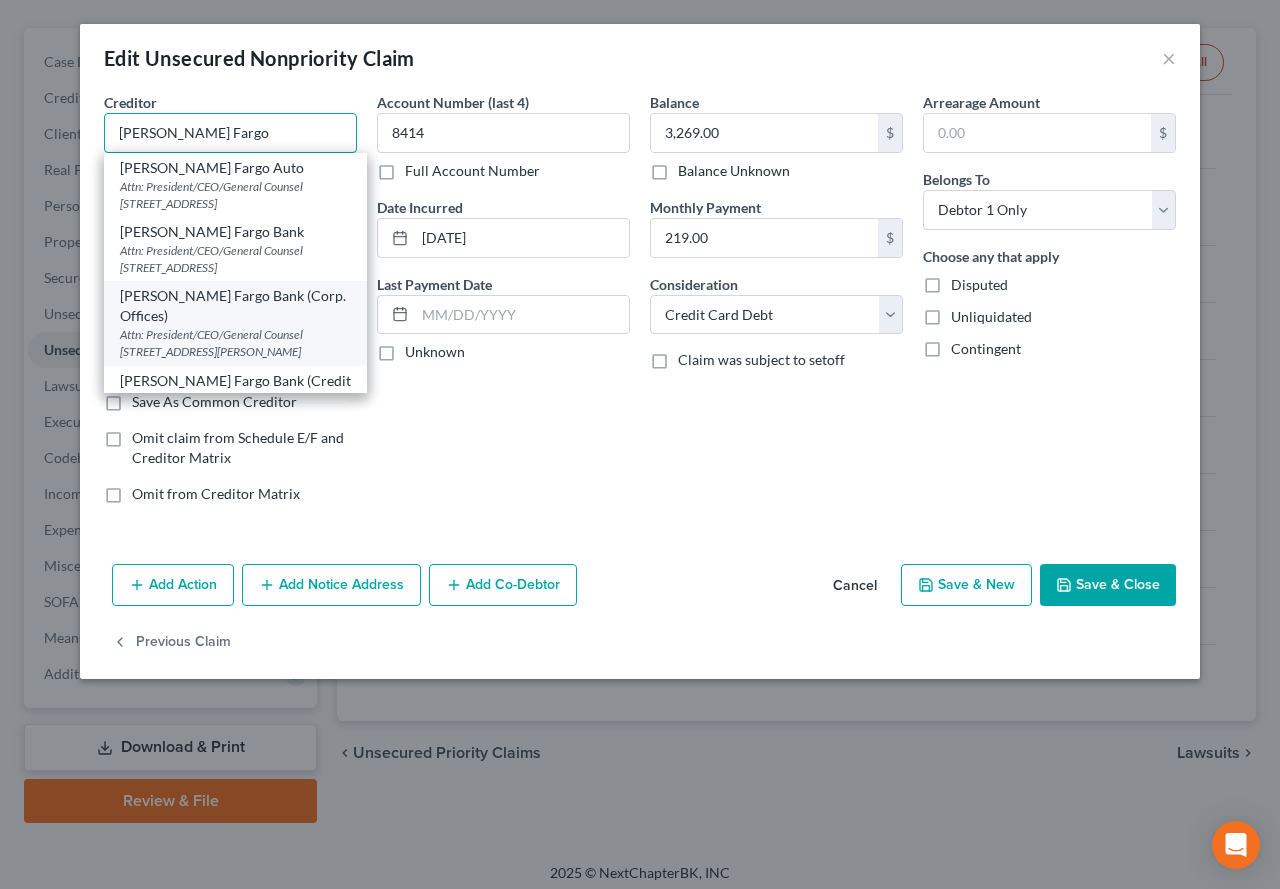 scroll, scrollTop: 100, scrollLeft: 0, axis: vertical 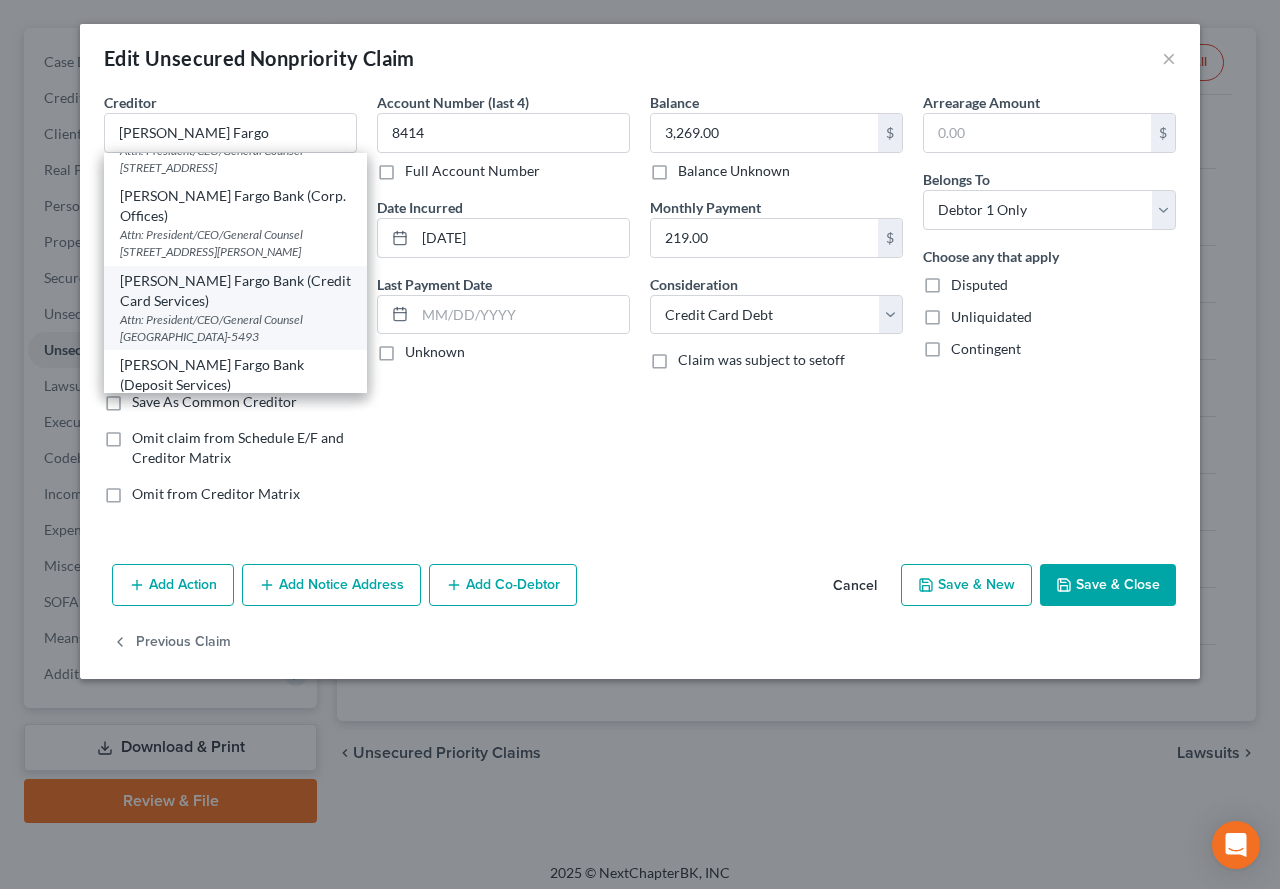 click on "Attn: President/CEO/General Counsel [GEOGRAPHIC_DATA]-5493" at bounding box center (235, 328) 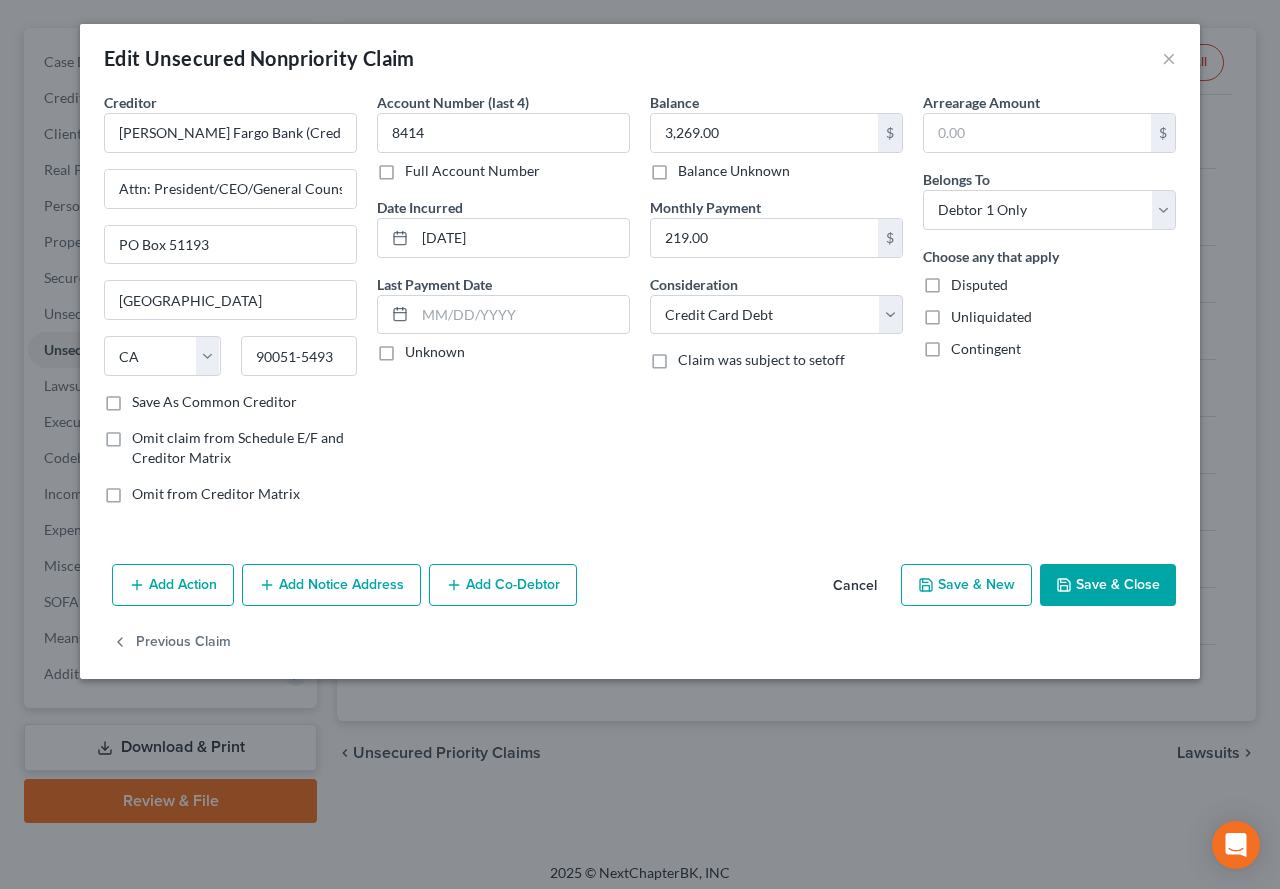 scroll, scrollTop: 0, scrollLeft: 0, axis: both 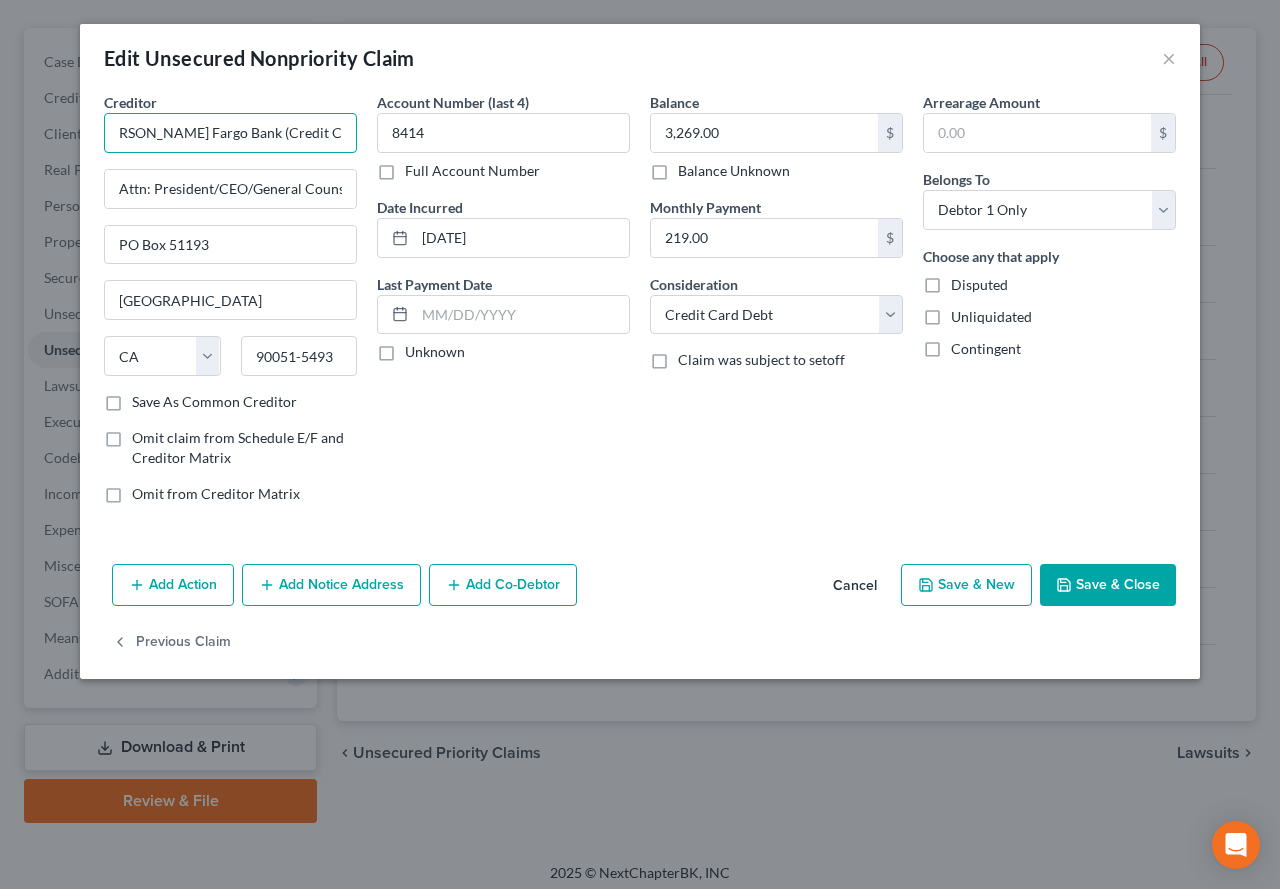 drag, startPoint x: 228, startPoint y: 133, endPoint x: 344, endPoint y: 141, distance: 116.275536 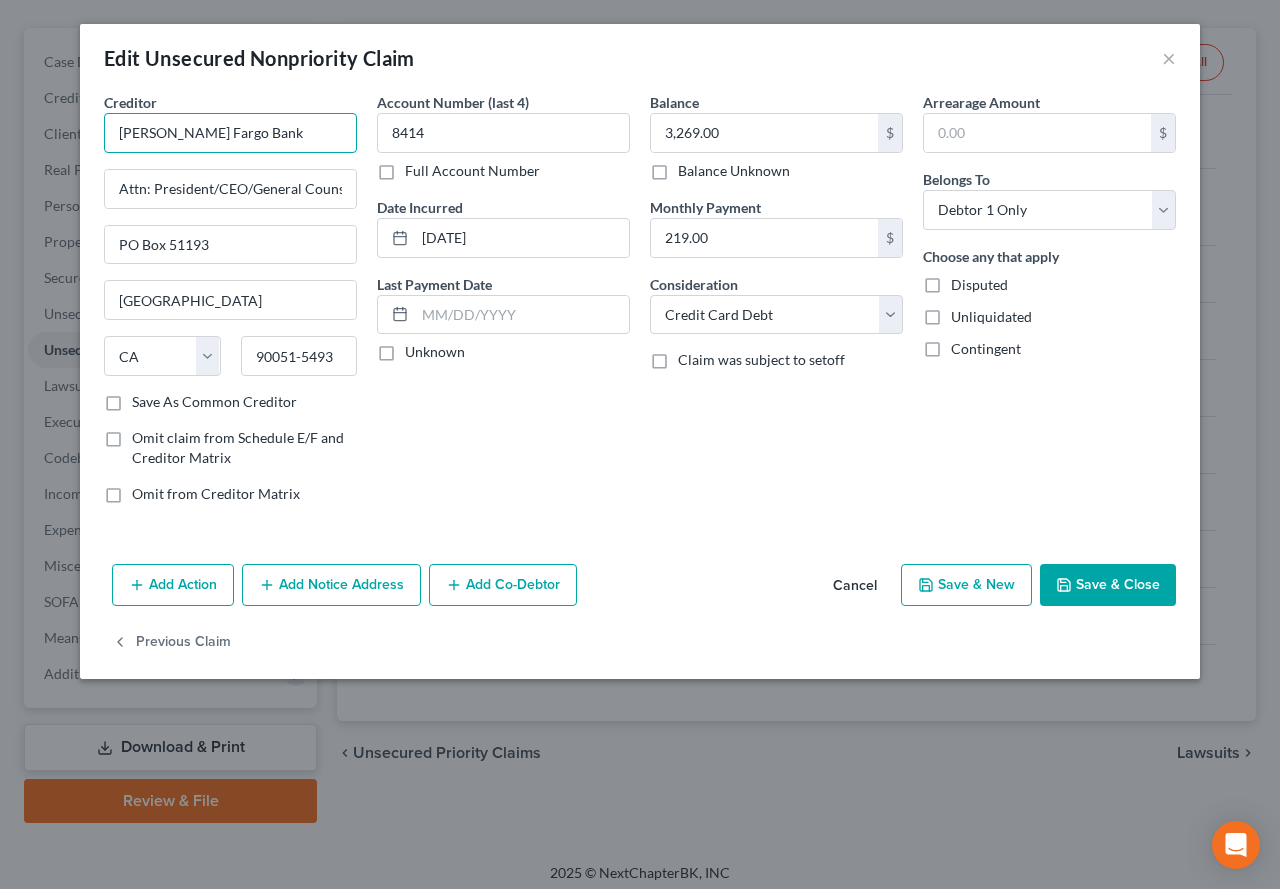 scroll, scrollTop: 0, scrollLeft: 0, axis: both 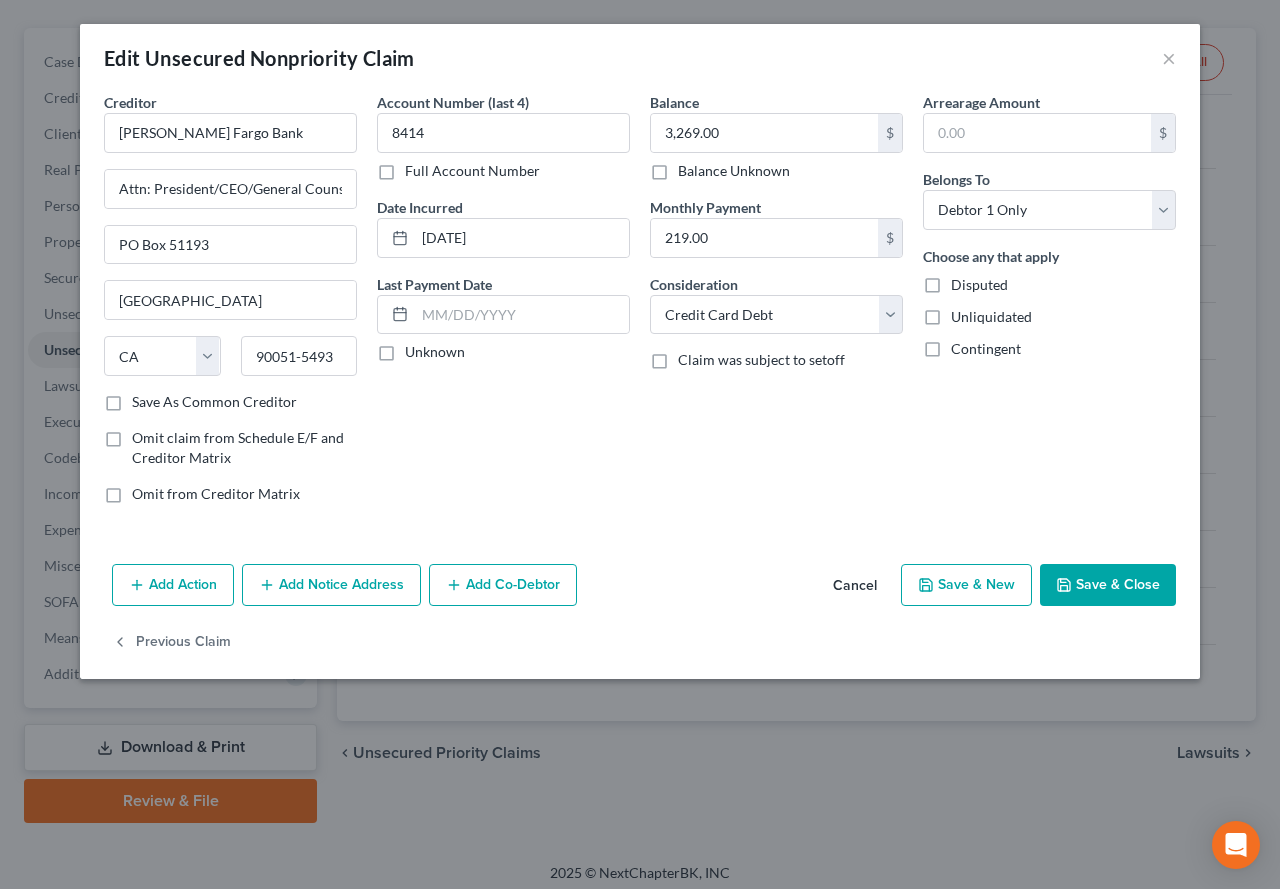 click on "Account Number (last 4)
8414
Full Account Number
Date Incurred         [DATE] Last Payment Date         Unknown" at bounding box center [503, 306] 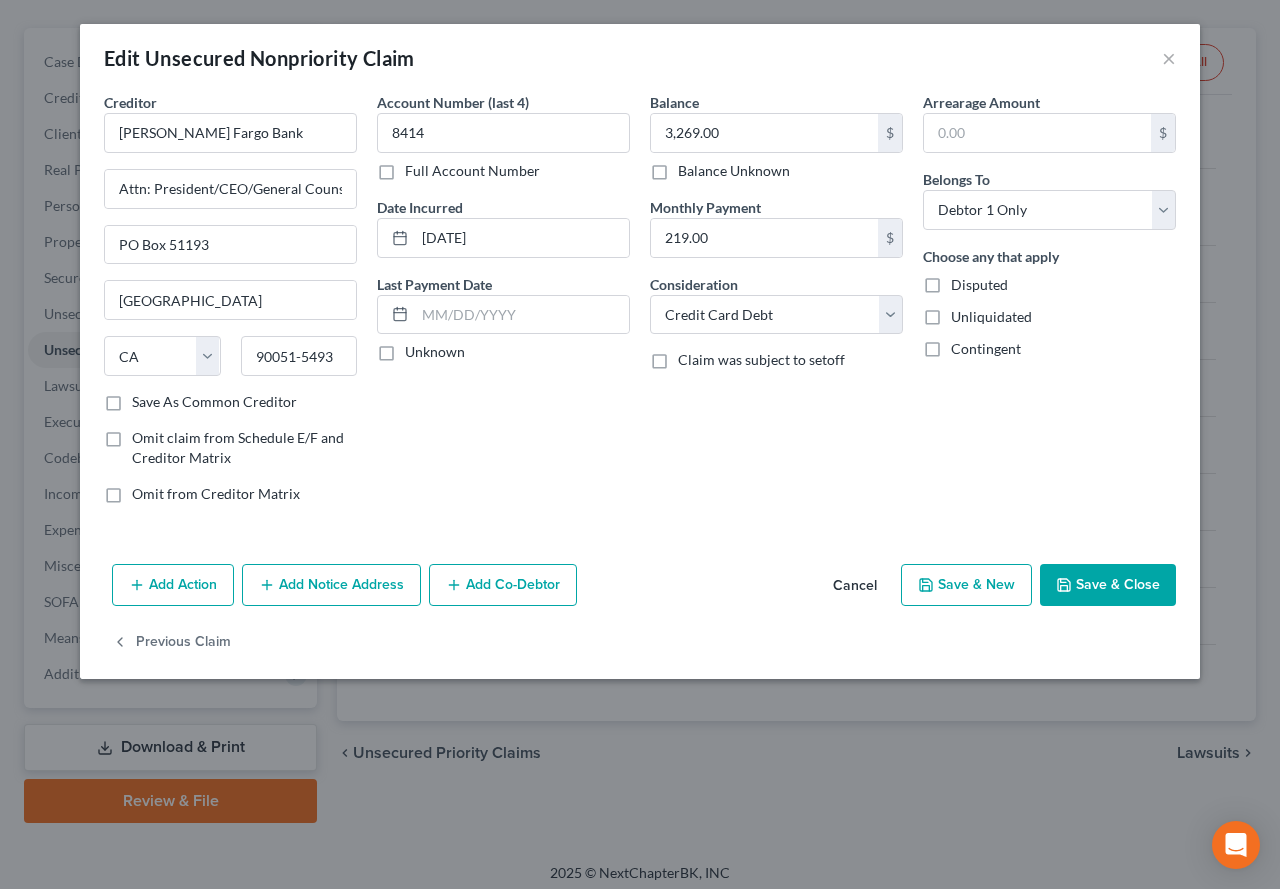 click on "Add Notice Address" at bounding box center (331, 585) 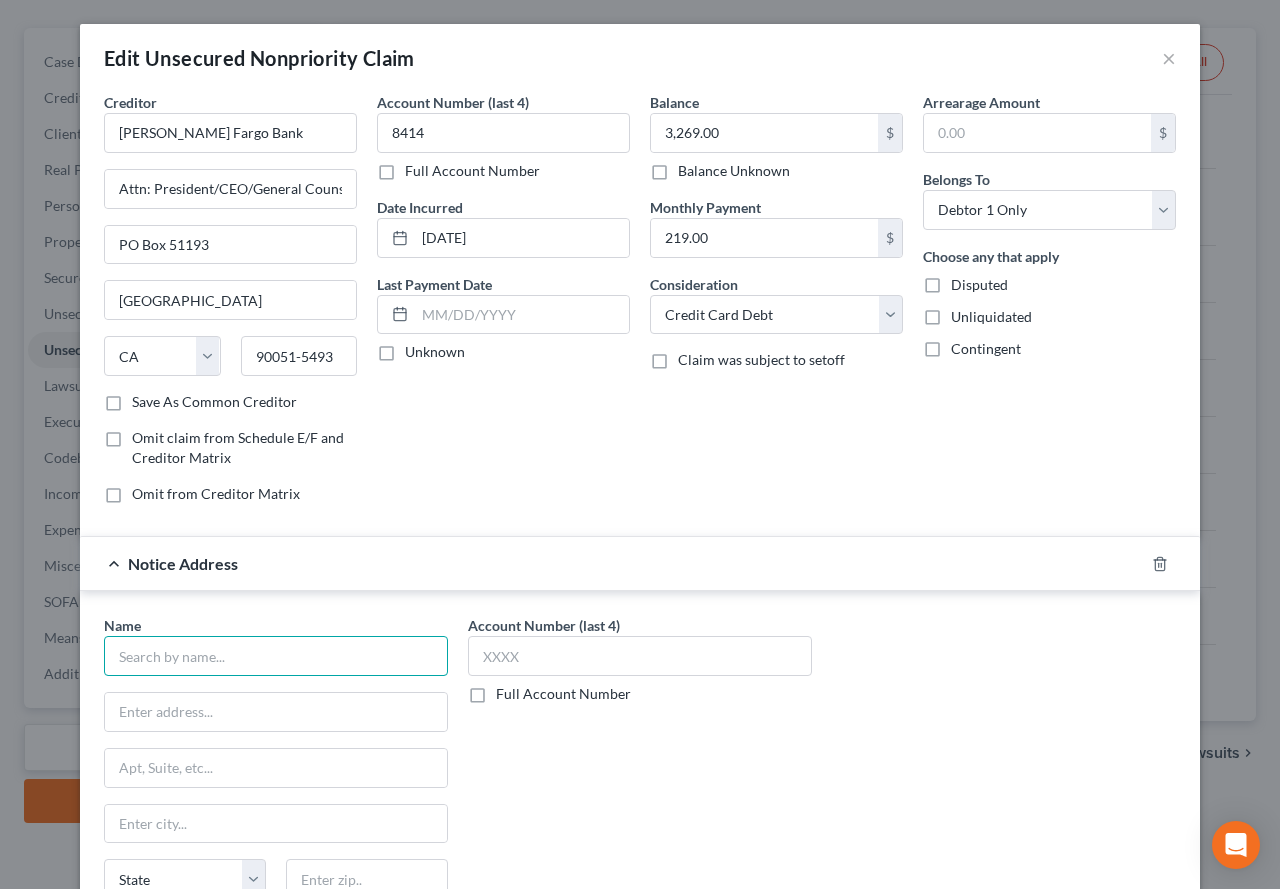 click at bounding box center [276, 656] 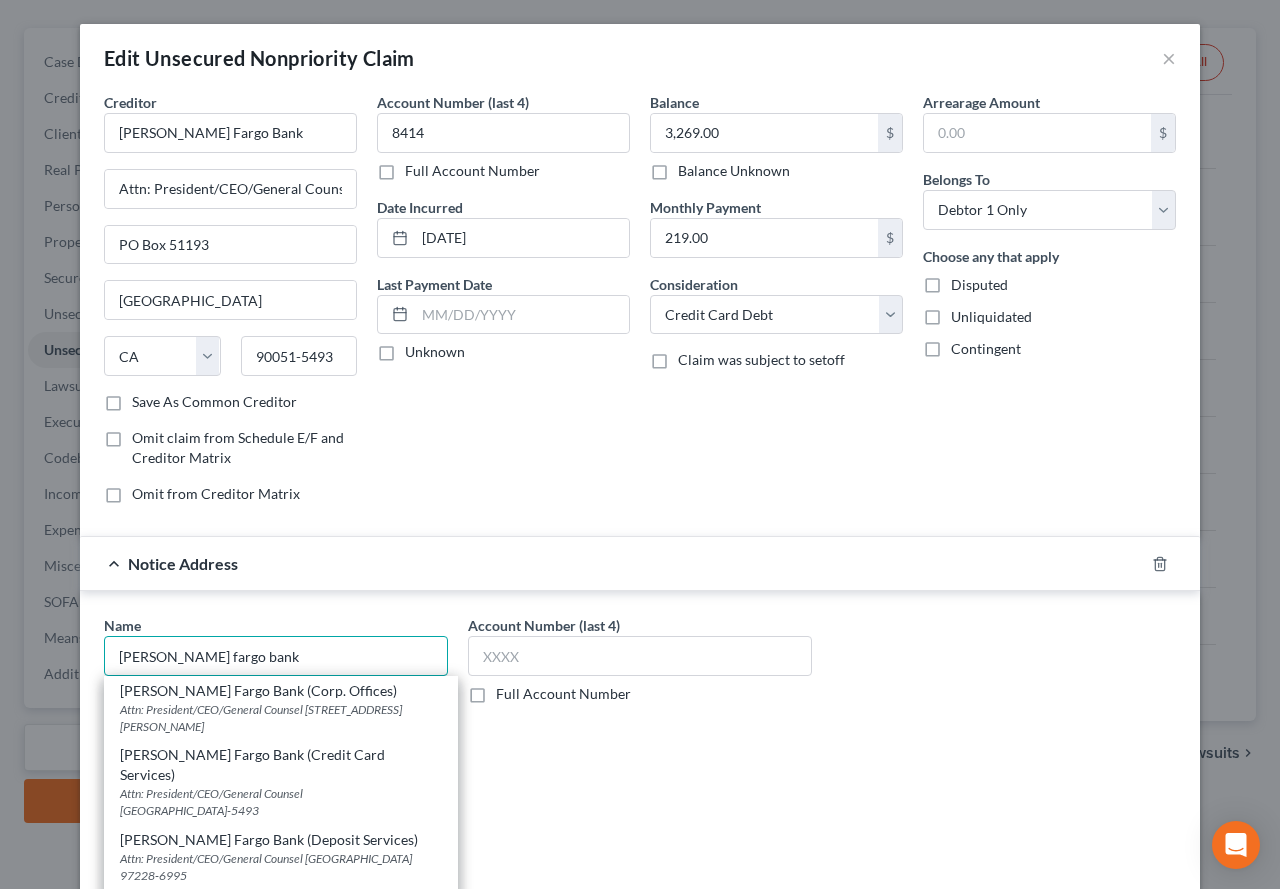 scroll, scrollTop: 100, scrollLeft: 0, axis: vertical 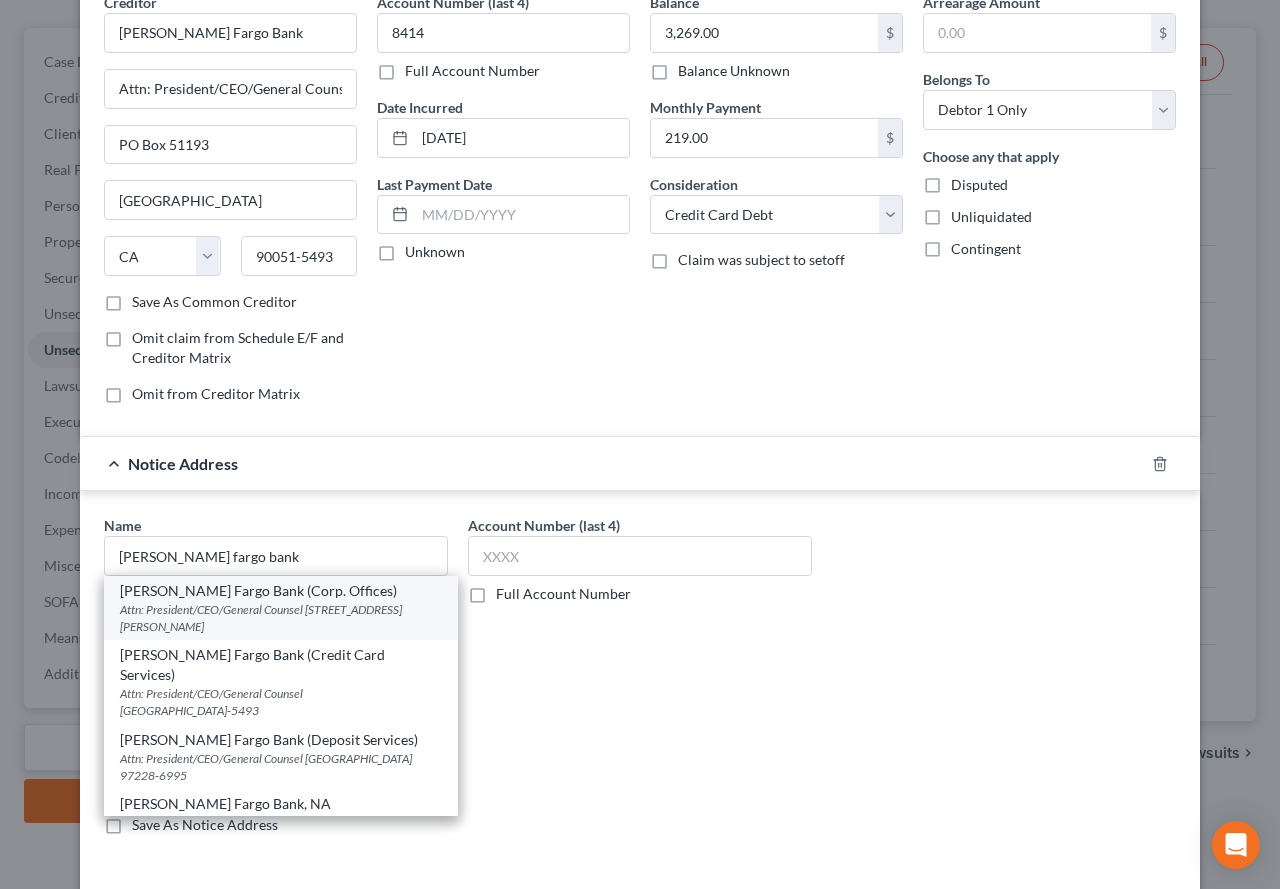 click on "Attn: President/CEO/General Counsel [STREET_ADDRESS][PERSON_NAME]" at bounding box center (281, 618) 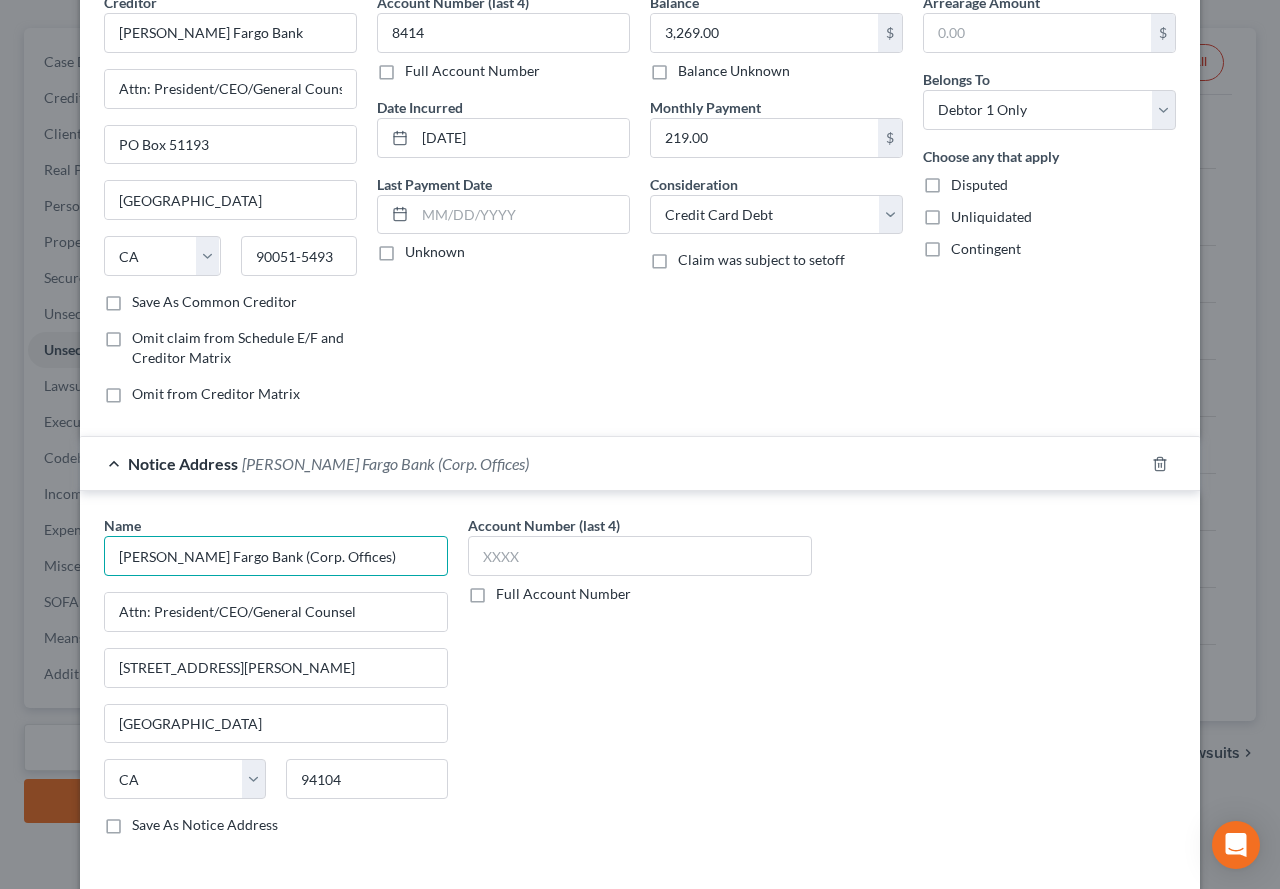 drag, startPoint x: 221, startPoint y: 563, endPoint x: 360, endPoint y: 565, distance: 139.01439 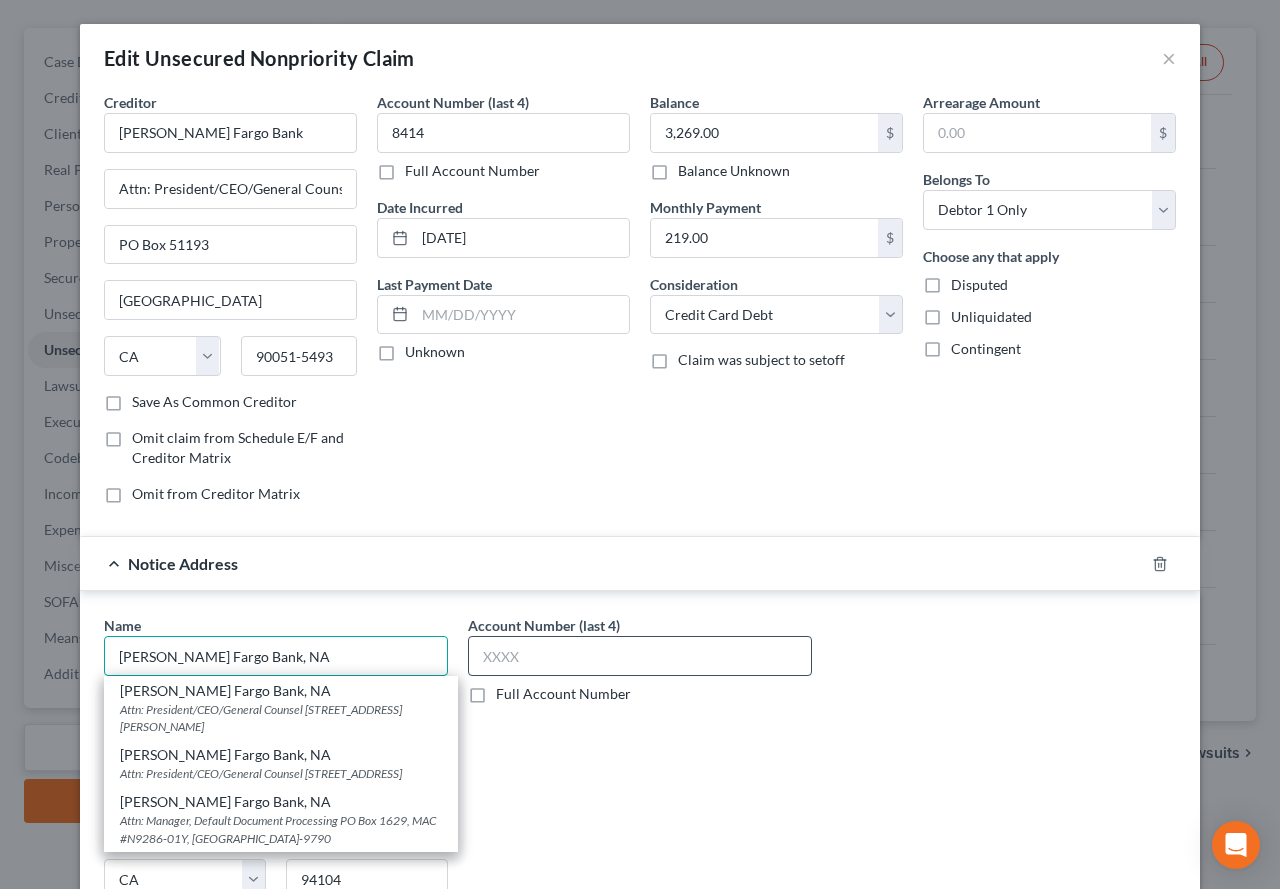 scroll, scrollTop: 200, scrollLeft: 0, axis: vertical 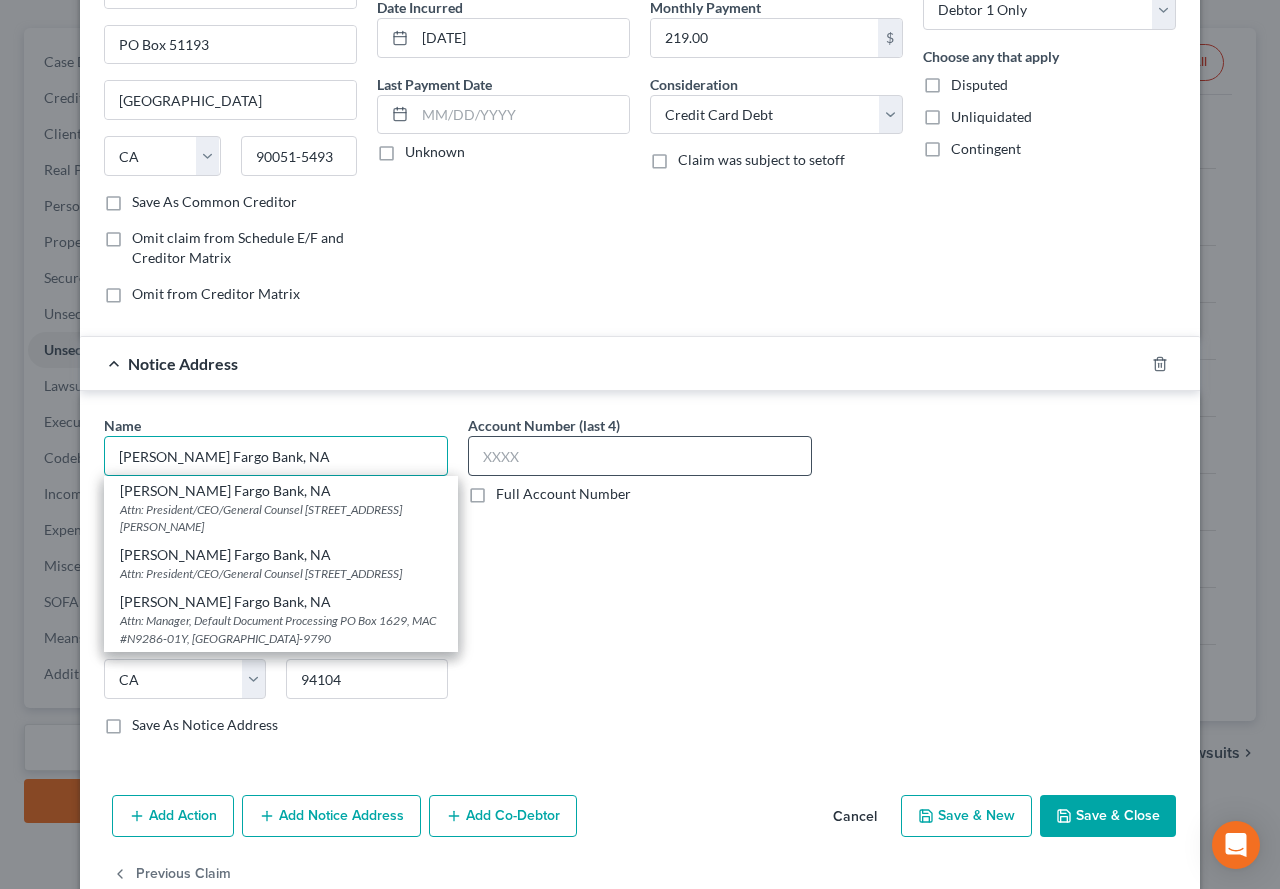 type on "[PERSON_NAME] Fargo Bank, NA" 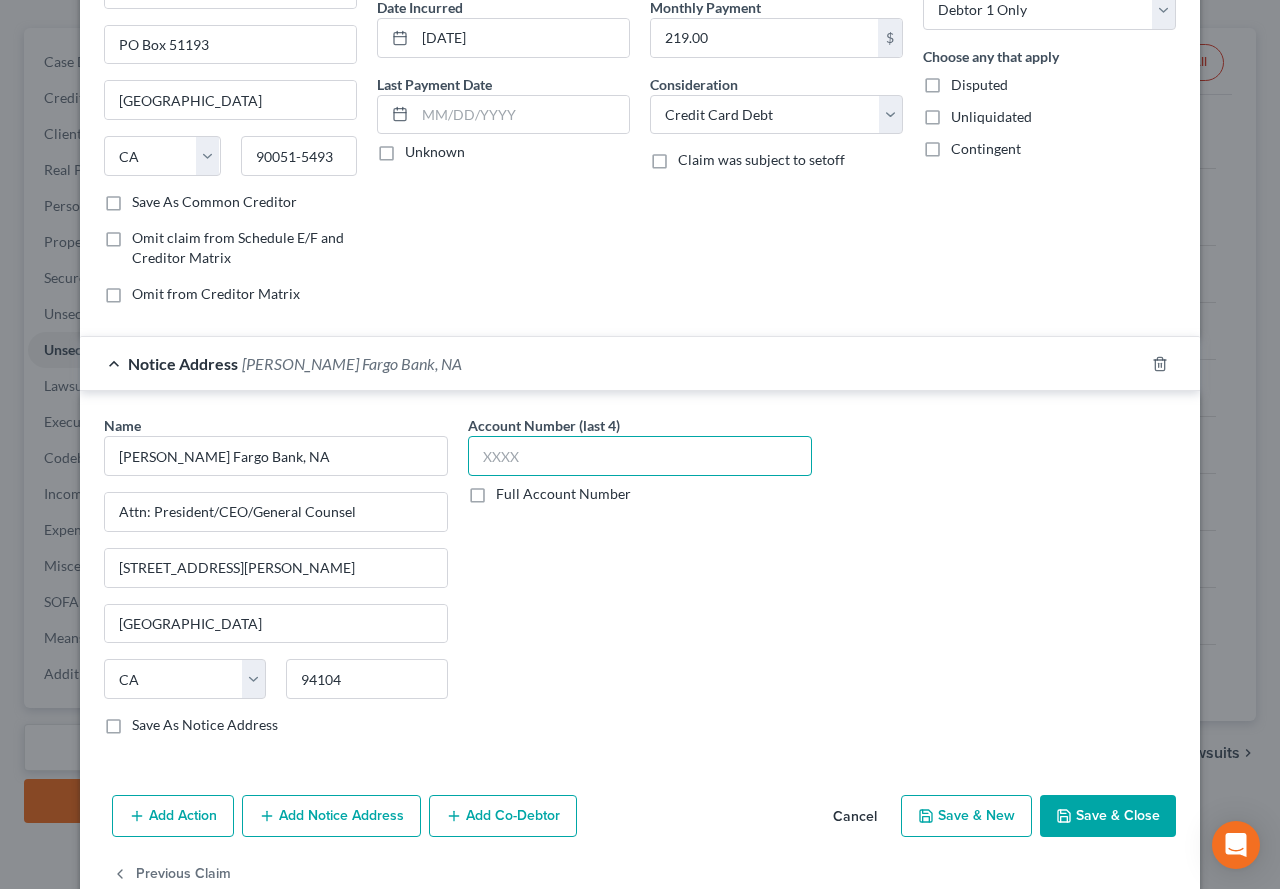 click at bounding box center [640, 456] 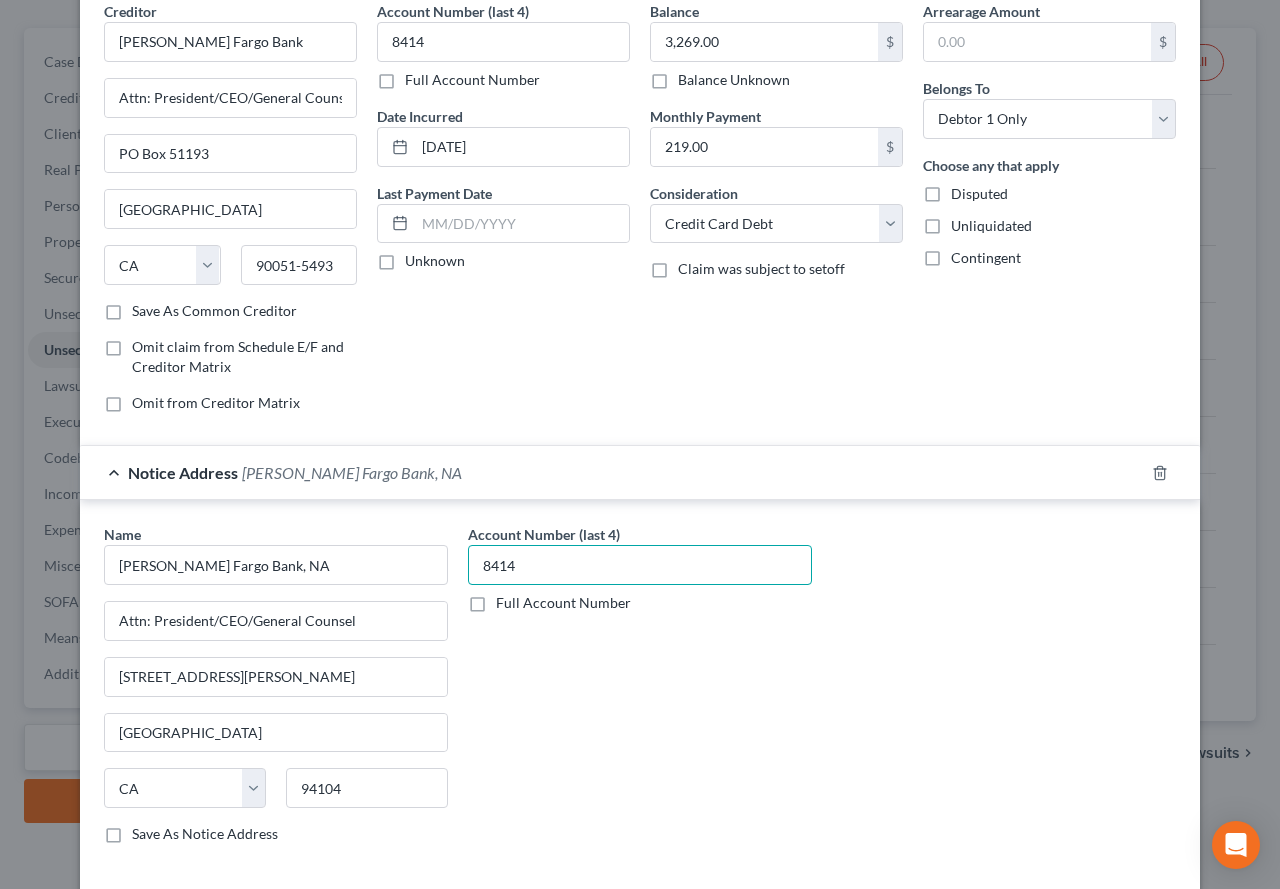 scroll, scrollTop: 0, scrollLeft: 0, axis: both 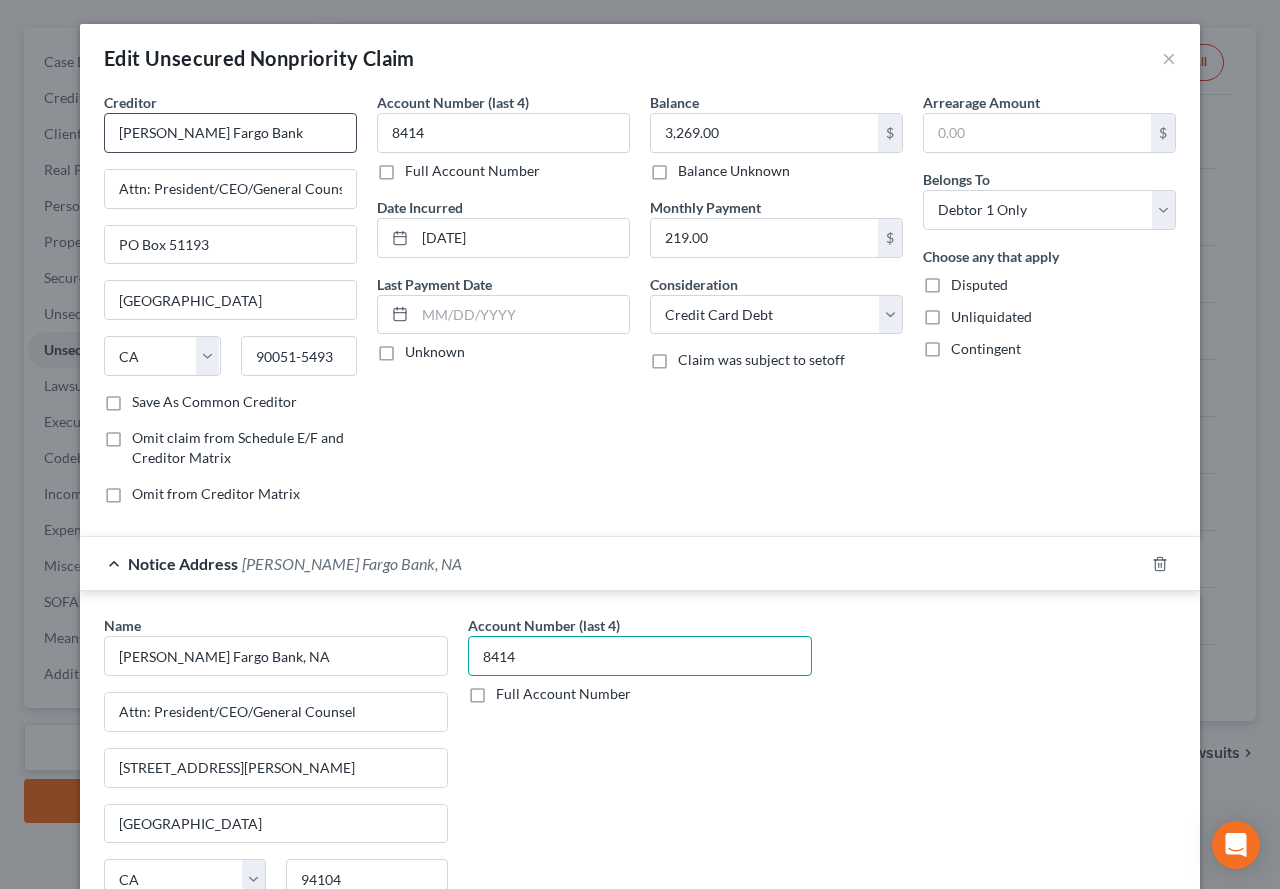 type on "8414" 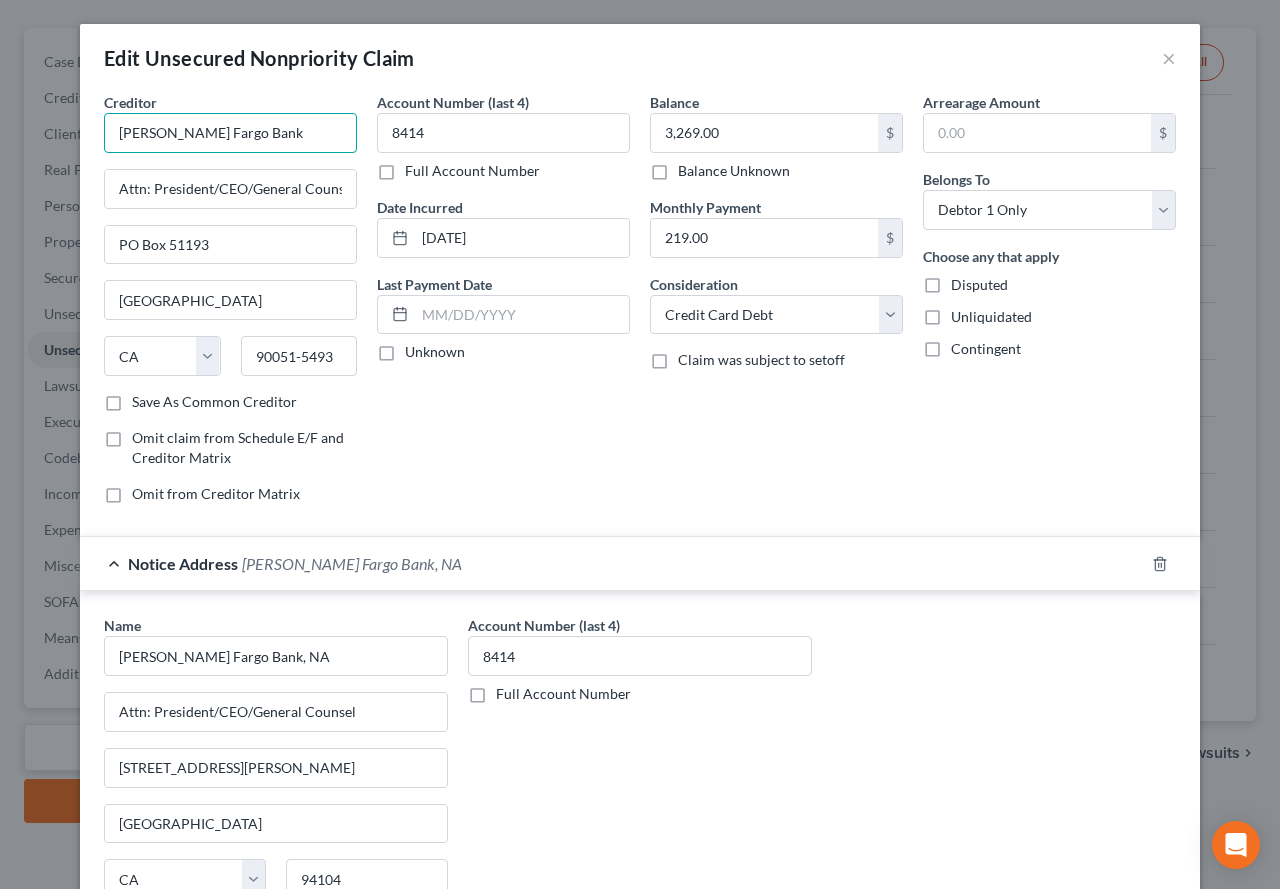 click on "[PERSON_NAME] Fargo Bank" at bounding box center (230, 133) 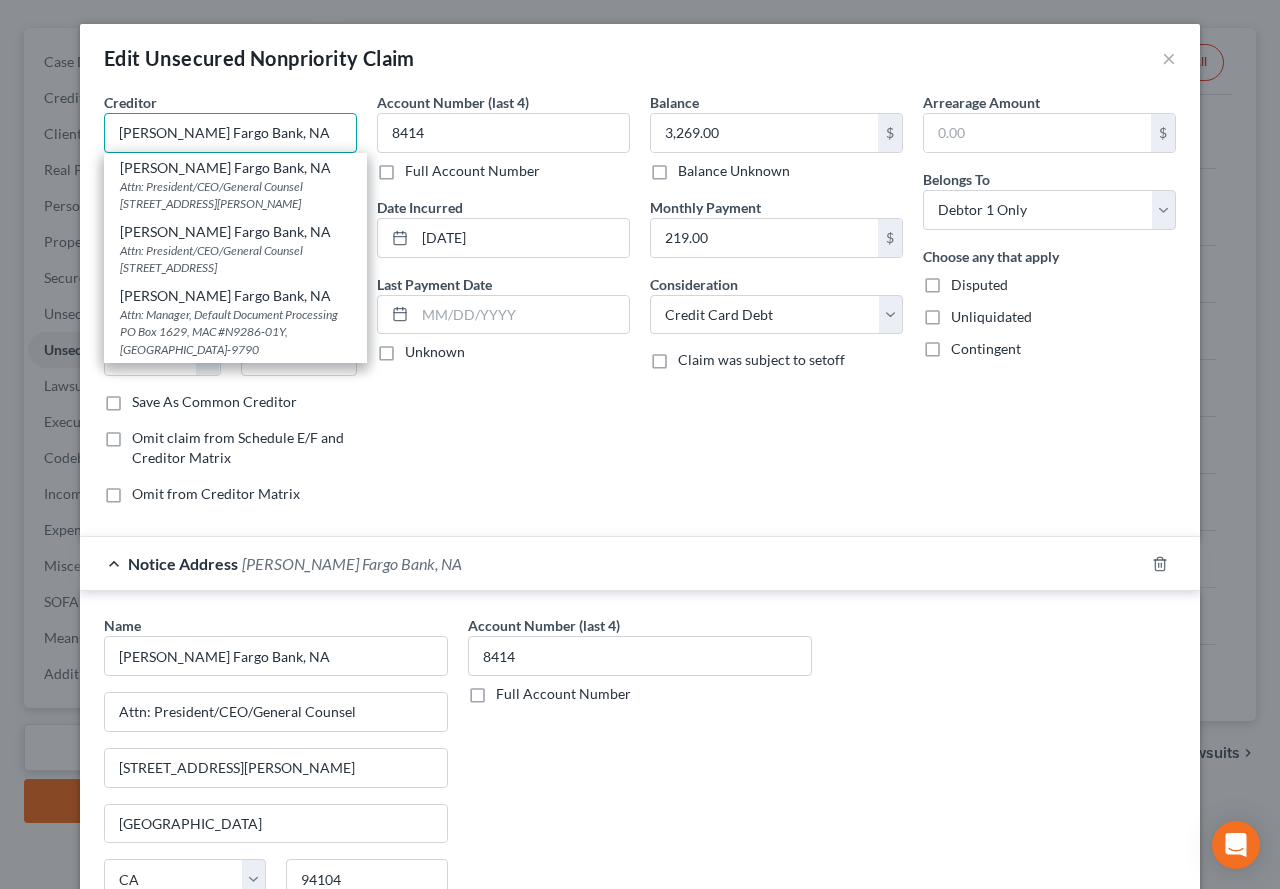 type on "[PERSON_NAME] Fargo Bank, NA" 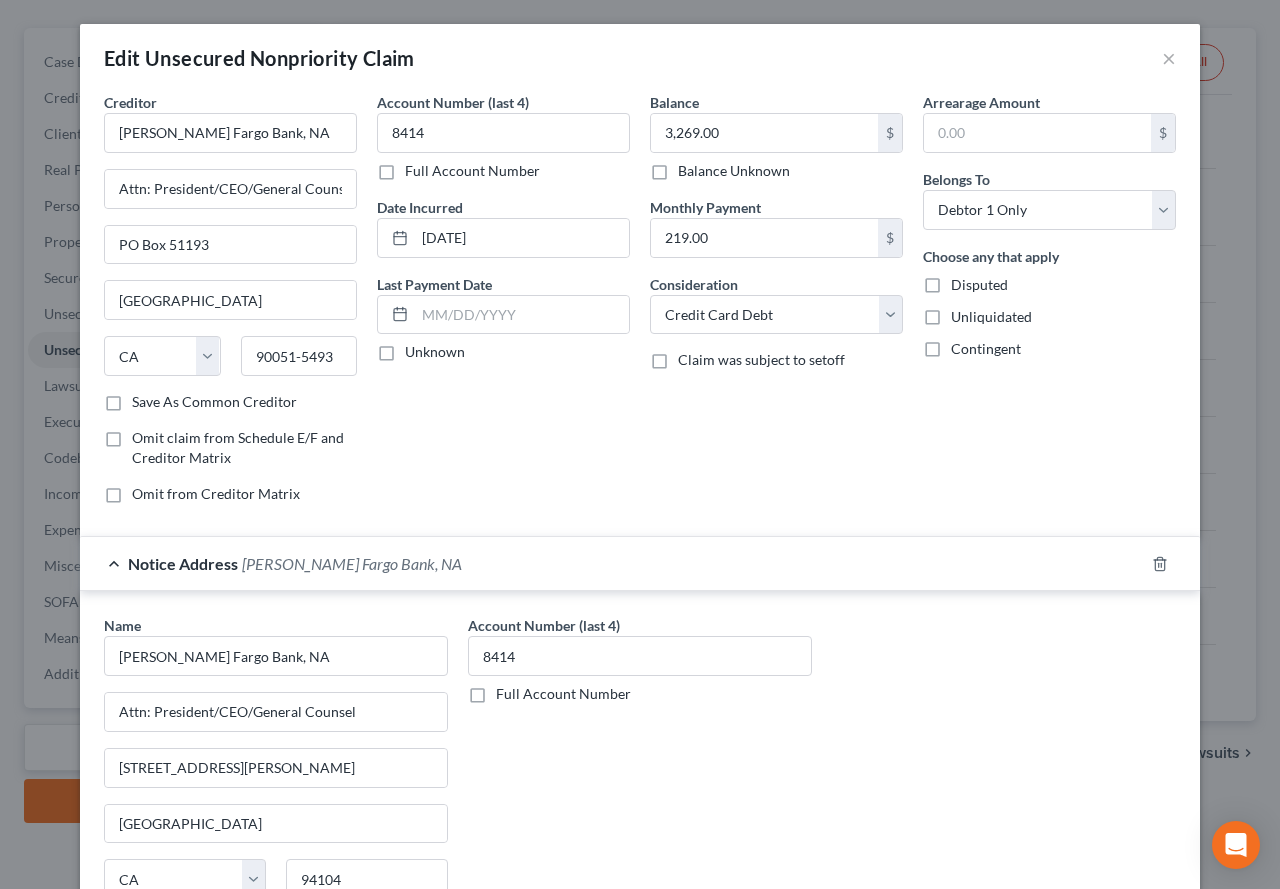 click on "Balance
3,269.00 $
Balance Unknown
Balance Undetermined
3,269.00 $
Balance Unknown
Monthly Payment 219.00 $ Consideration Select Cable / Satellite Services Collection Agency Credit Card Debt Debt Counseling / Attorneys Deficiency Balance Domestic Support Obligations Home / Car Repairs Income Taxes Judgment Liens Medical Services Monies Loaned / Advanced Mortgage Obligation From Divorce Or Separation Obligation To Pensions Other Overdrawn Bank Account Promised To Help Pay Creditors Student Loans Suppliers And Vendors Telephone / Internet Services Utility Services Claim was subject to setoff" at bounding box center (776, 306) 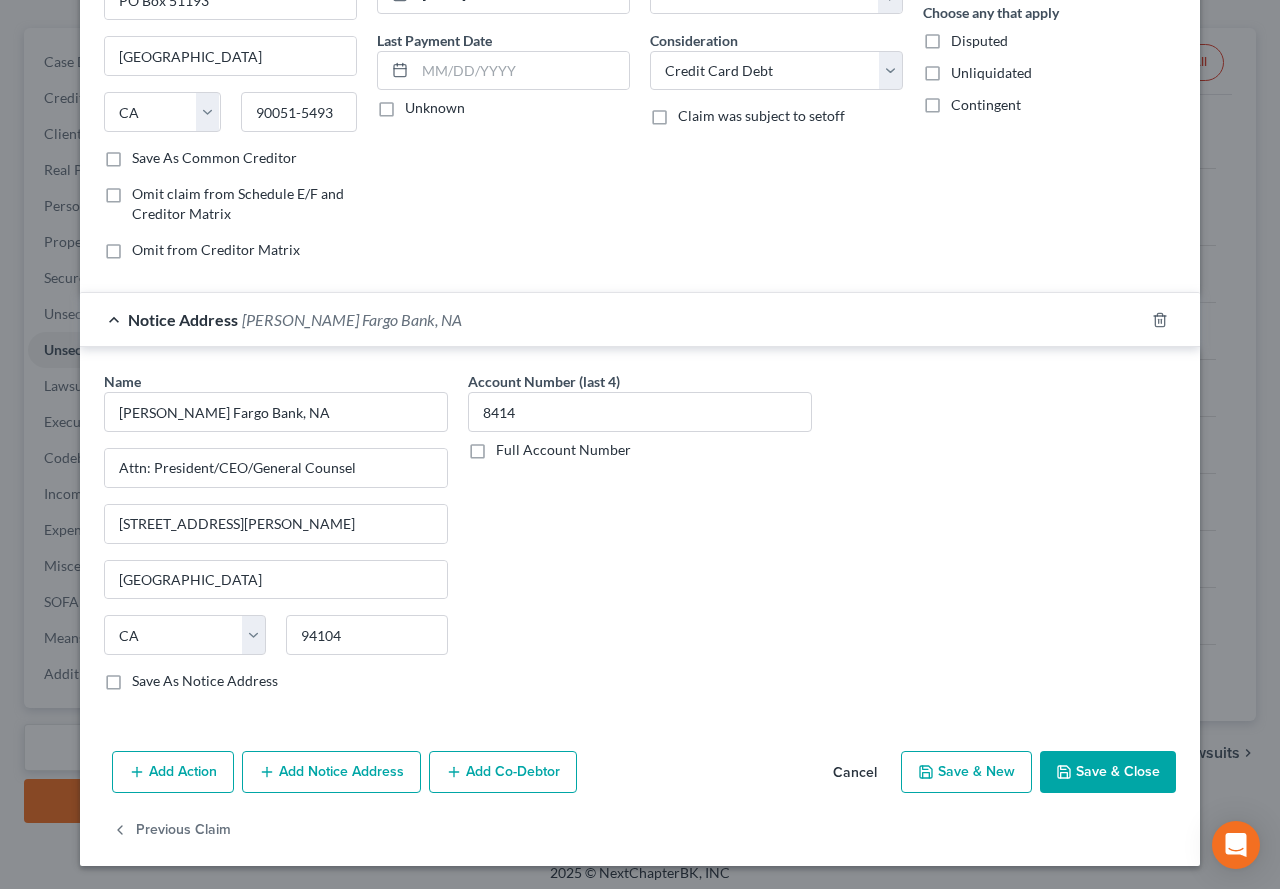 scroll, scrollTop: 245, scrollLeft: 0, axis: vertical 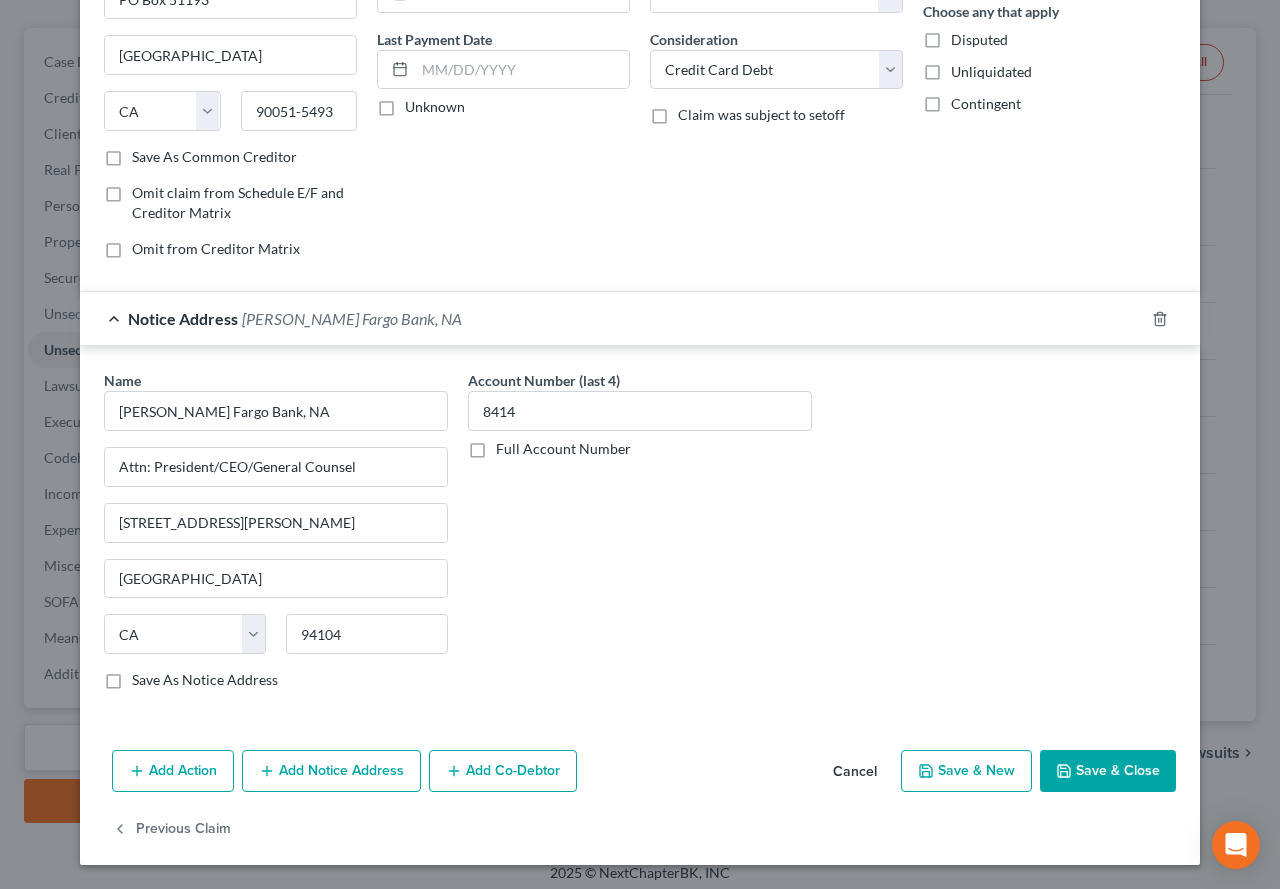 click on "Save & Close" at bounding box center (1108, 771) 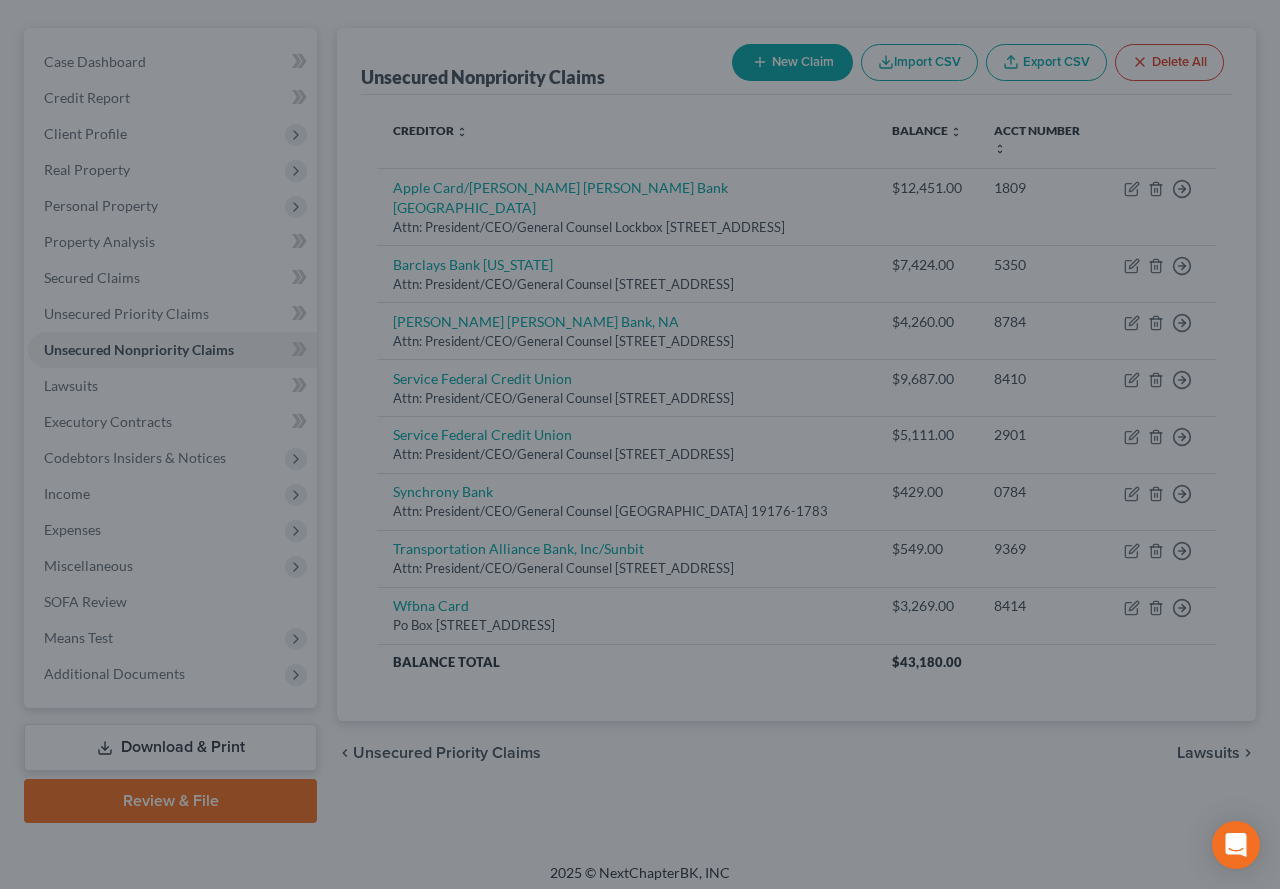 type on "0" 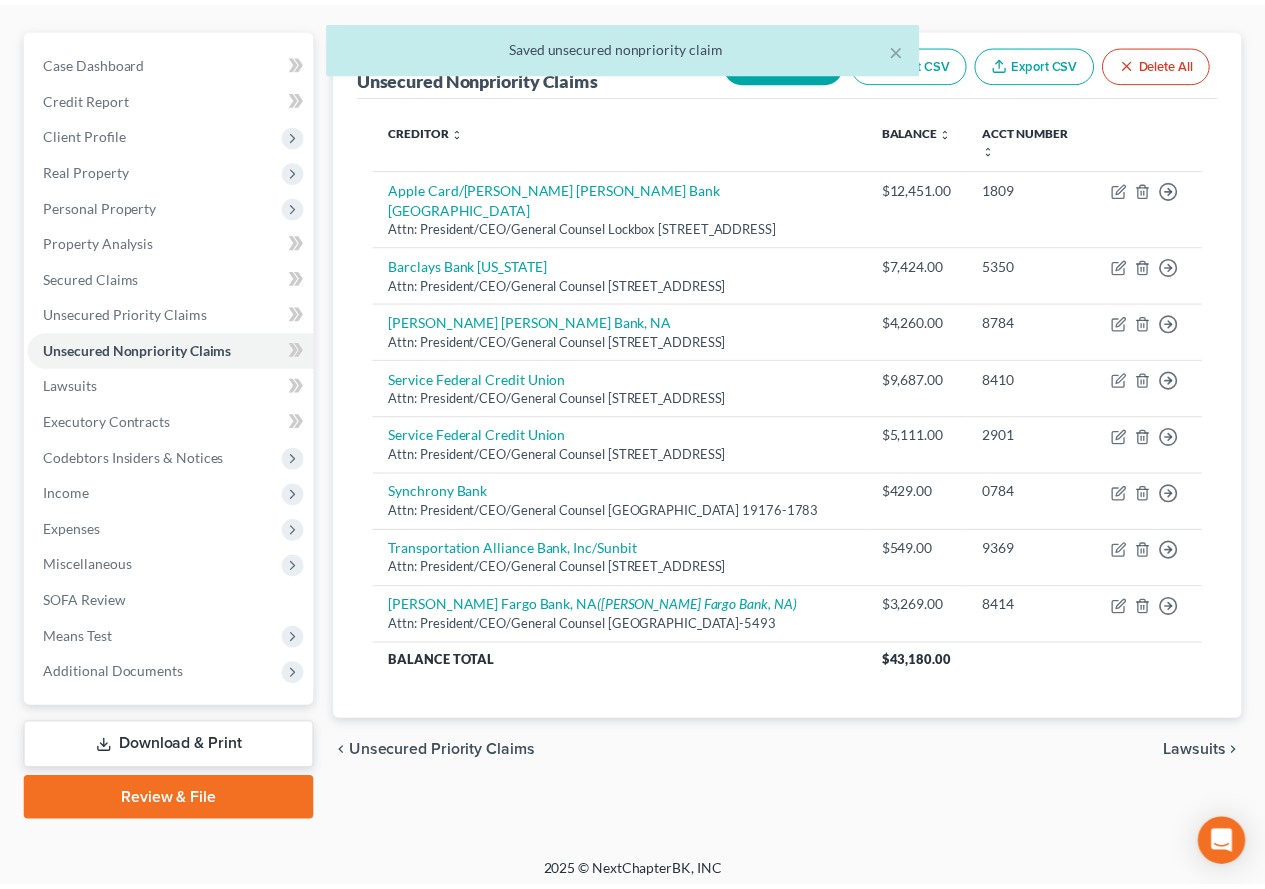 scroll, scrollTop: 200, scrollLeft: 0, axis: vertical 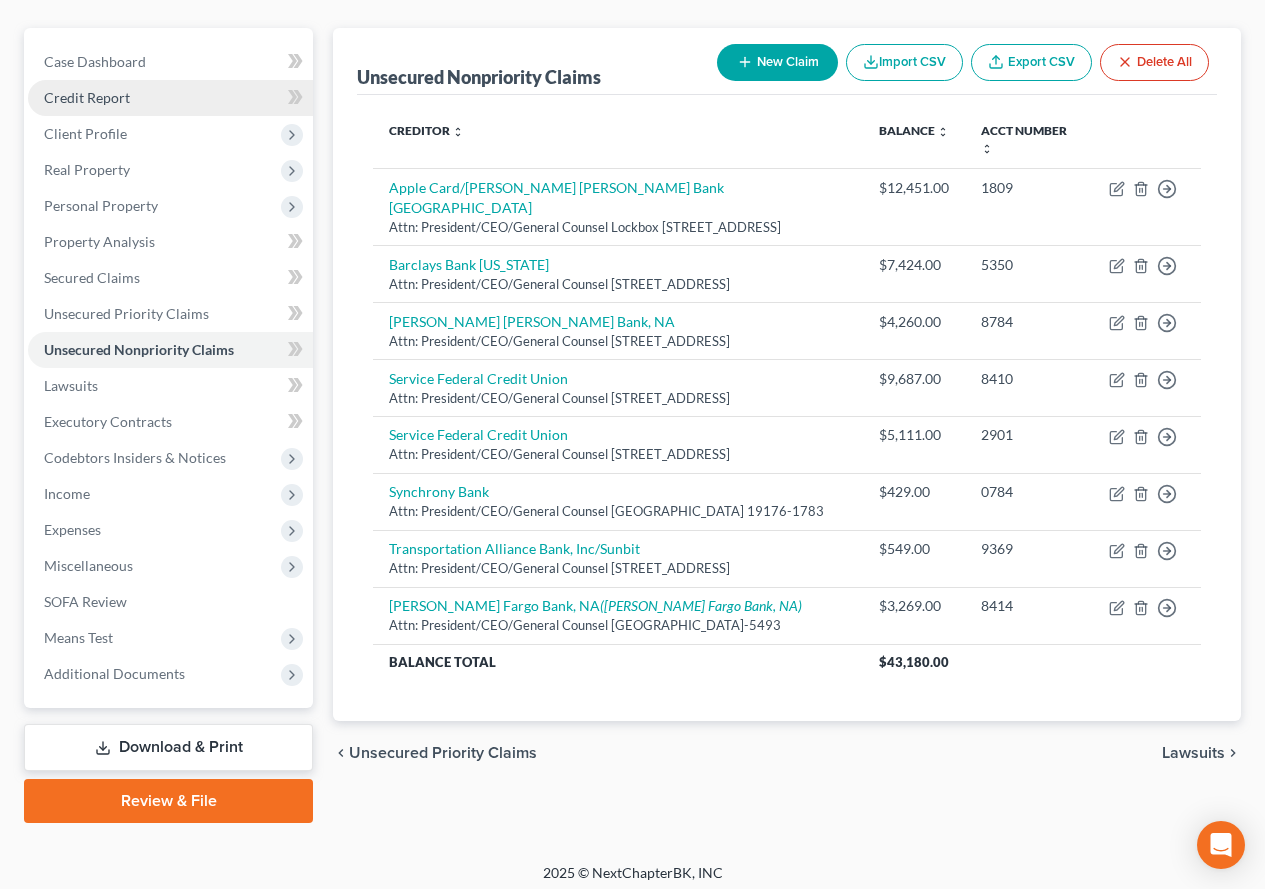 click on "Credit Report" at bounding box center (87, 97) 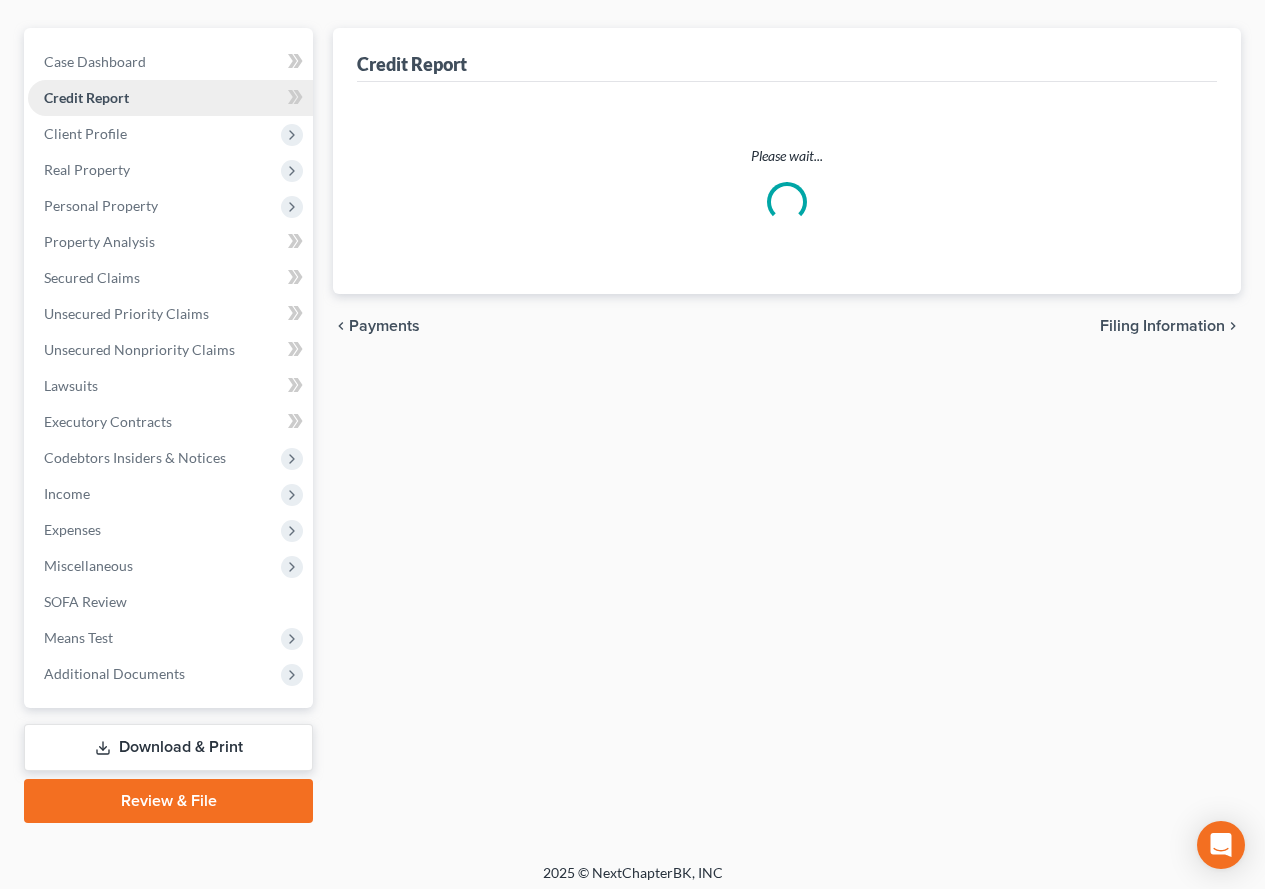 scroll, scrollTop: 0, scrollLeft: 0, axis: both 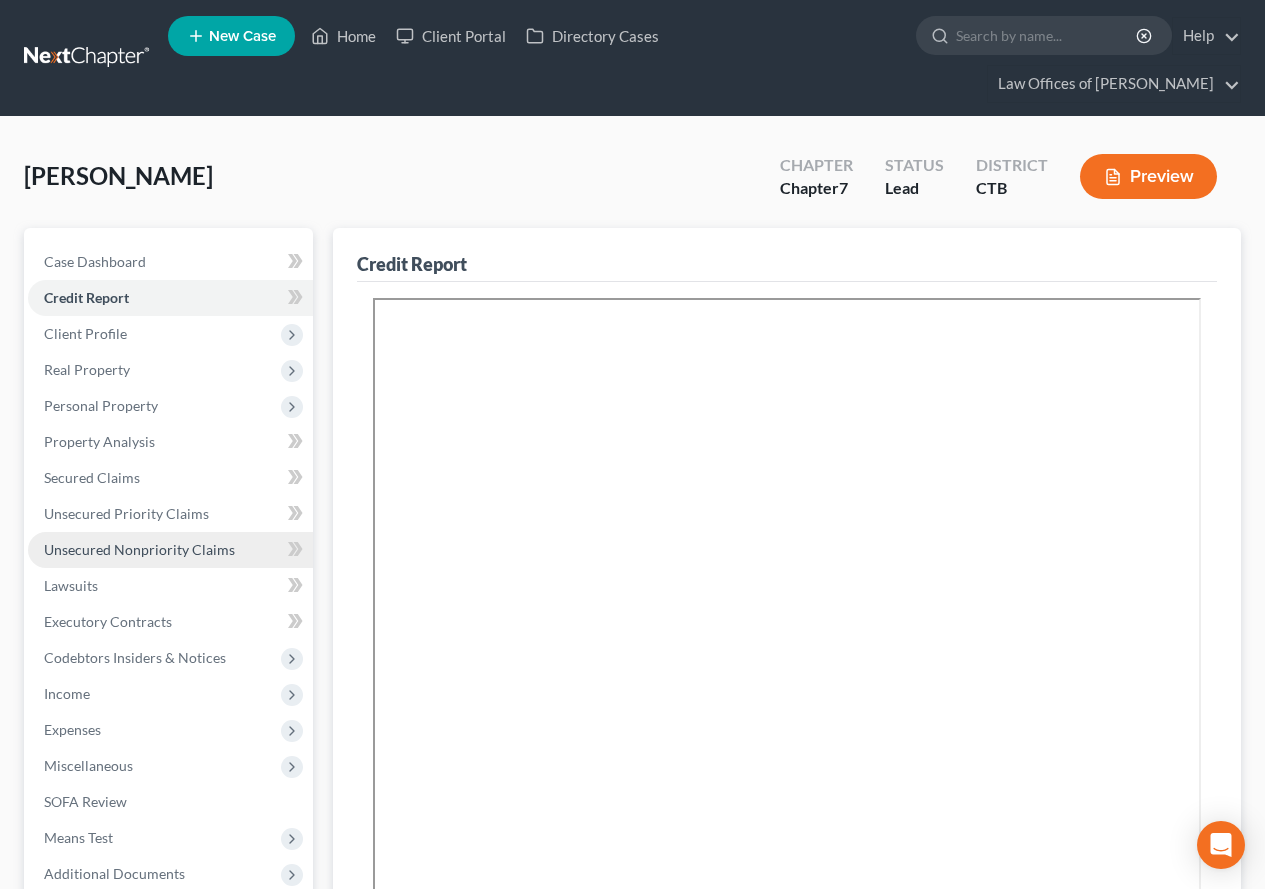 click on "Unsecured Nonpriority Claims" at bounding box center [139, 549] 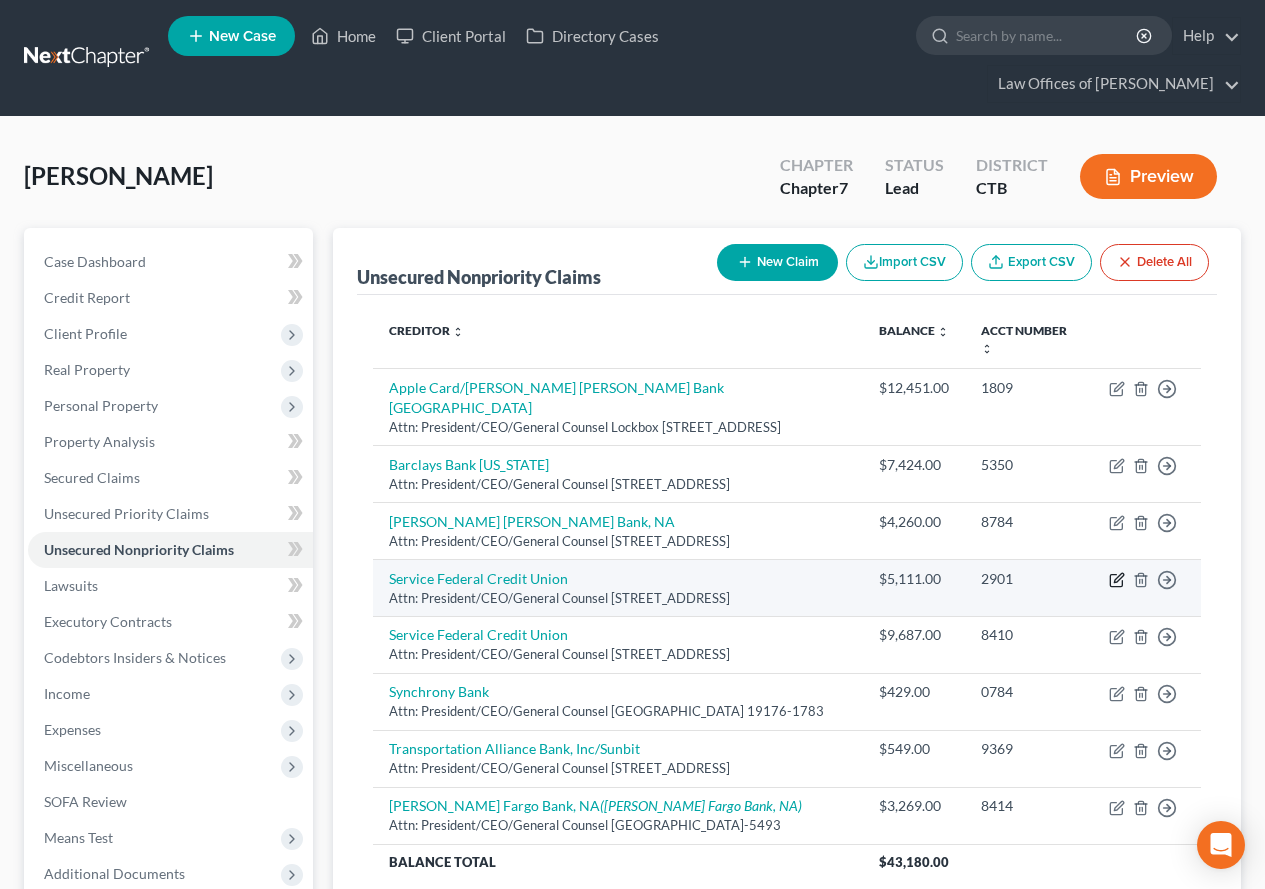 click 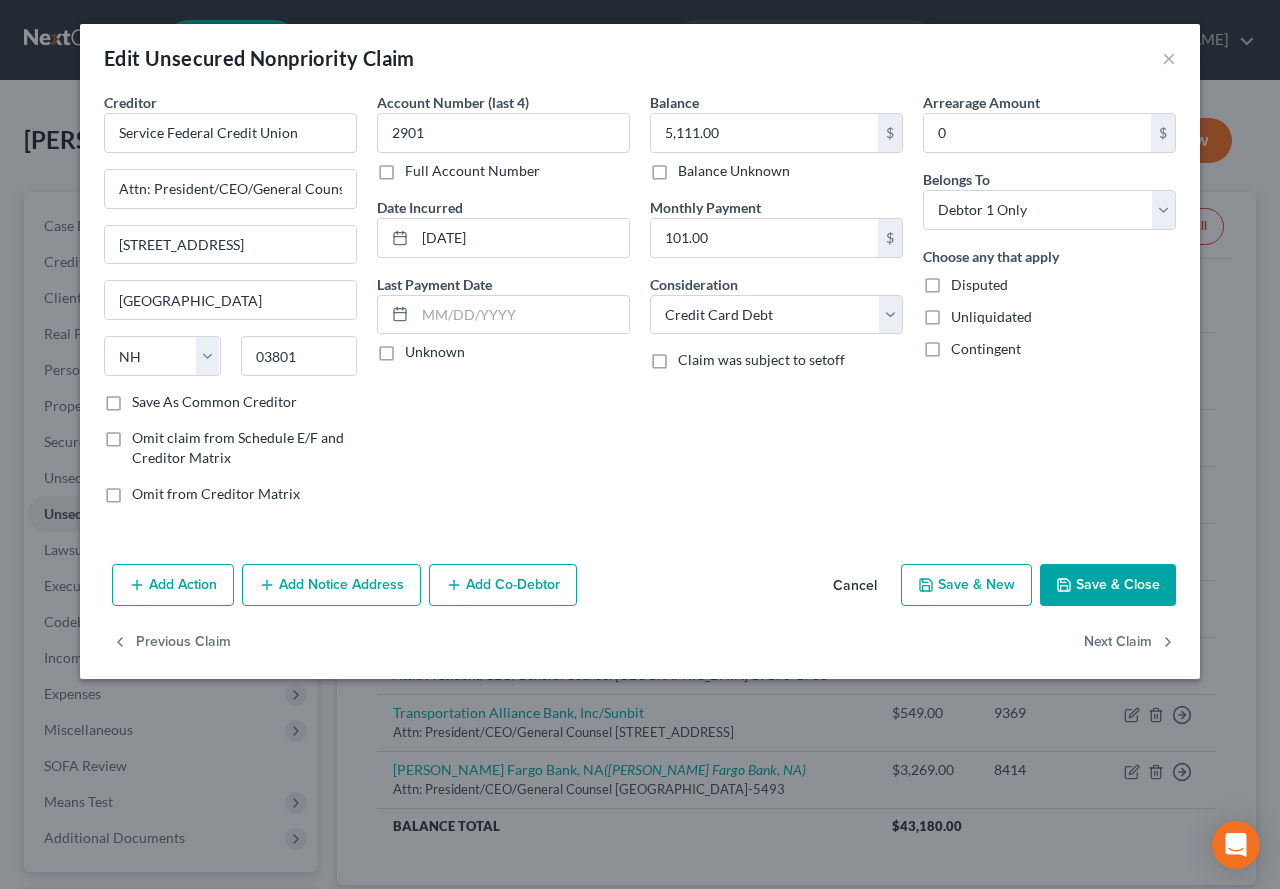 click on "Disputed" at bounding box center [979, 285] 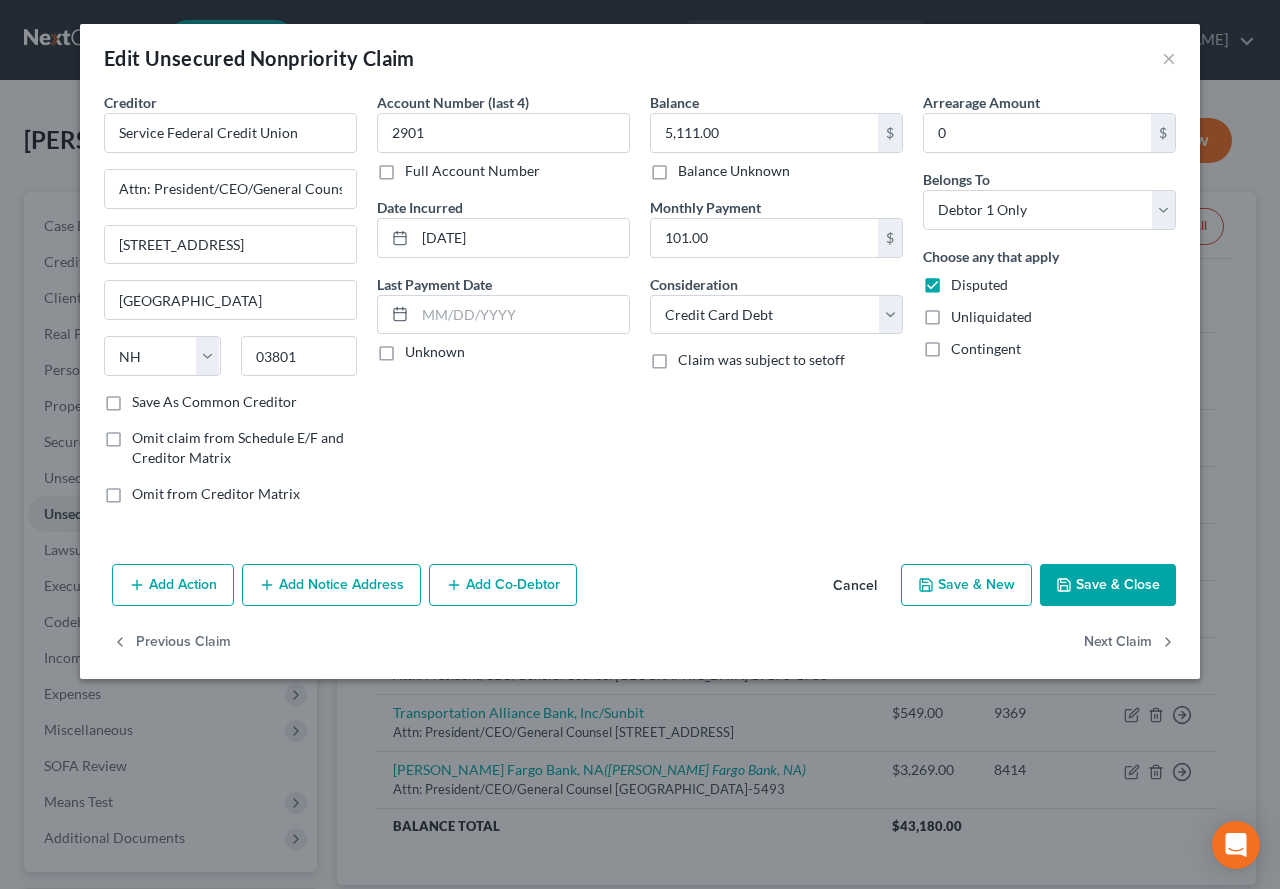 click on "Save & Close" at bounding box center [1108, 585] 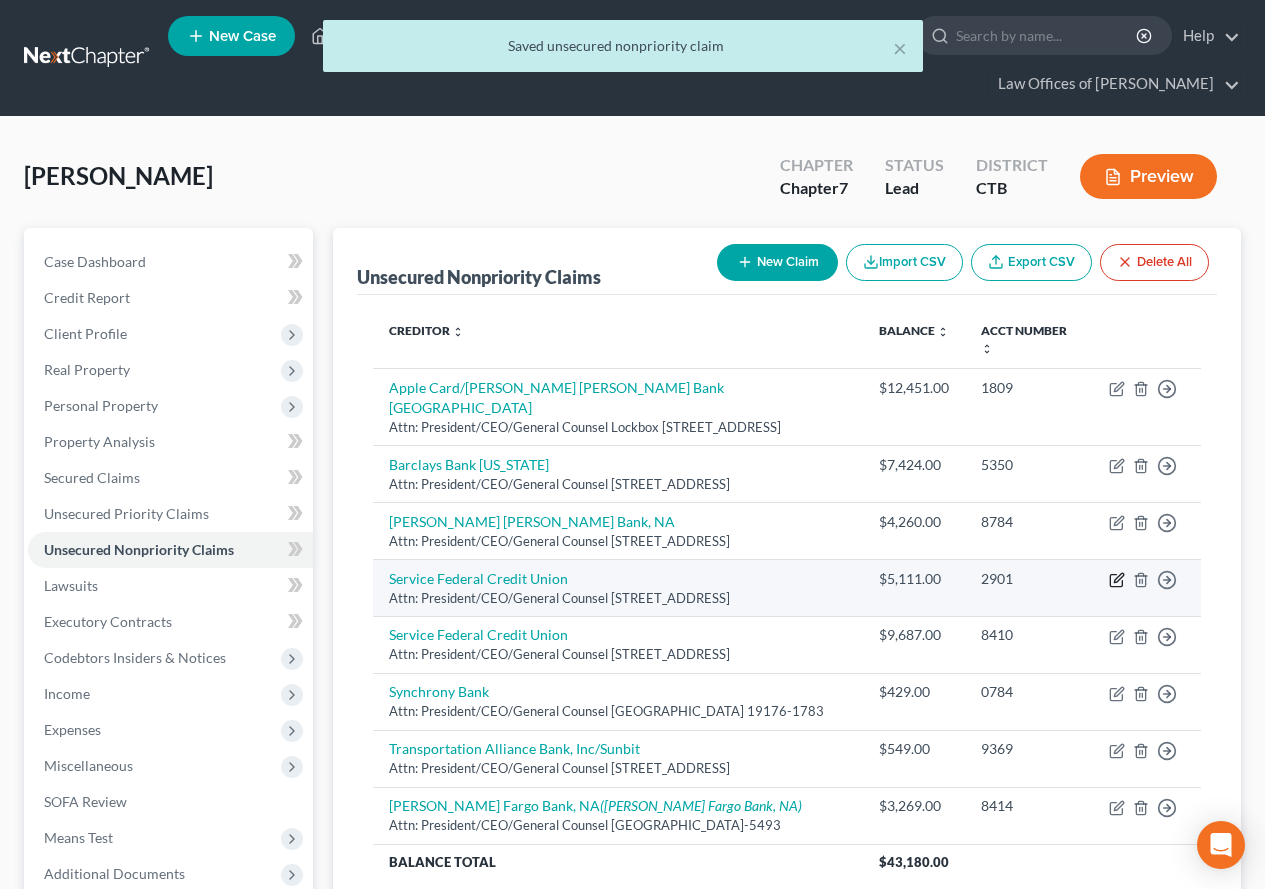 click 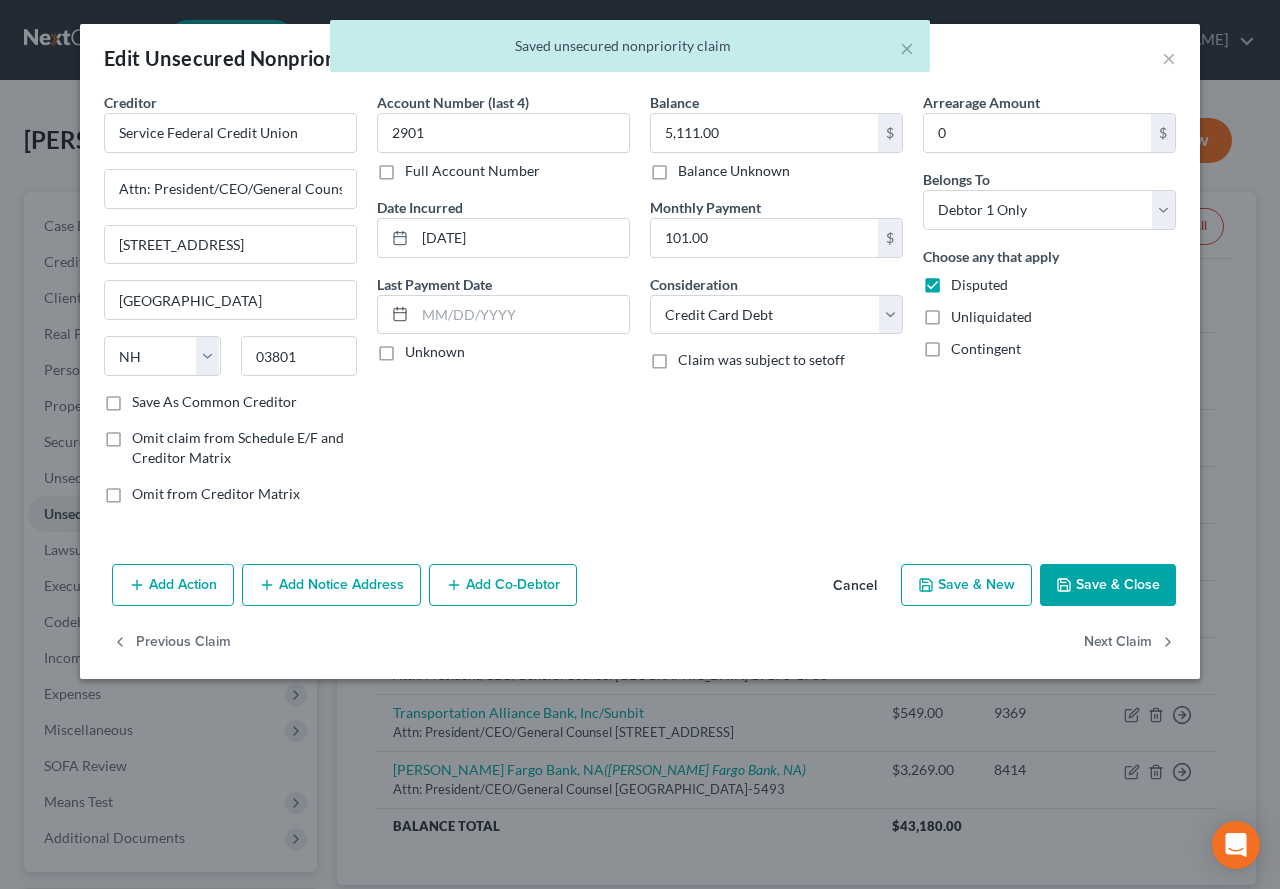 click on "Save & Close" at bounding box center [1108, 585] 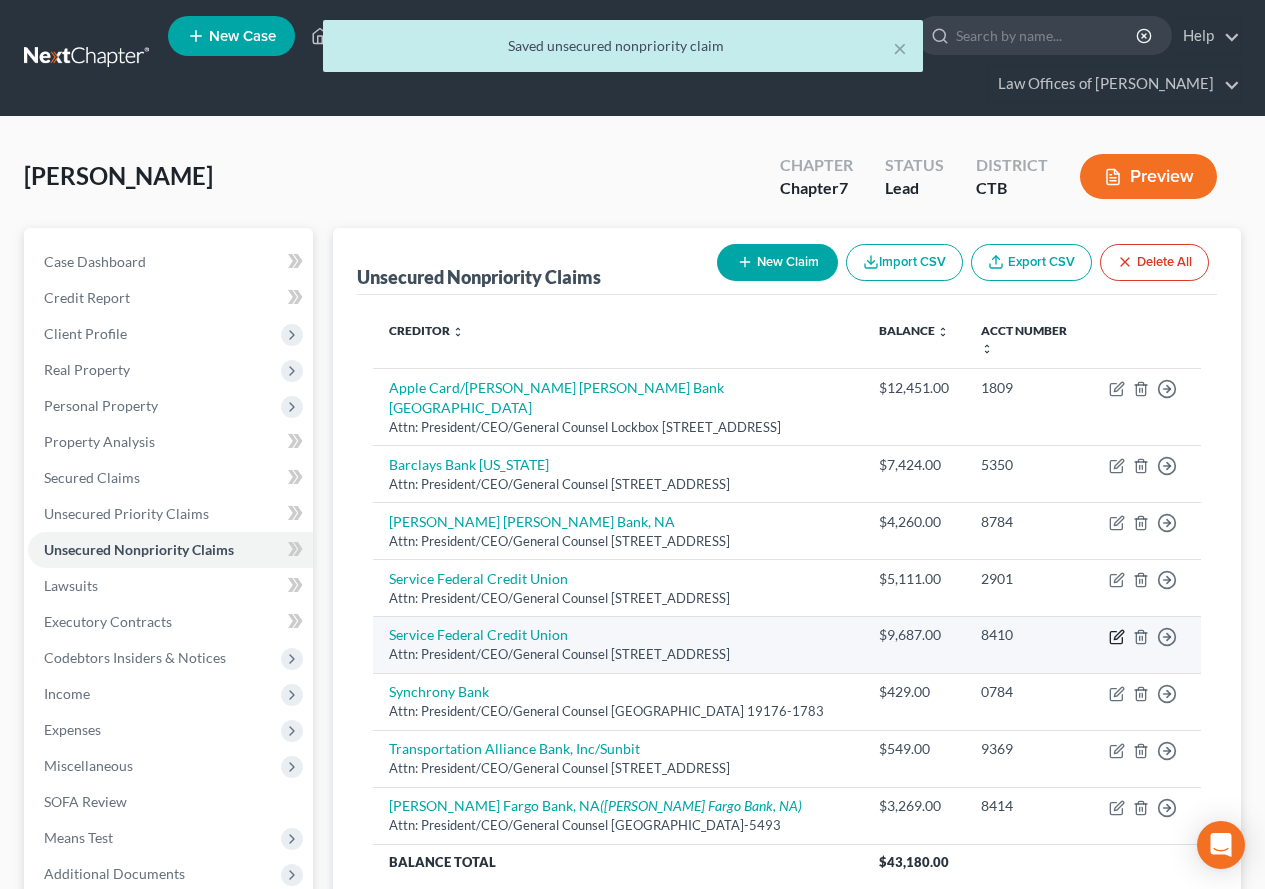 click 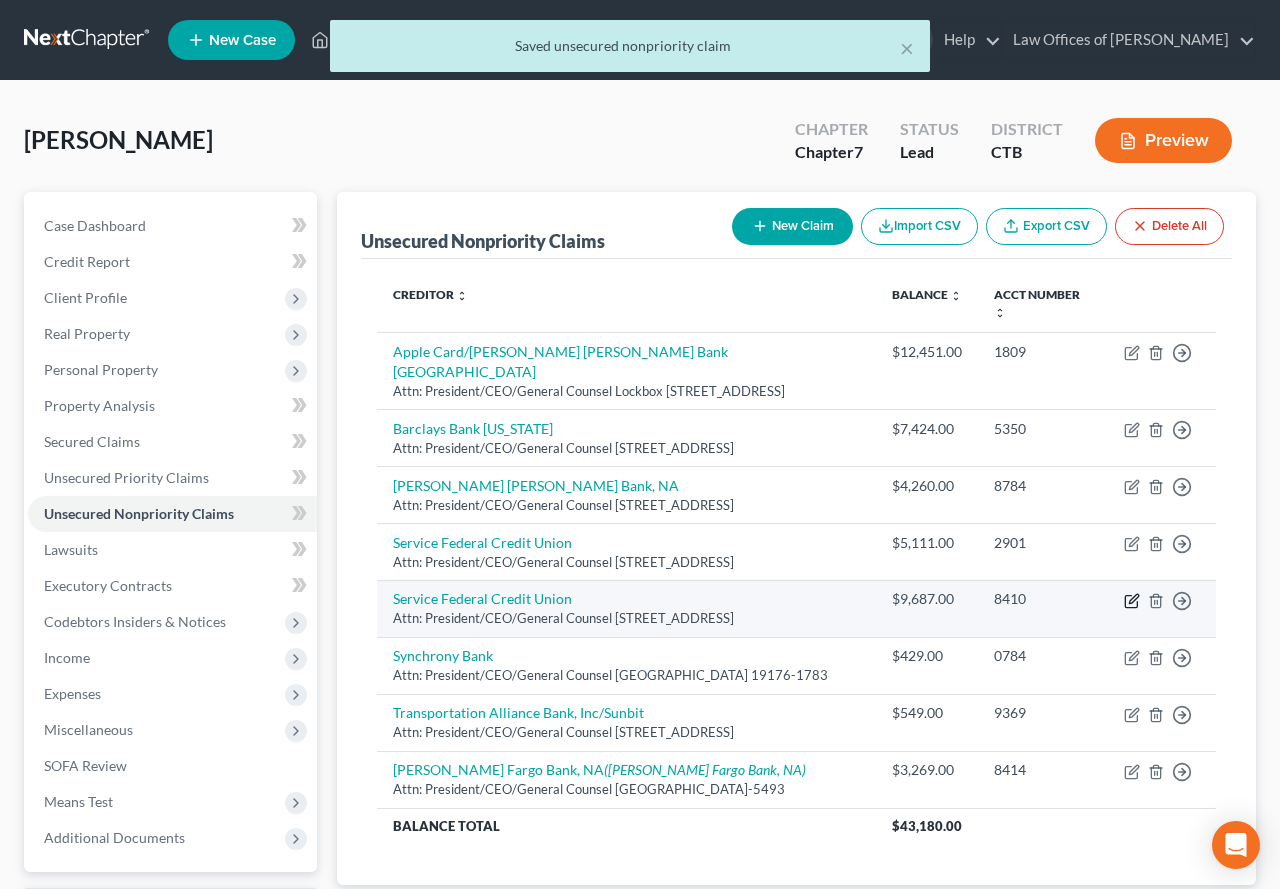 select on "32" 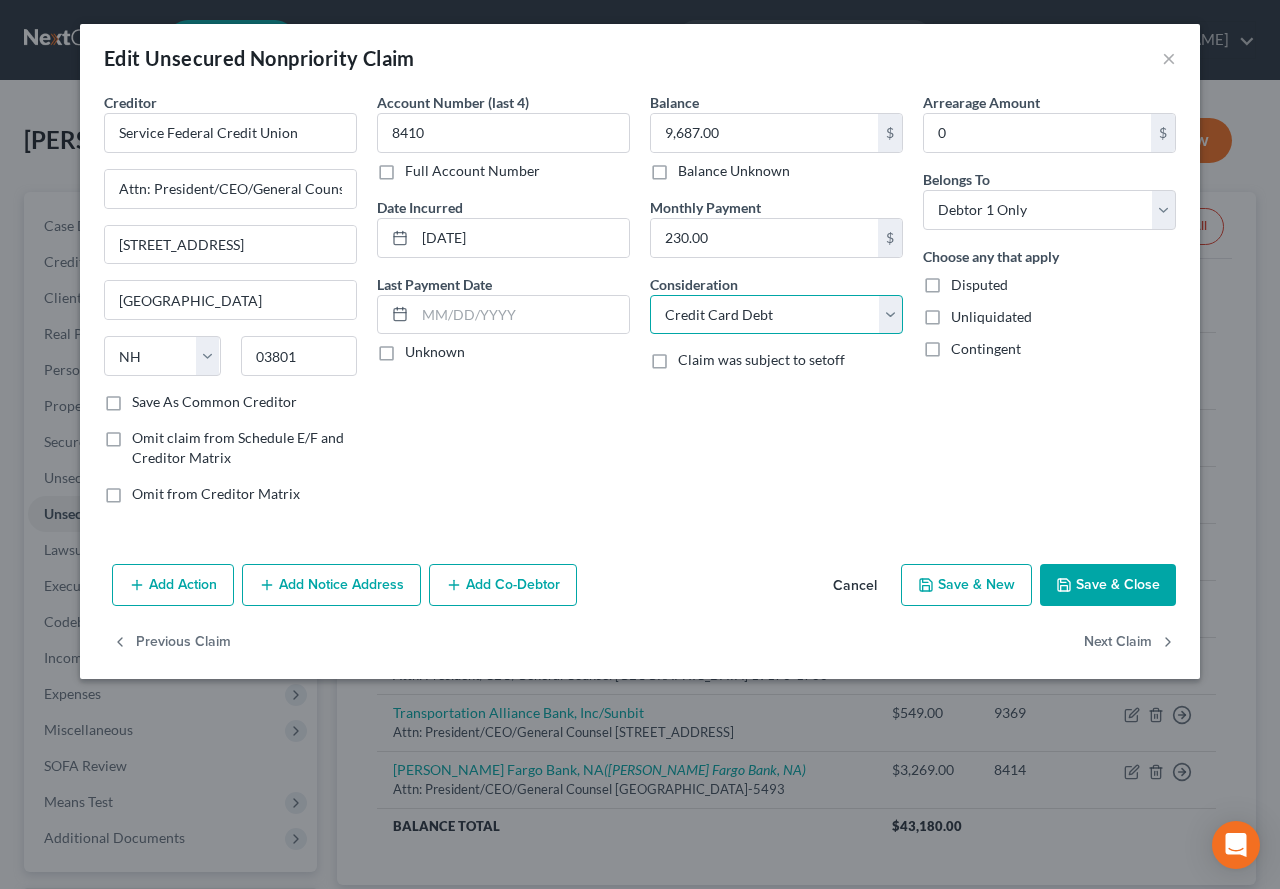 click on "Select Cable / Satellite Services Collection Agency Credit Card Debt Debt Counseling / Attorneys Deficiency Balance Domestic Support Obligations Home / Car Repairs Income Taxes Judgment Liens Medical Services Monies Loaned / Advanced Mortgage Obligation From Divorce Or Separation Obligation To Pensions Other Overdrawn Bank Account Promised To Help Pay Creditors Student Loans Suppliers And Vendors Telephone / Internet Services Utility Services" at bounding box center [776, 315] 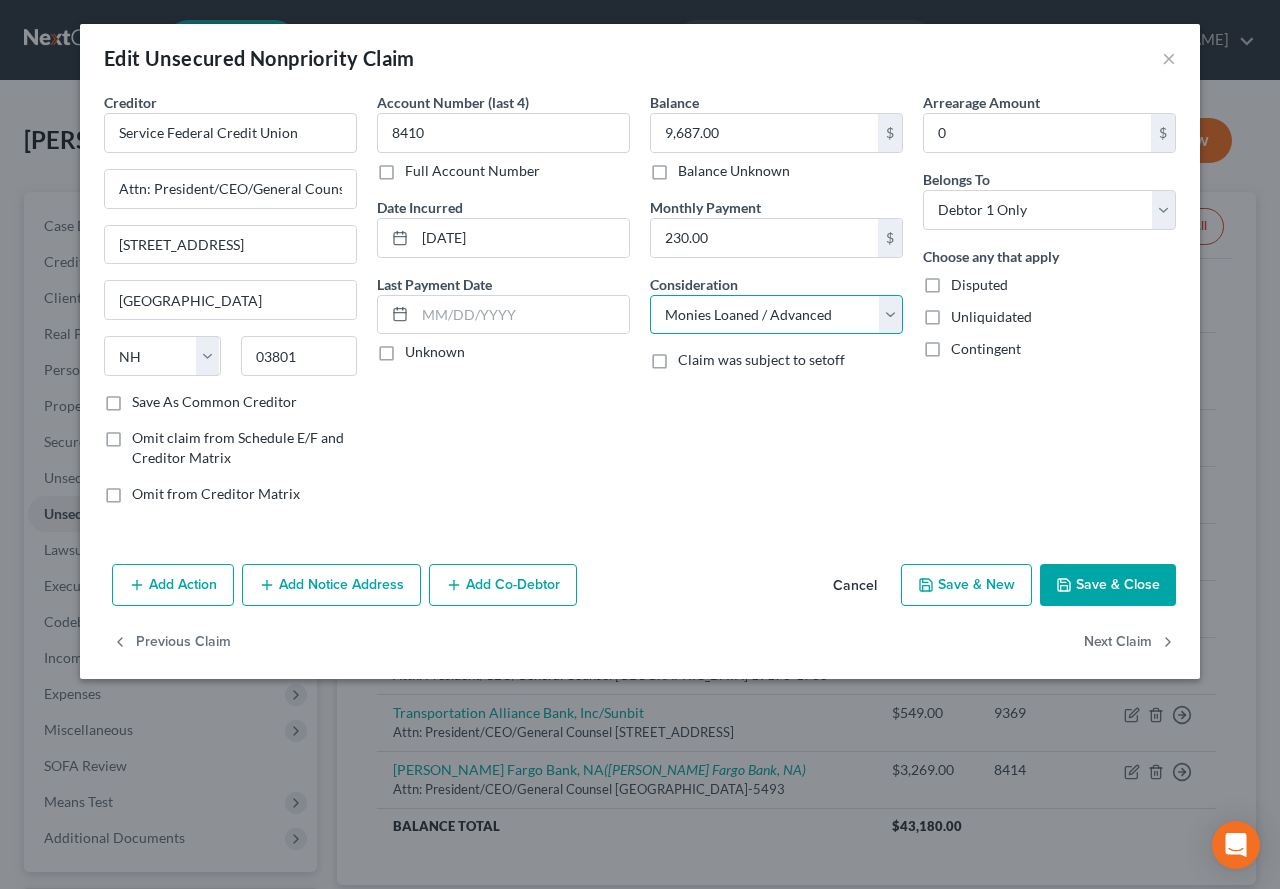 click on "Select Cable / Satellite Services Collection Agency Credit Card Debt Debt Counseling / Attorneys Deficiency Balance Domestic Support Obligations Home / Car Repairs Income Taxes Judgment Liens Medical Services Monies Loaned / Advanced Mortgage Obligation From Divorce Or Separation Obligation To Pensions Other Overdrawn Bank Account Promised To Help Pay Creditors Student Loans Suppliers And Vendors Telephone / Internet Services Utility Services" at bounding box center (776, 315) 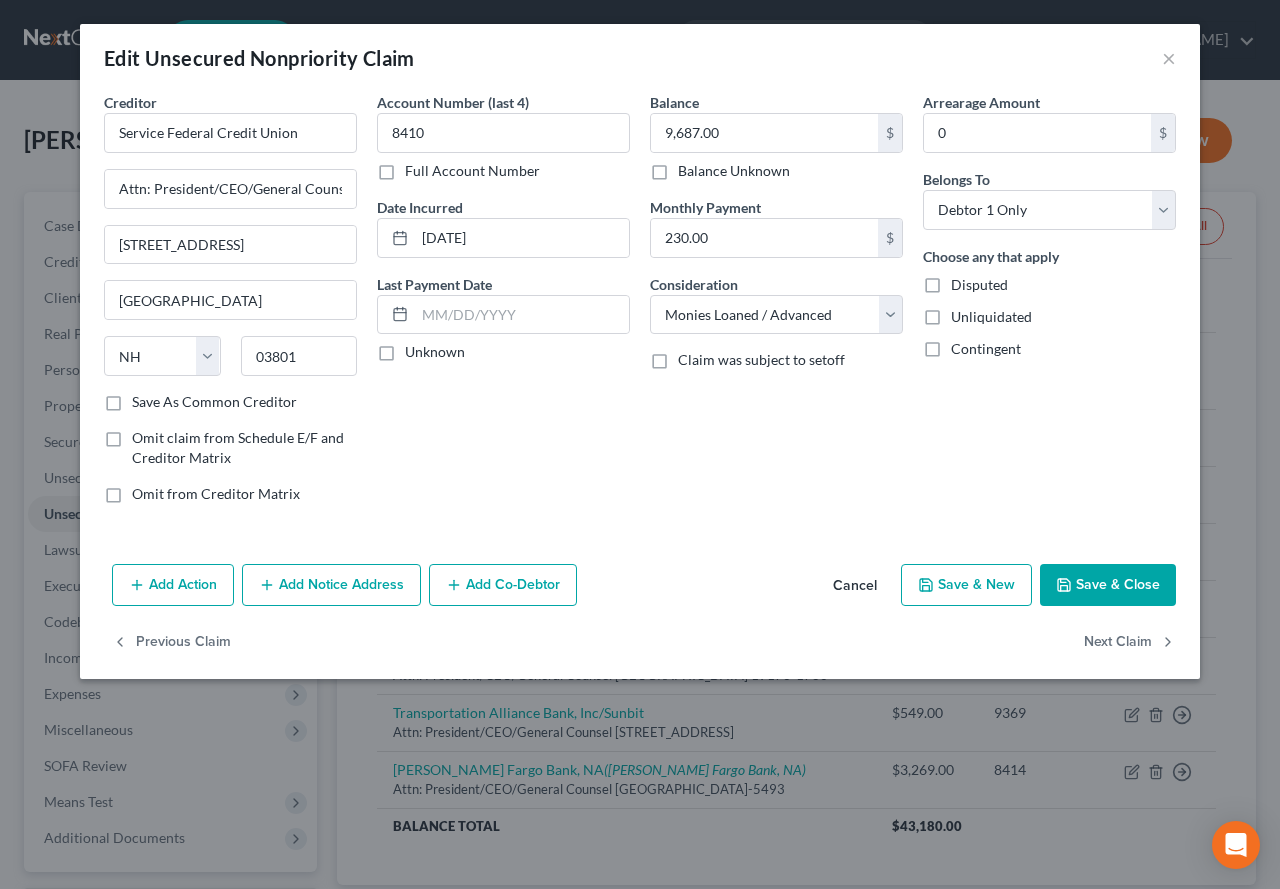 click on "Save & Close" at bounding box center (1108, 585) 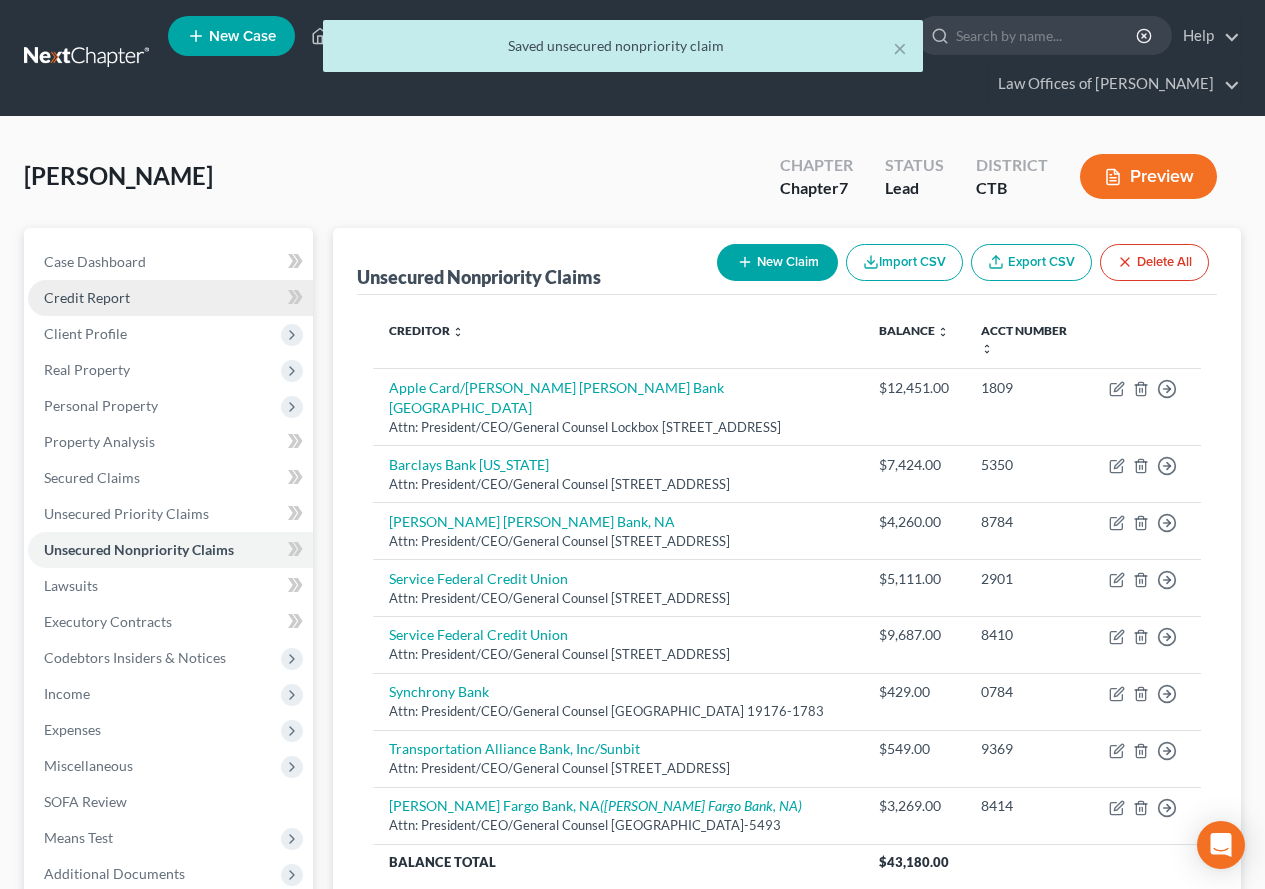 click on "Credit Report" at bounding box center (87, 297) 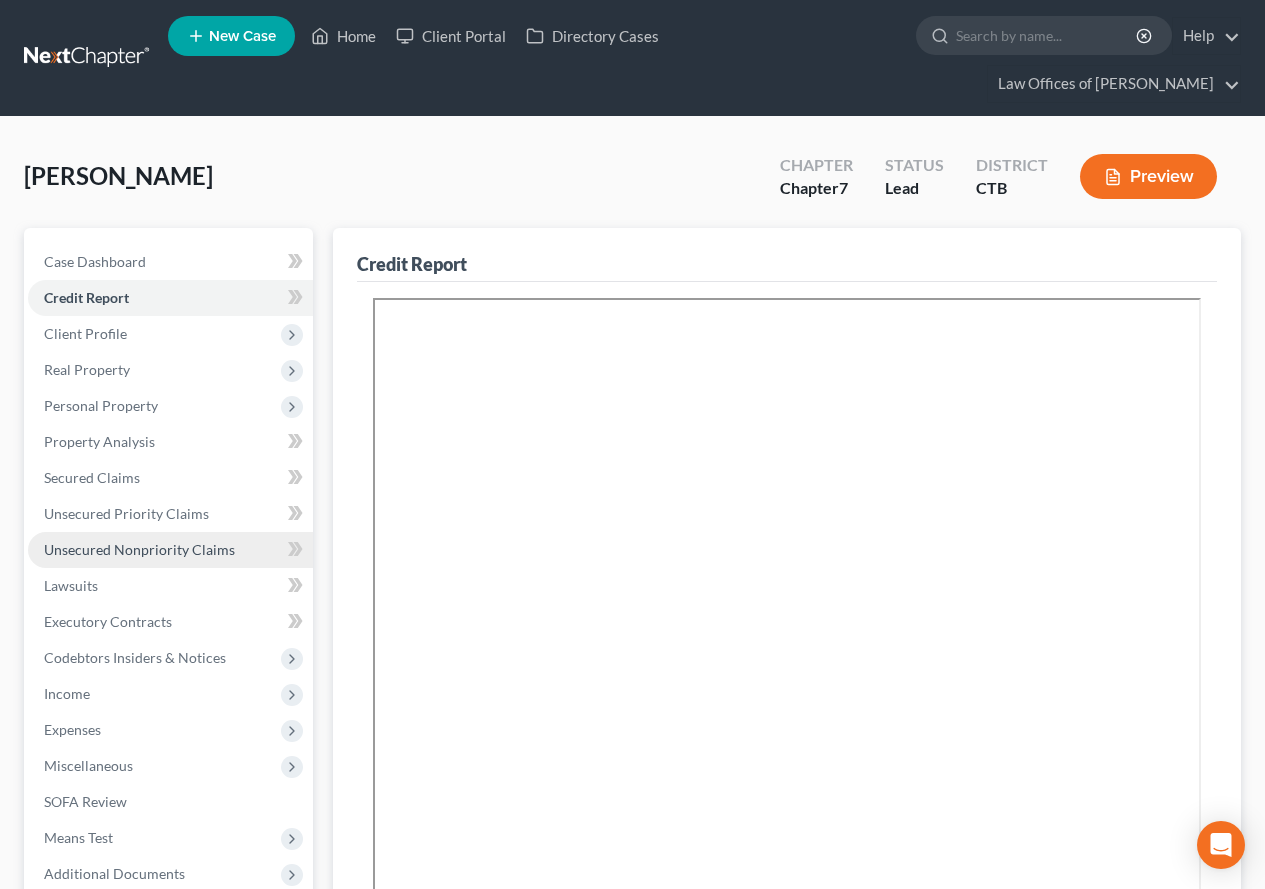 click on "Unsecured Nonpriority Claims" at bounding box center [139, 549] 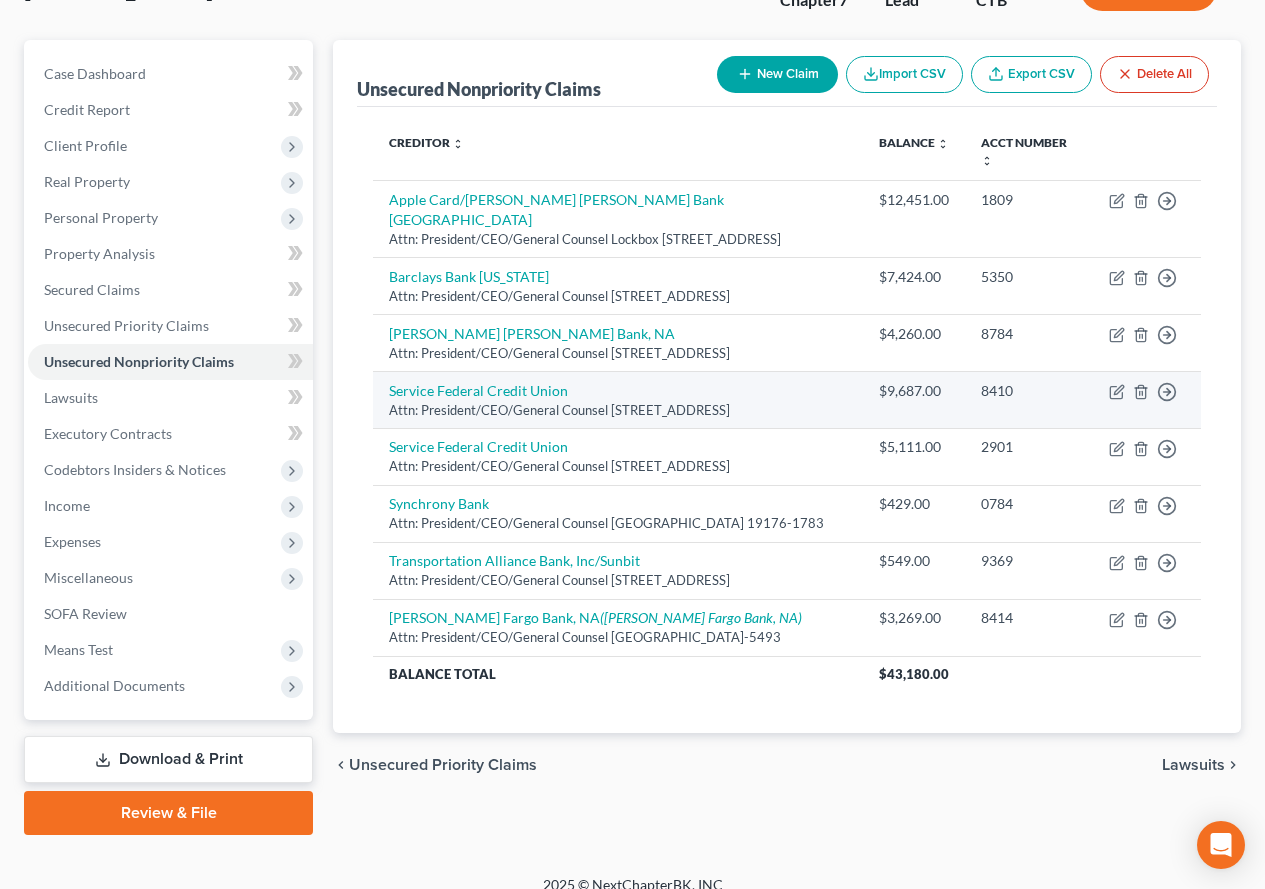 scroll, scrollTop: 200, scrollLeft: 0, axis: vertical 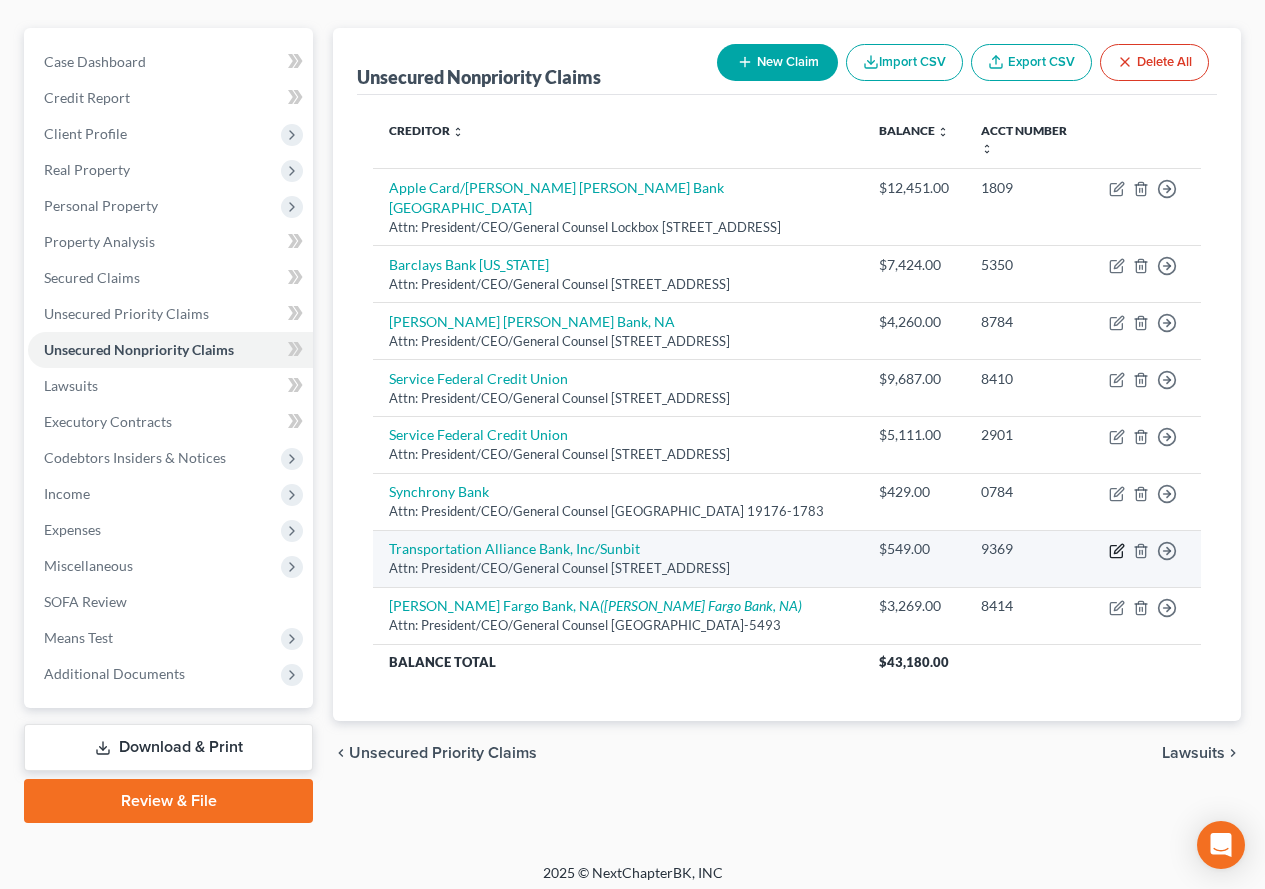 click 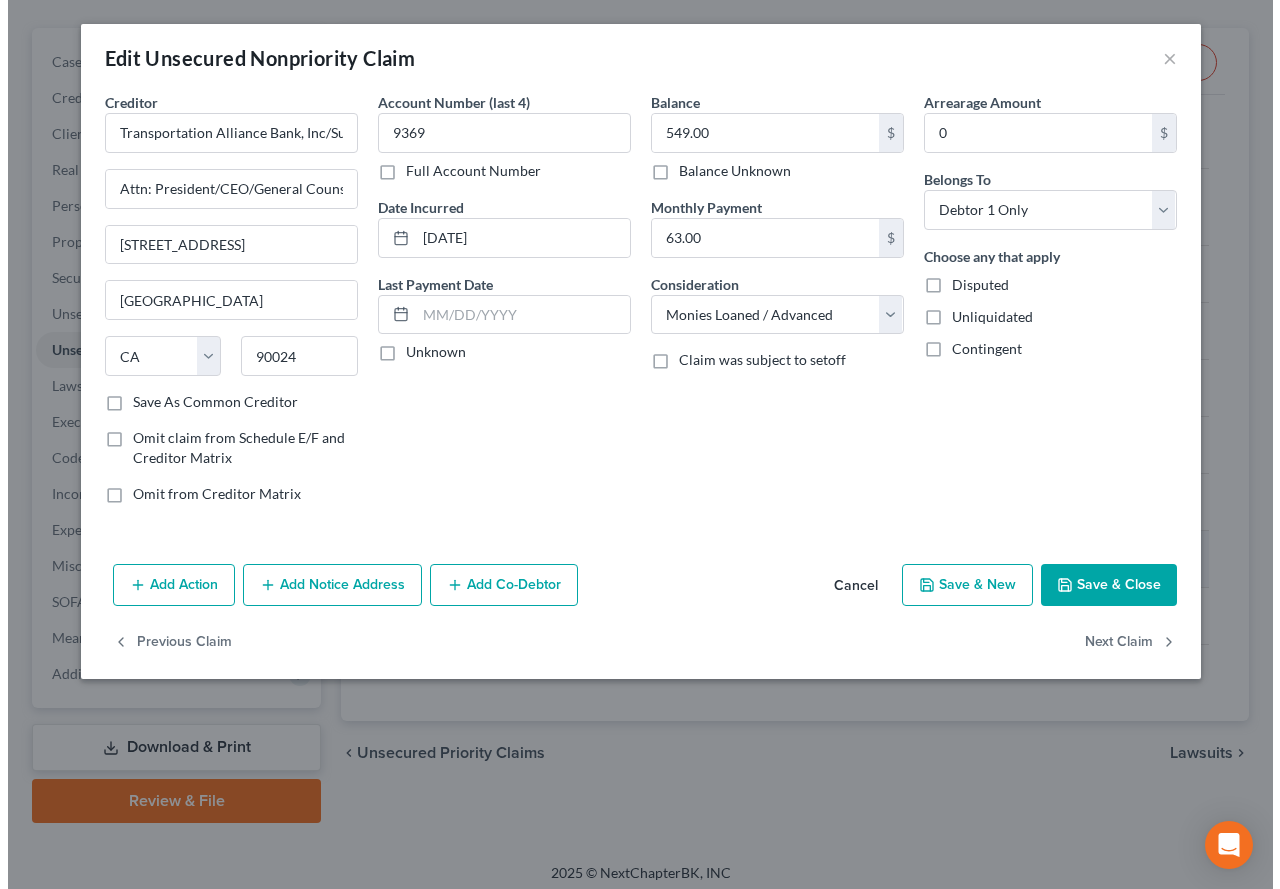 scroll, scrollTop: 164, scrollLeft: 0, axis: vertical 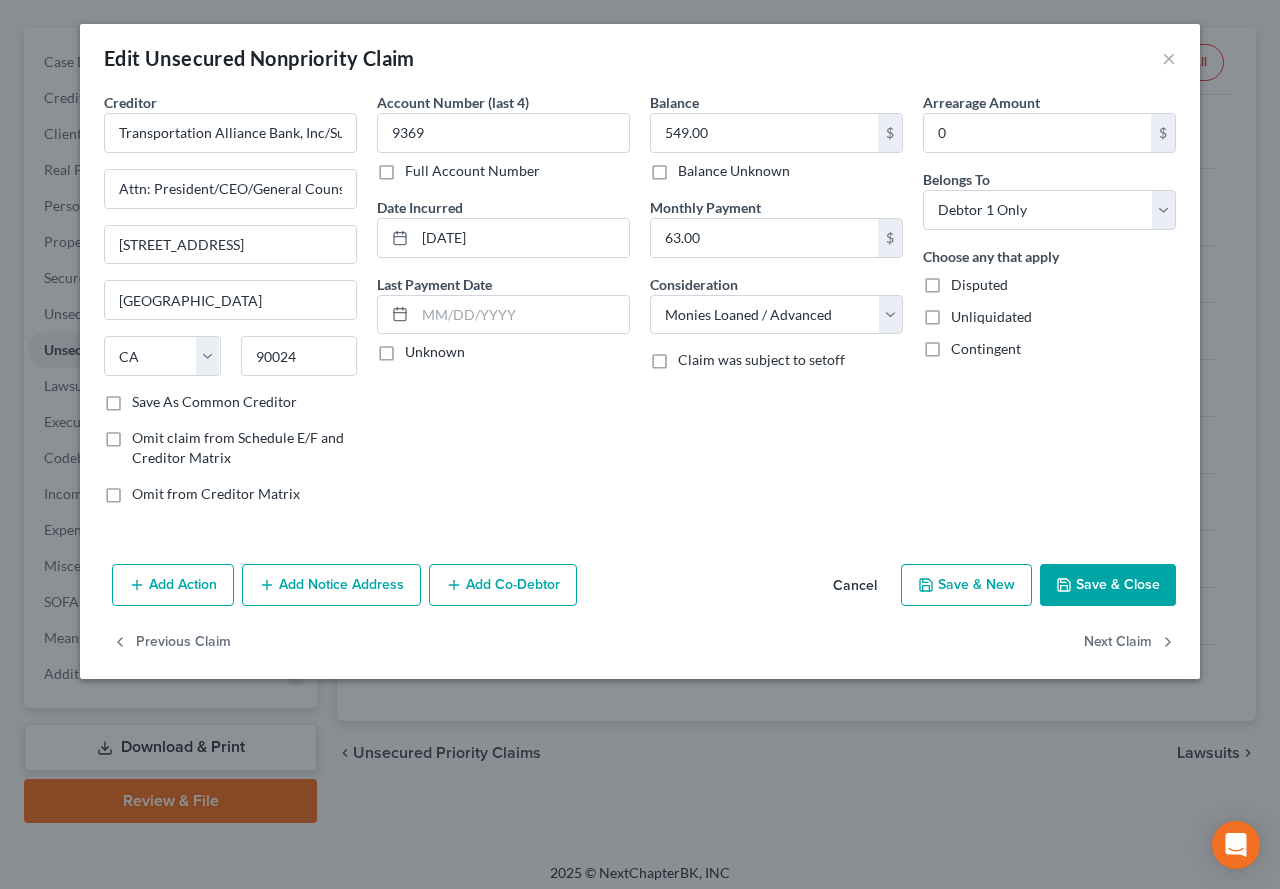 click on "Save & Close" at bounding box center [1108, 585] 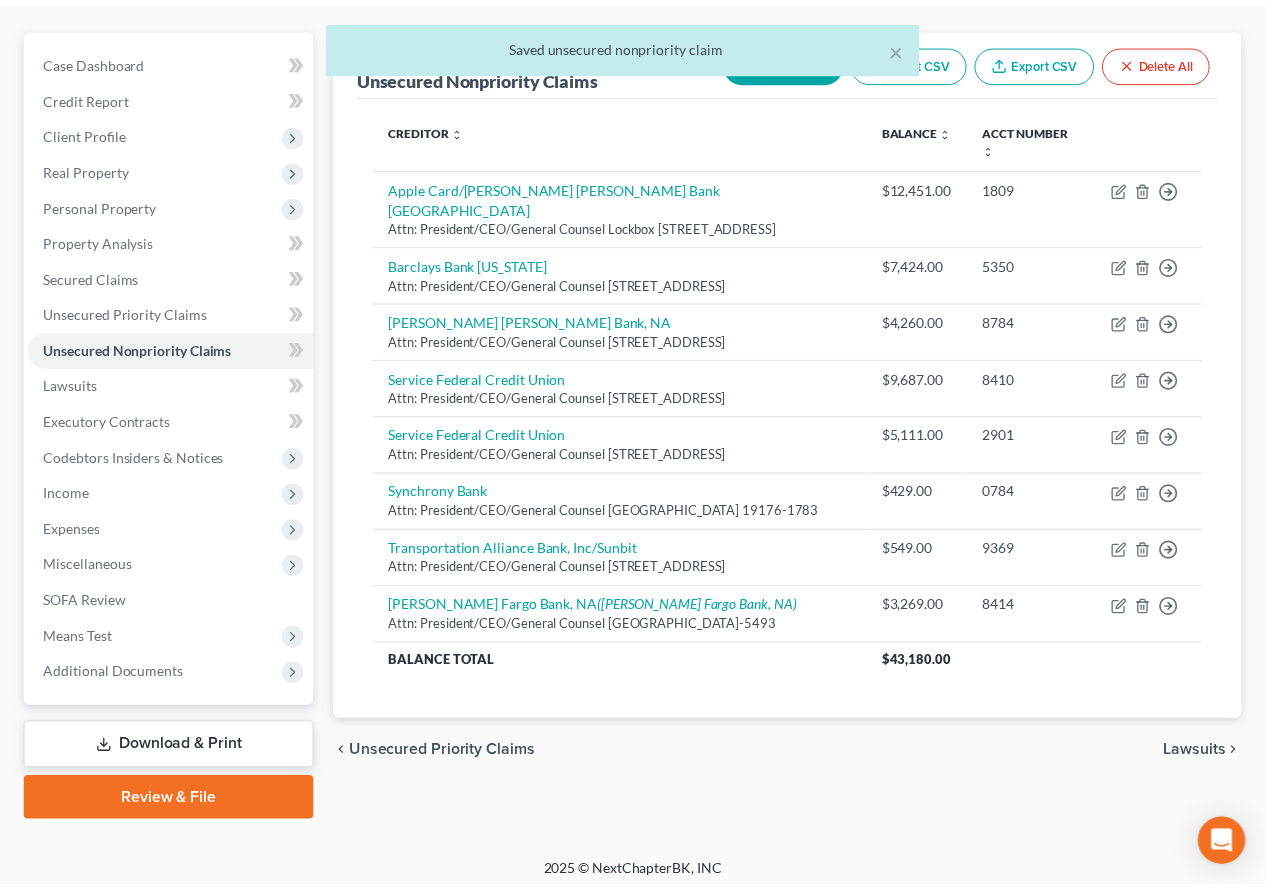 scroll, scrollTop: 200, scrollLeft: 0, axis: vertical 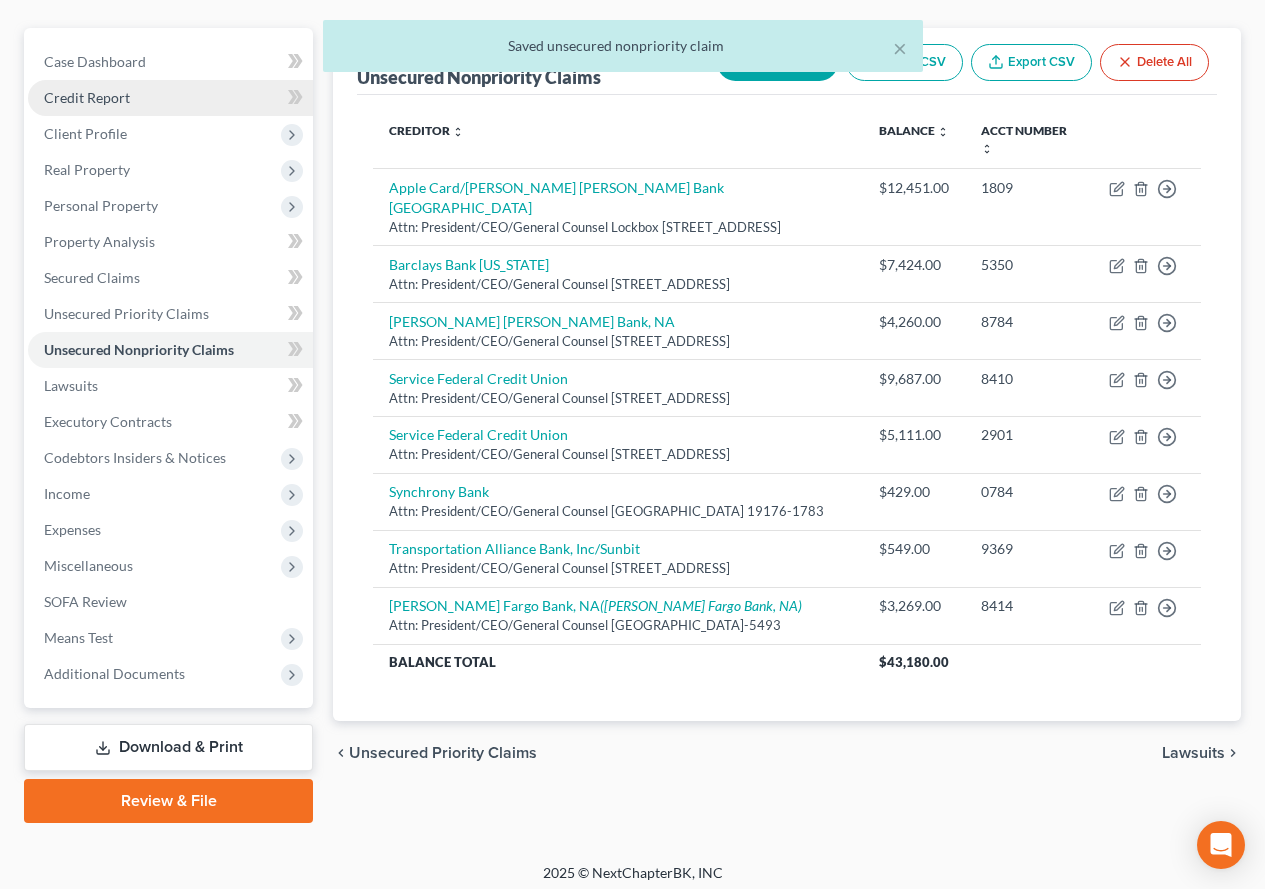 click on "Credit Report" at bounding box center [87, 97] 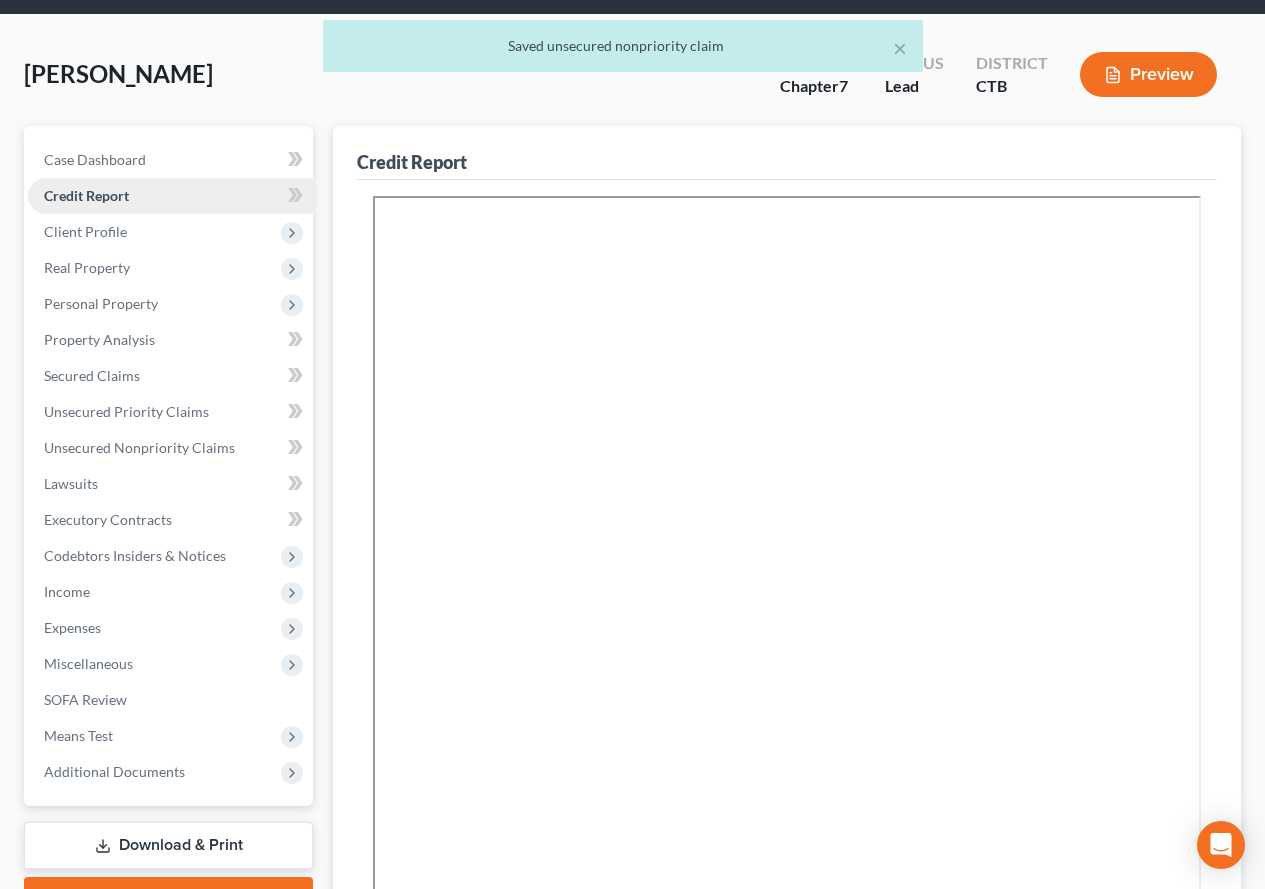 scroll, scrollTop: 0, scrollLeft: 0, axis: both 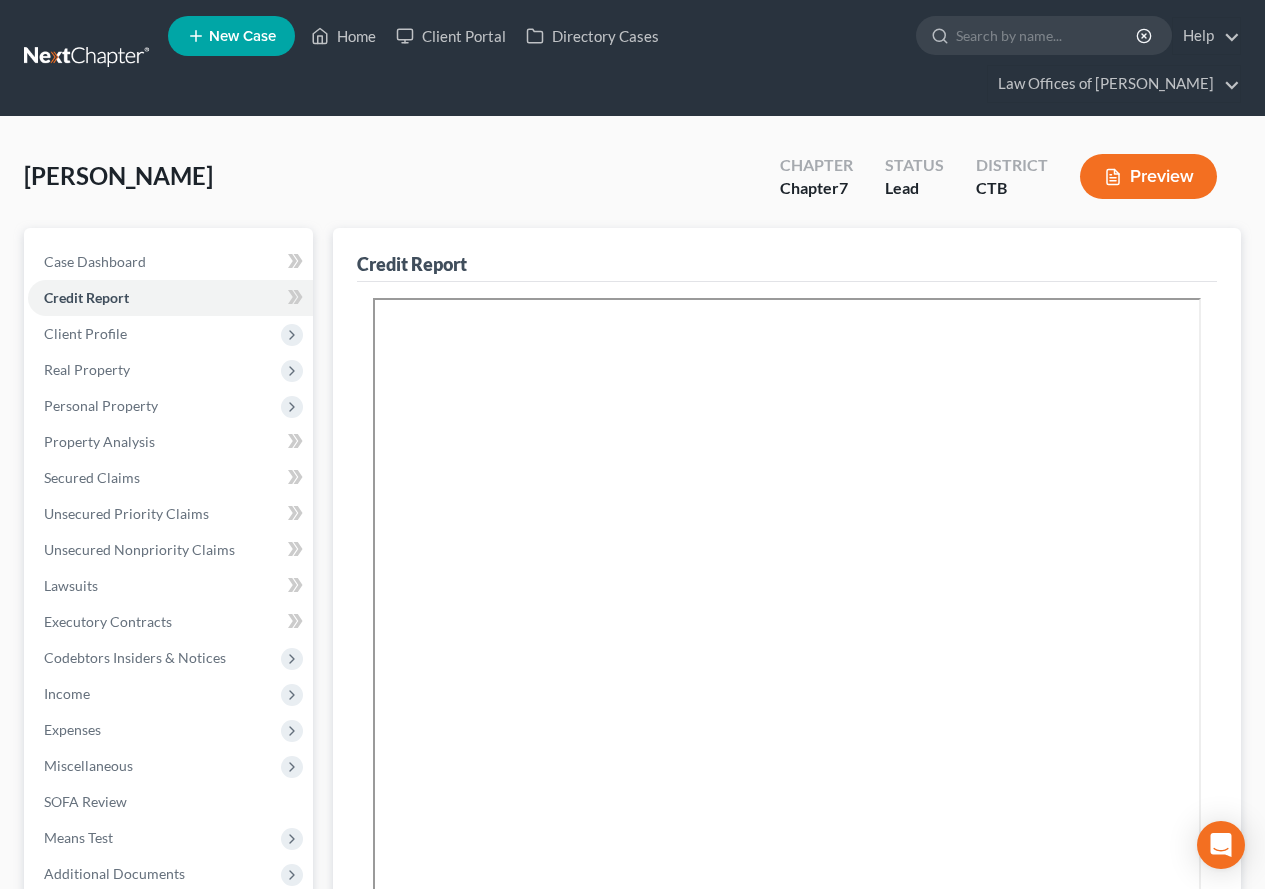 click on "[PERSON_NAME] Upgraded Chapter Chapter  7 Status Lead District CTB Preview" at bounding box center (632, 184) 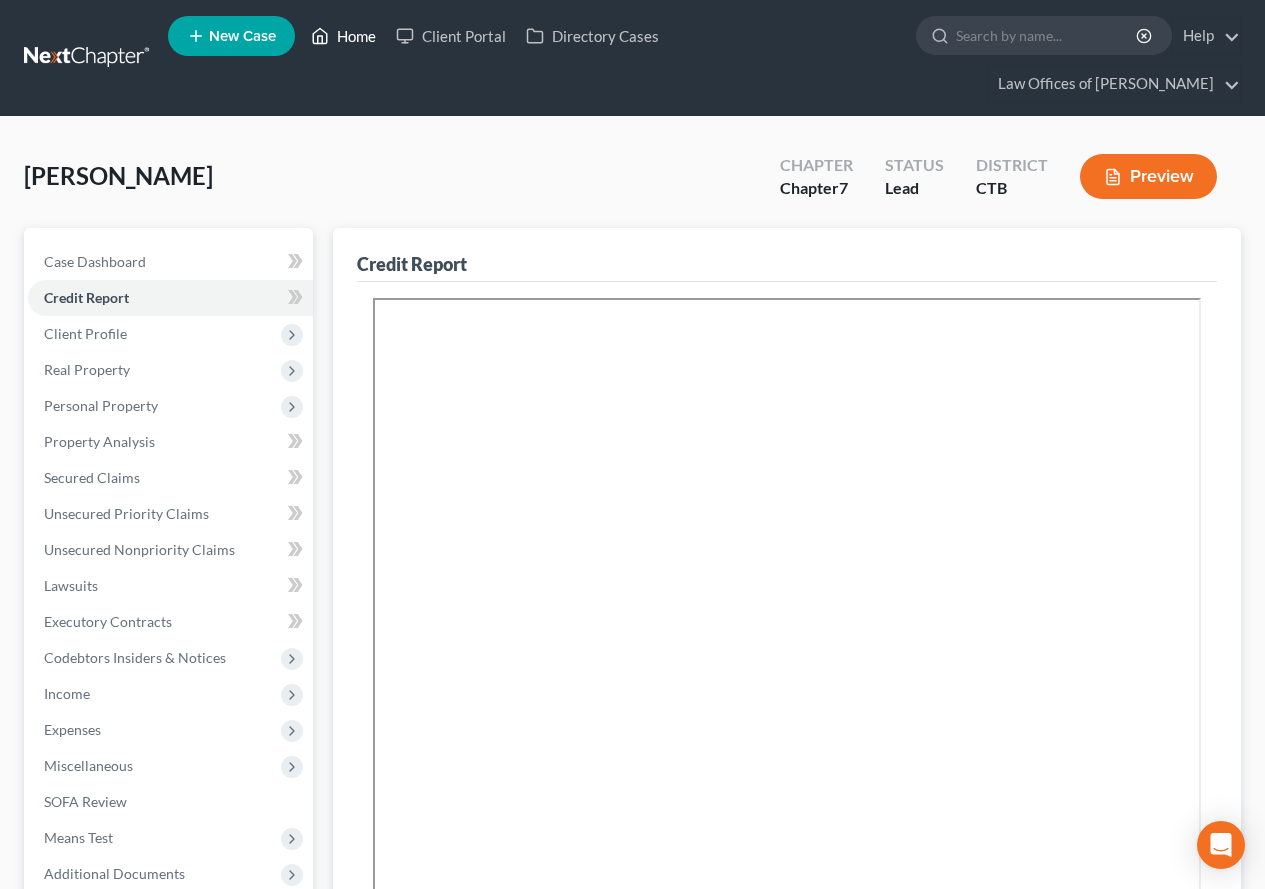 click on "Home" at bounding box center [343, 36] 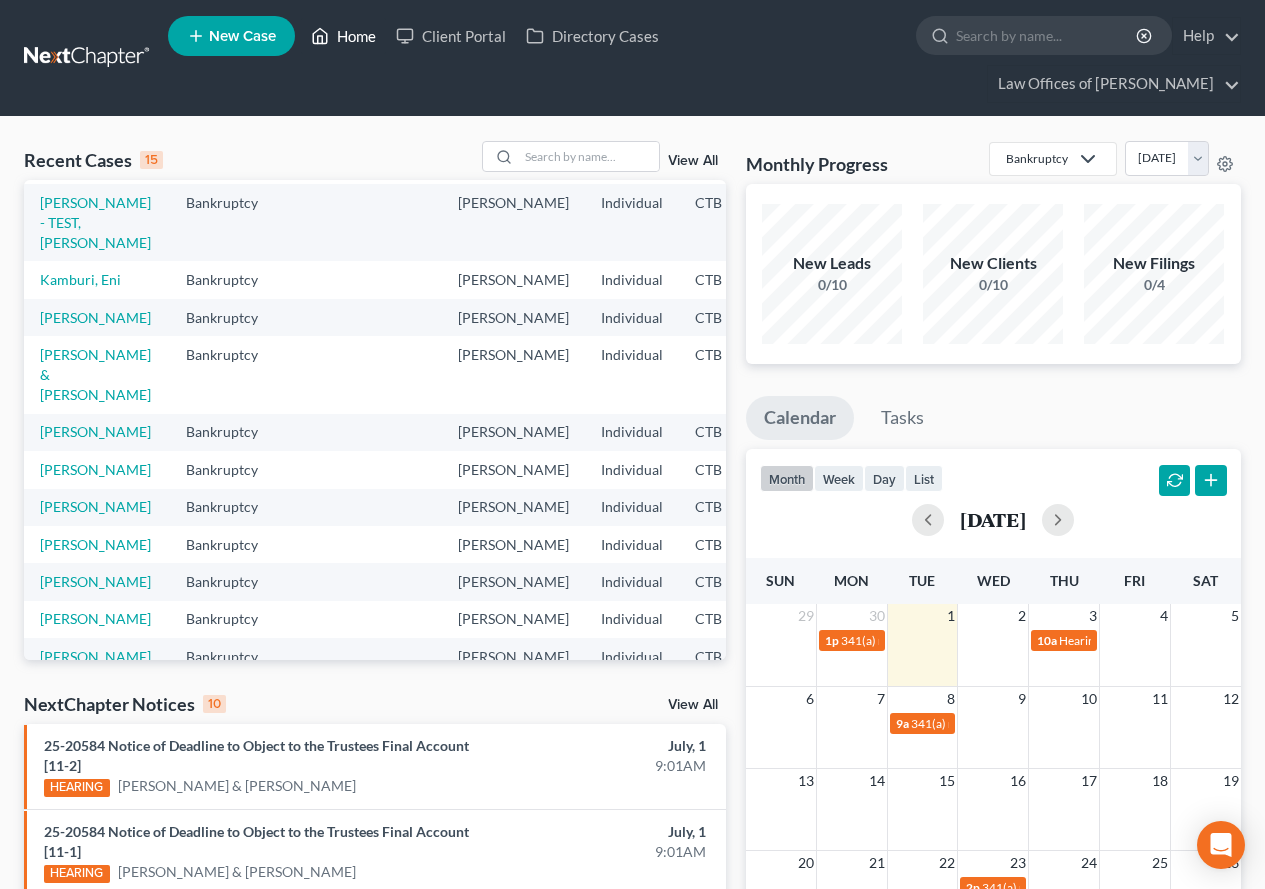 scroll, scrollTop: 300, scrollLeft: 0, axis: vertical 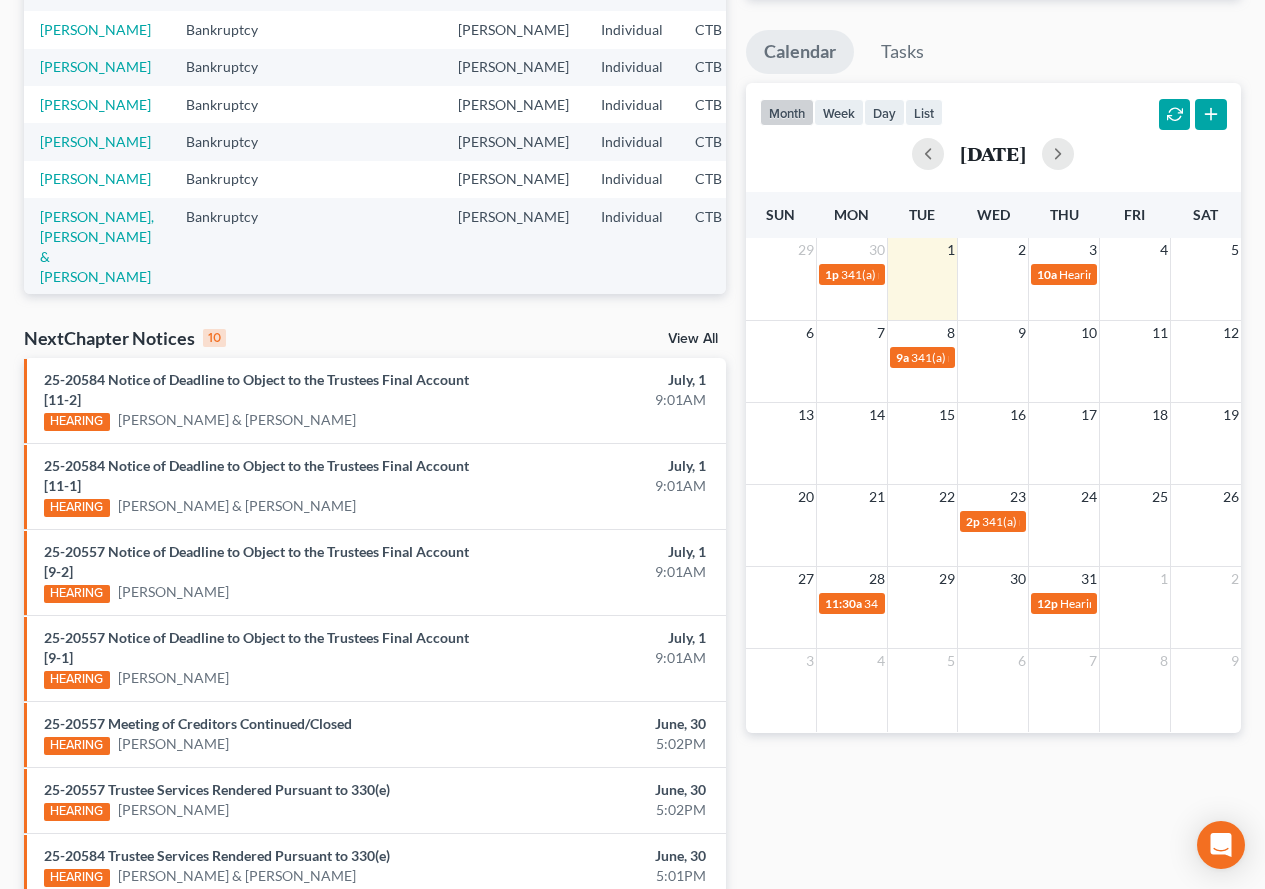 click on "View All" at bounding box center (693, 339) 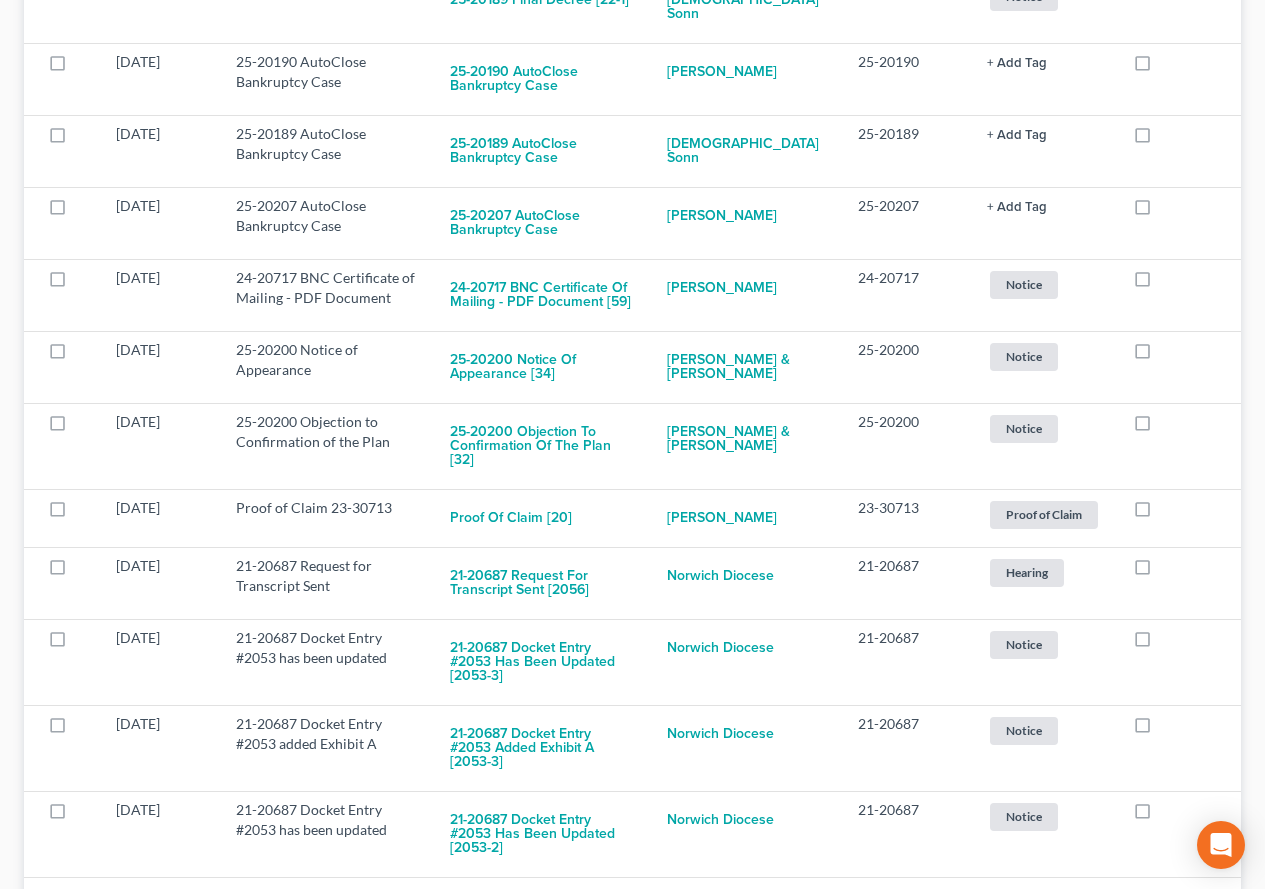 scroll, scrollTop: 2700, scrollLeft: 0, axis: vertical 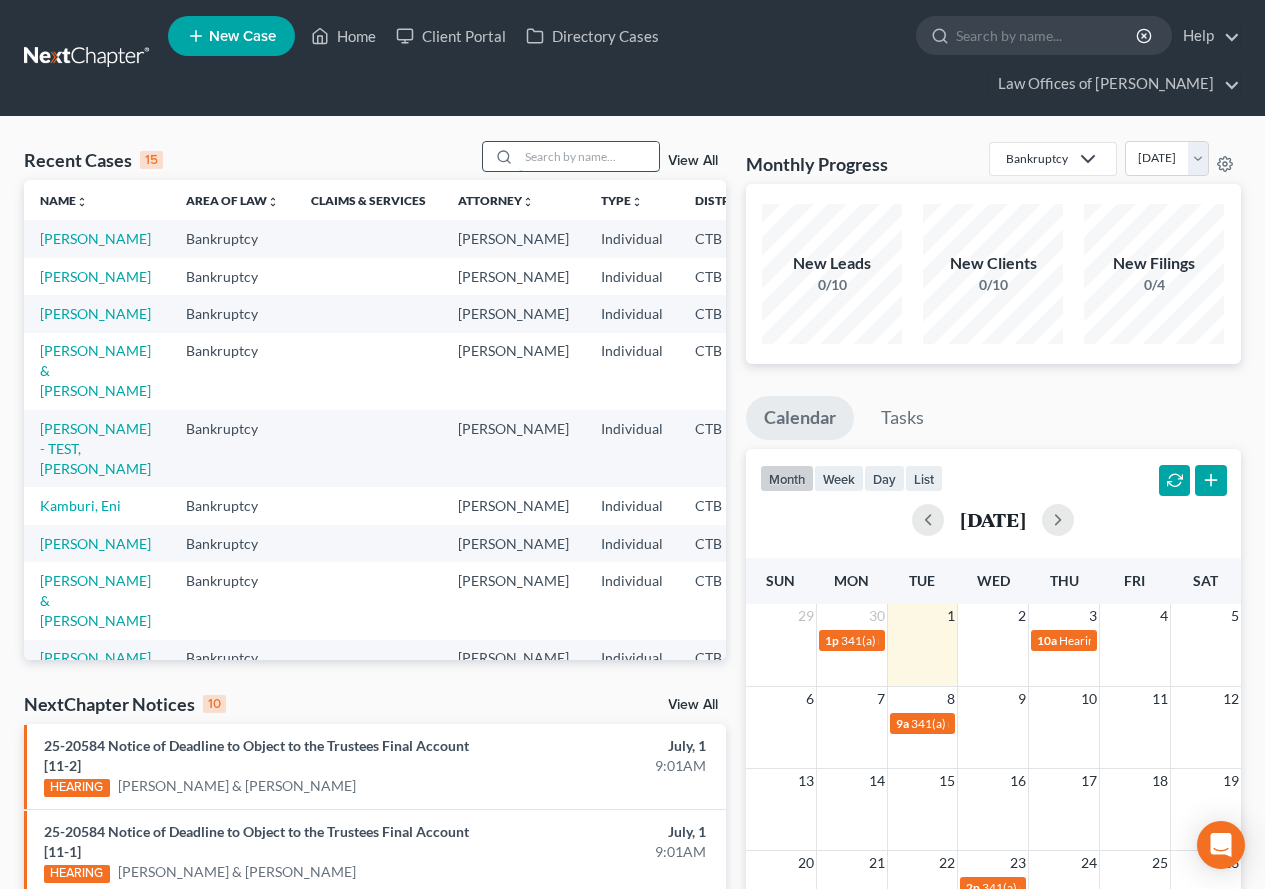 click at bounding box center (589, 156) 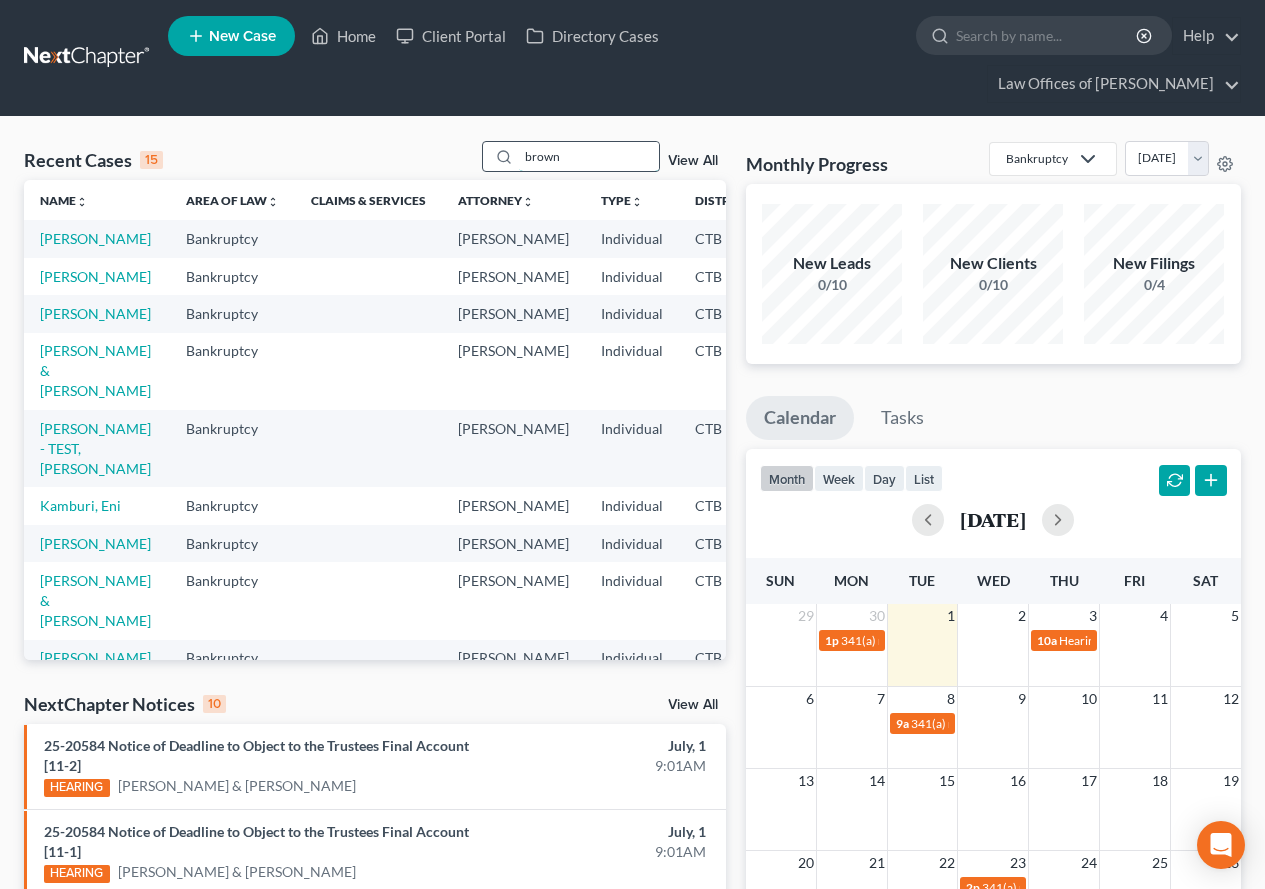 type on "brown" 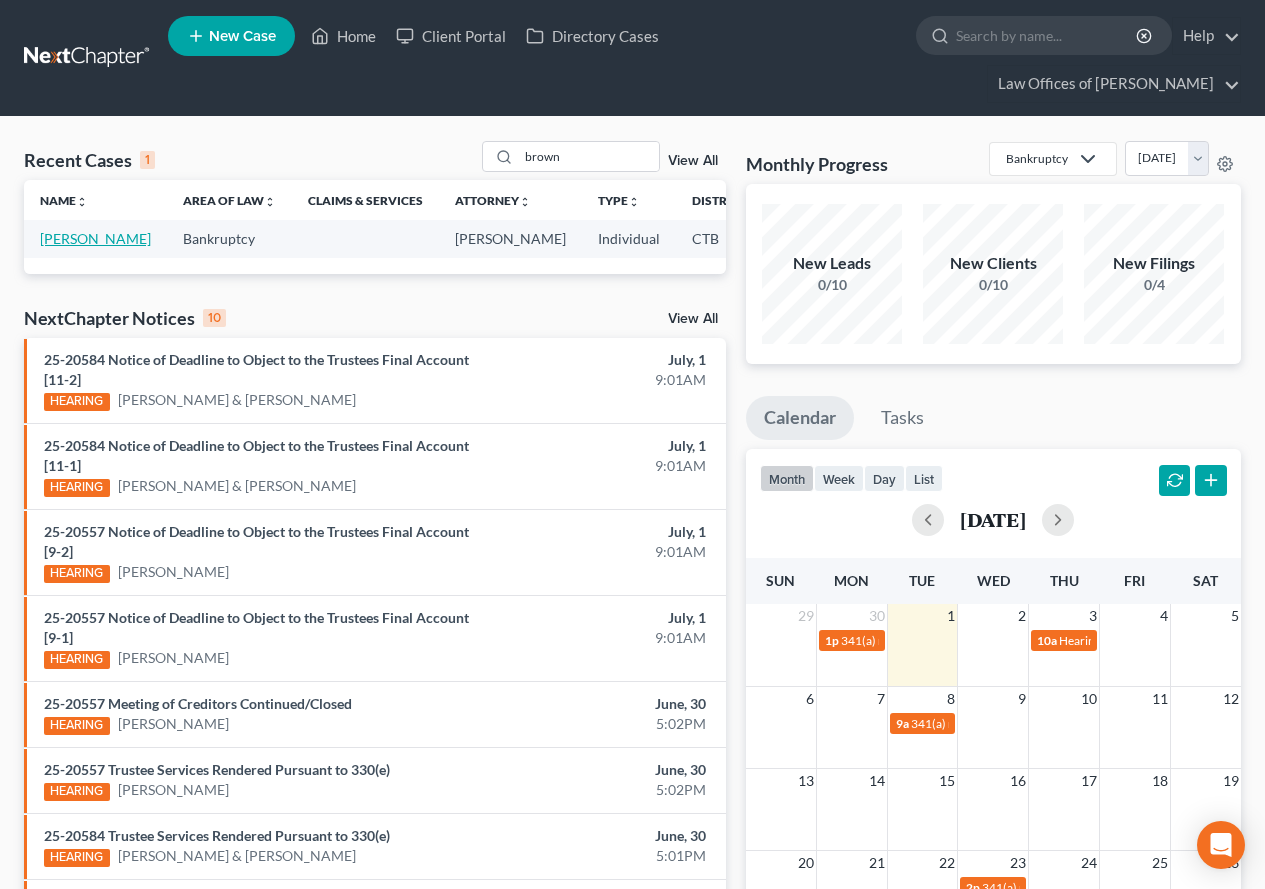 click on "[PERSON_NAME]" at bounding box center [95, 238] 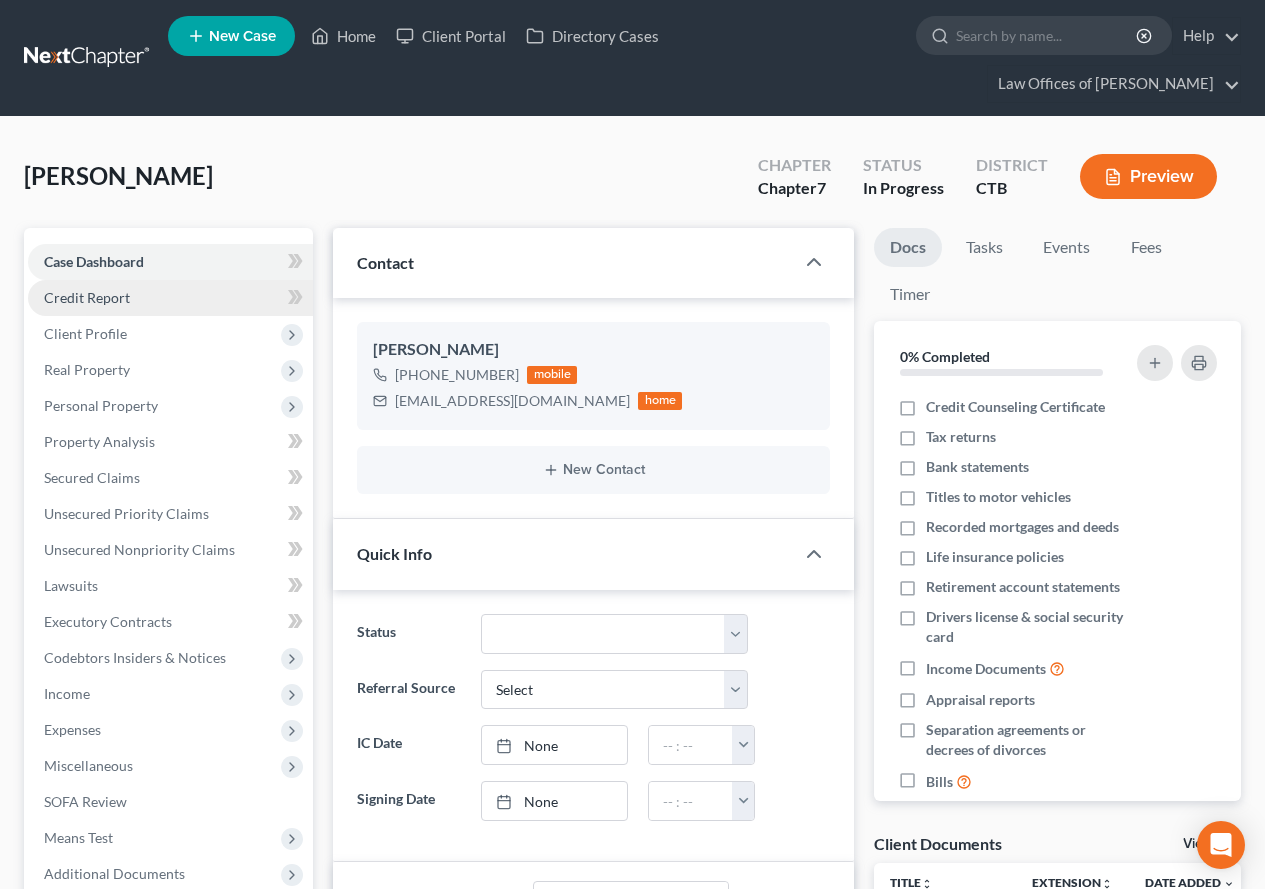 click on "Credit Report" at bounding box center [87, 297] 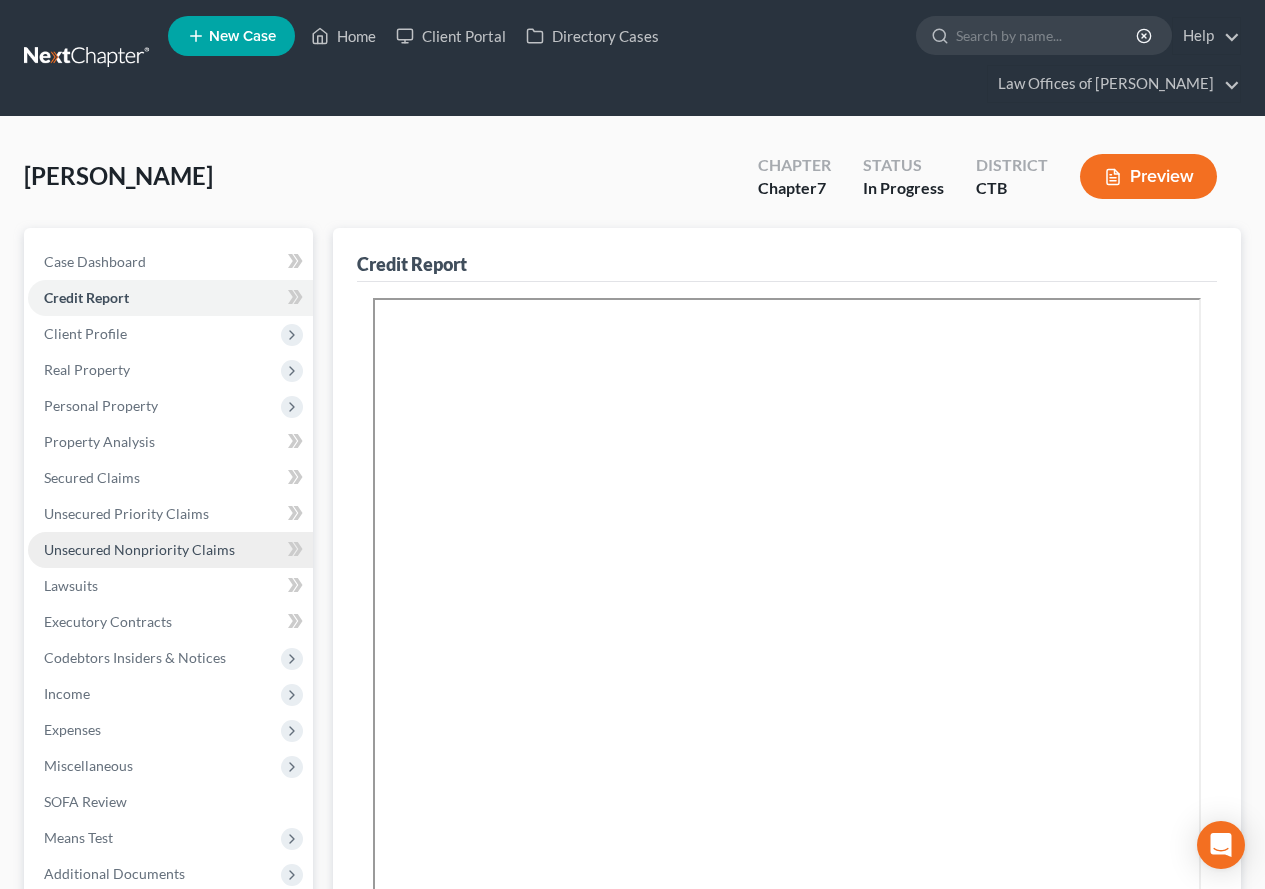 click on "Unsecured Nonpriority Claims" at bounding box center (139, 549) 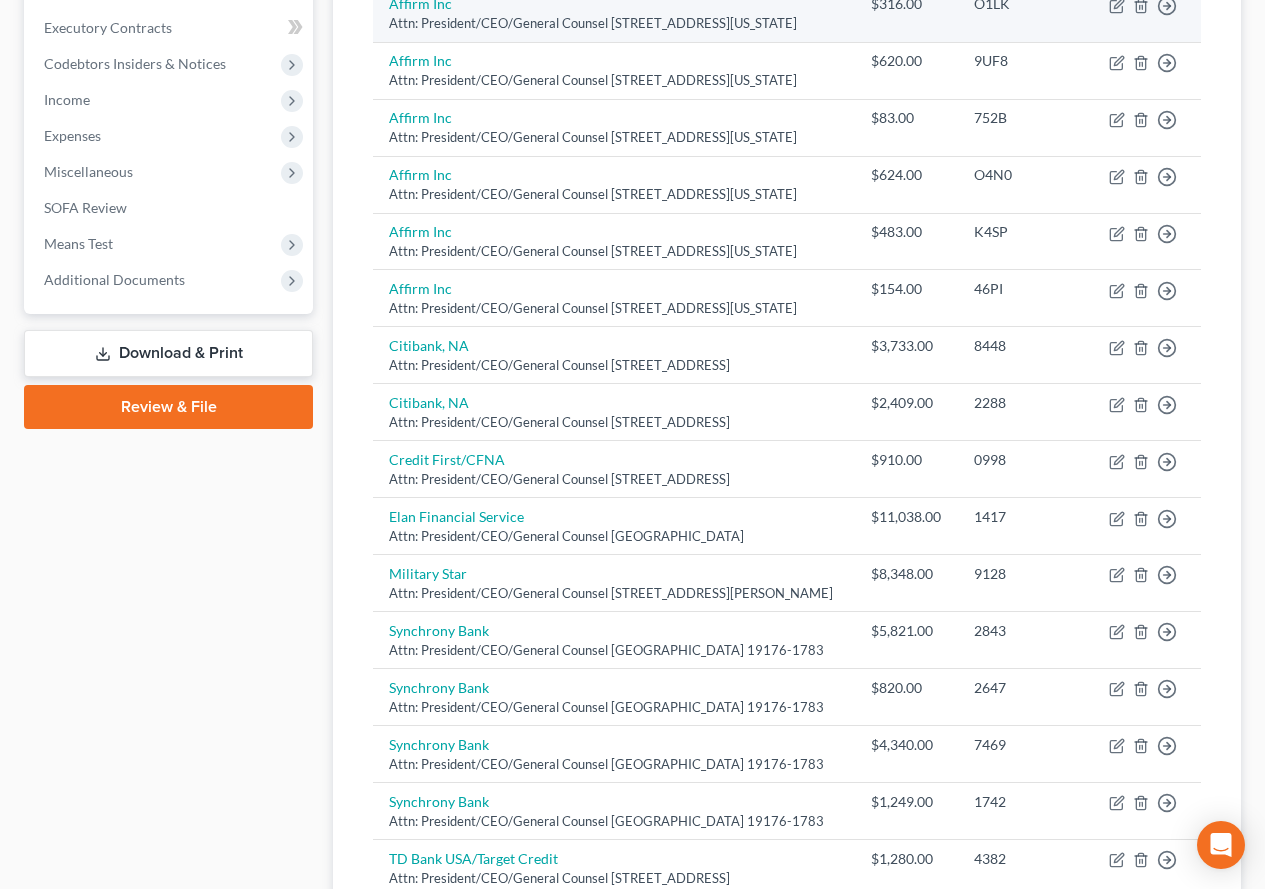 scroll, scrollTop: 600, scrollLeft: 0, axis: vertical 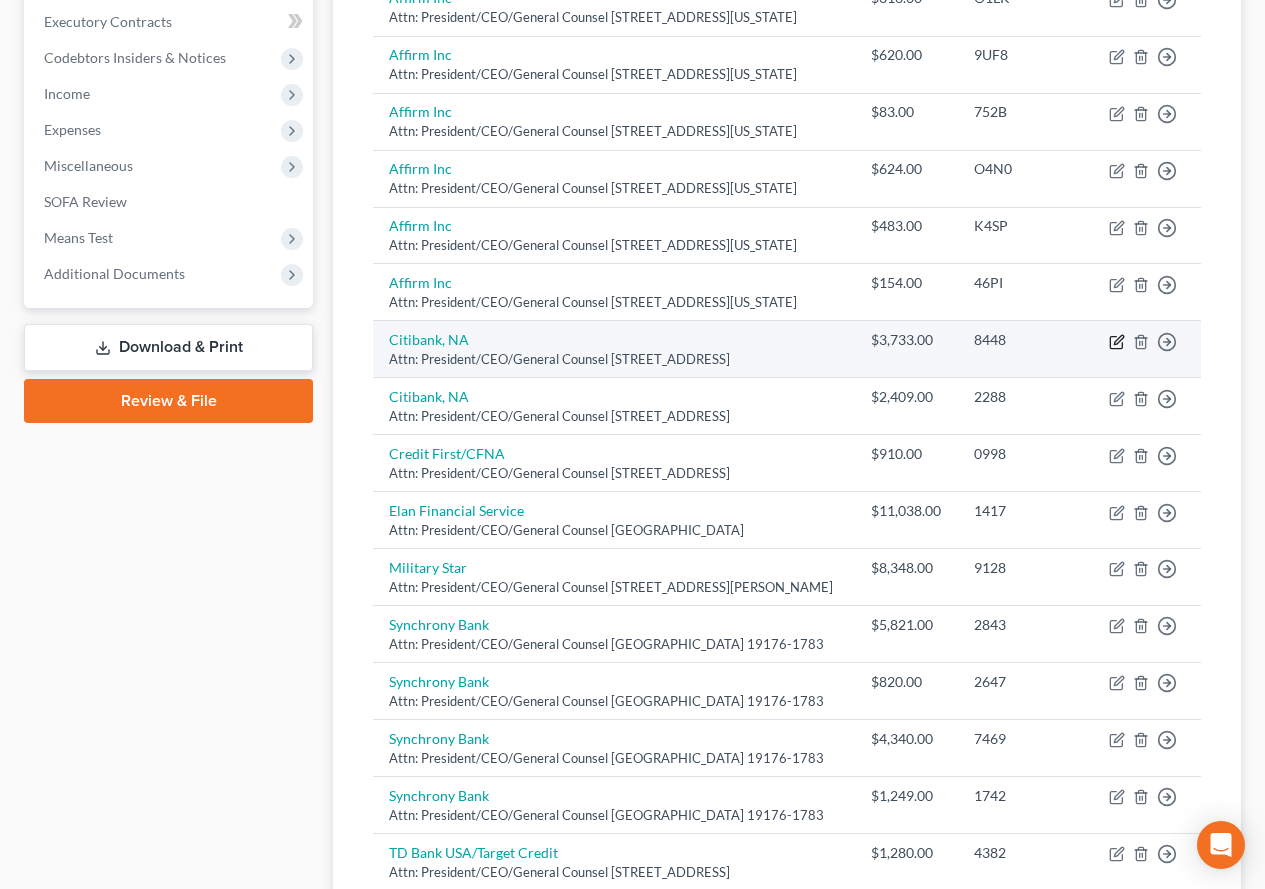 click 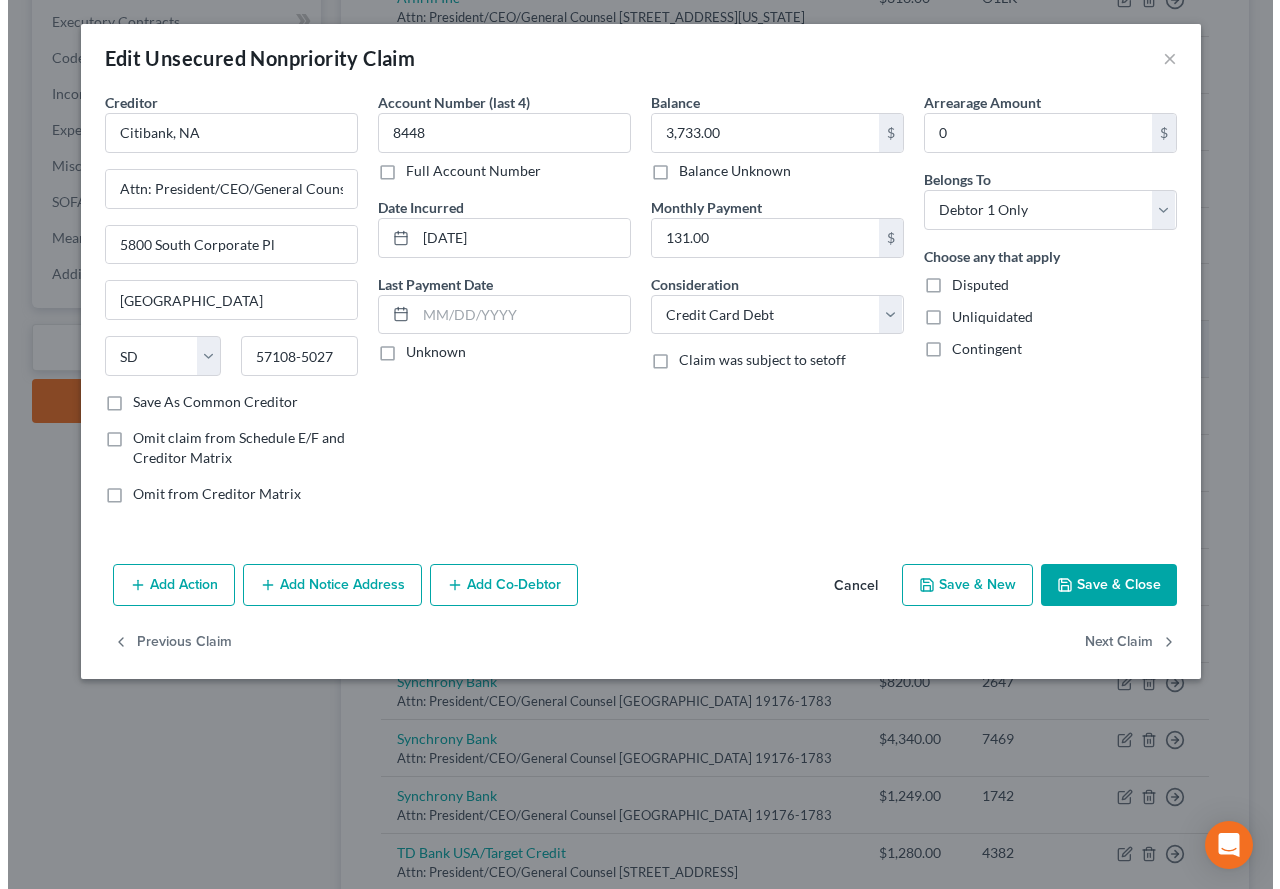 scroll, scrollTop: 564, scrollLeft: 0, axis: vertical 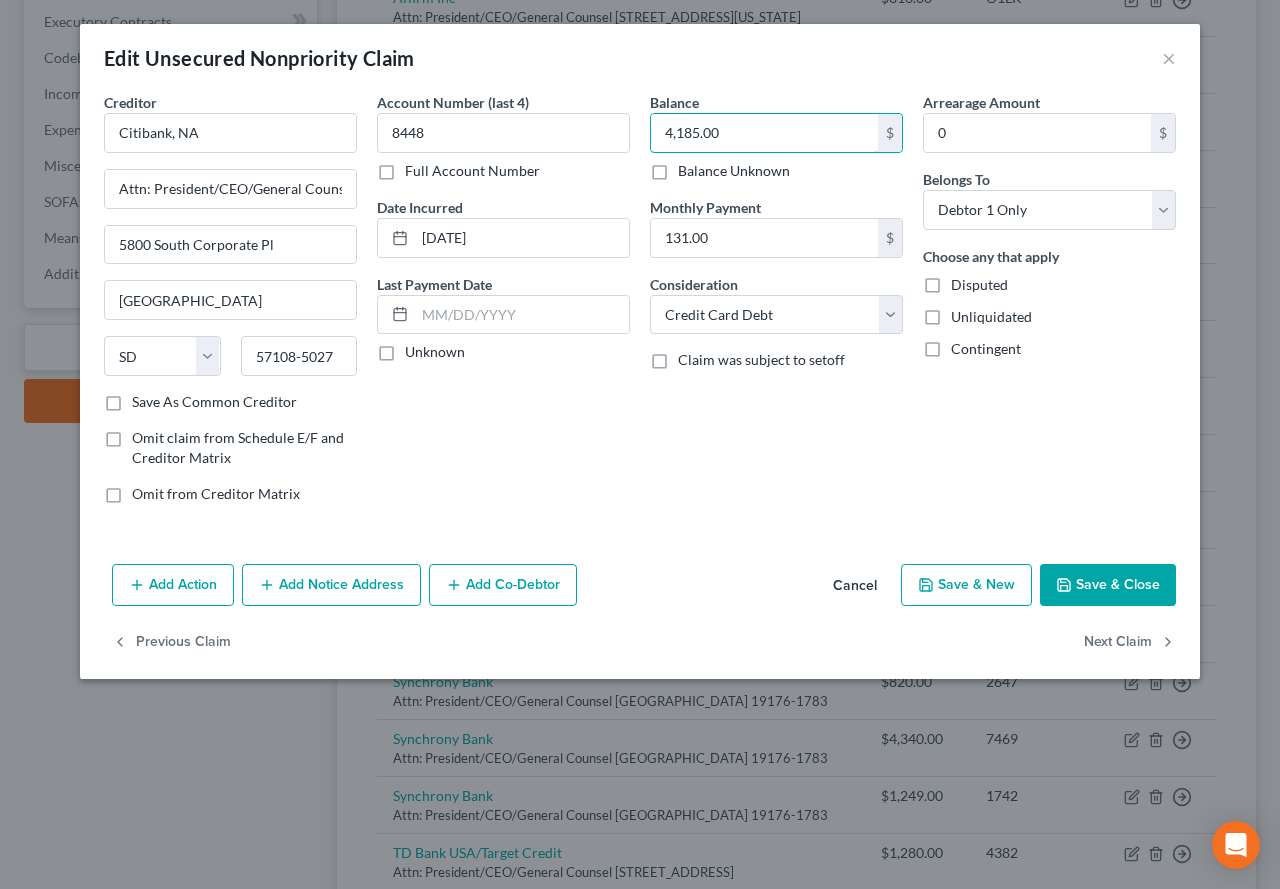 type on "4,185.00" 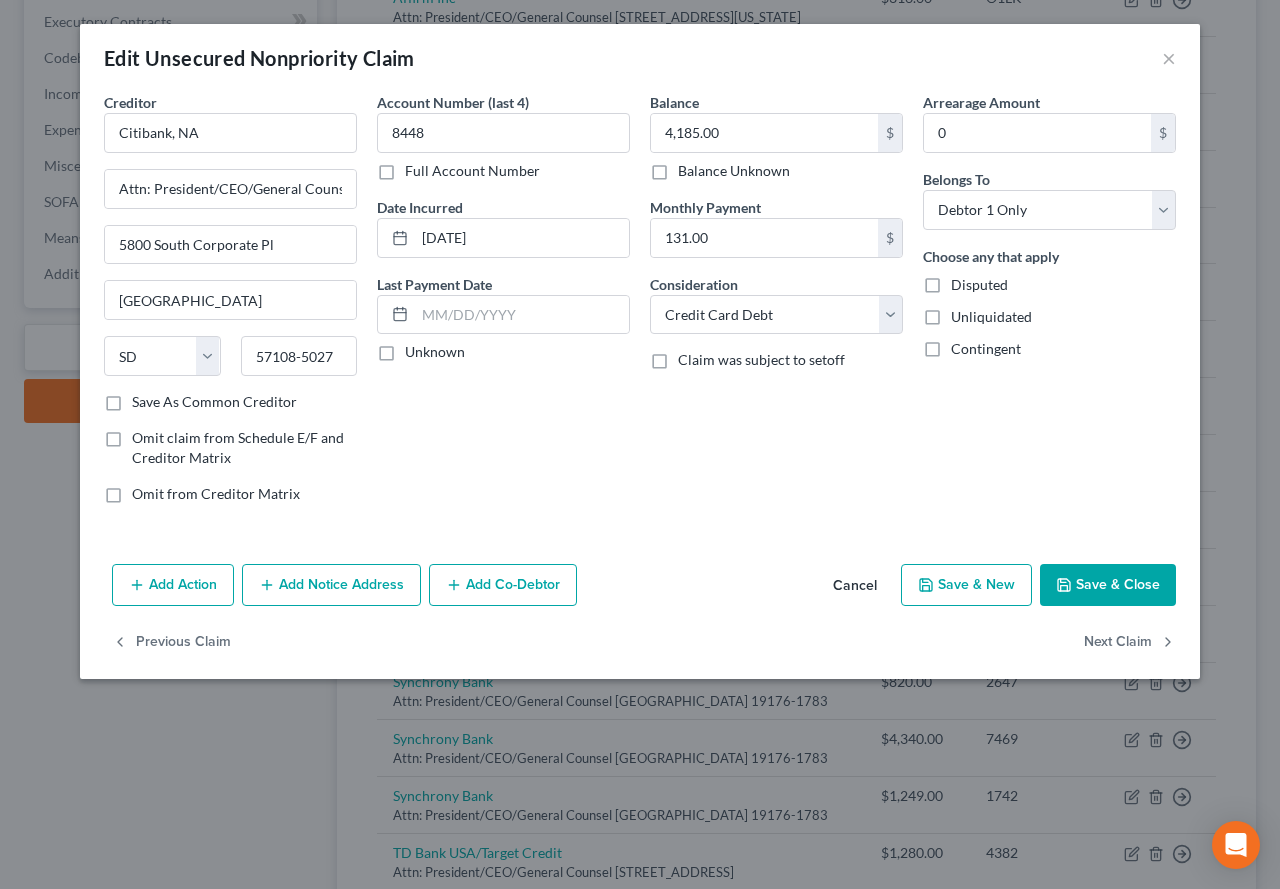 click on "Add Notice Address" at bounding box center (331, 585) 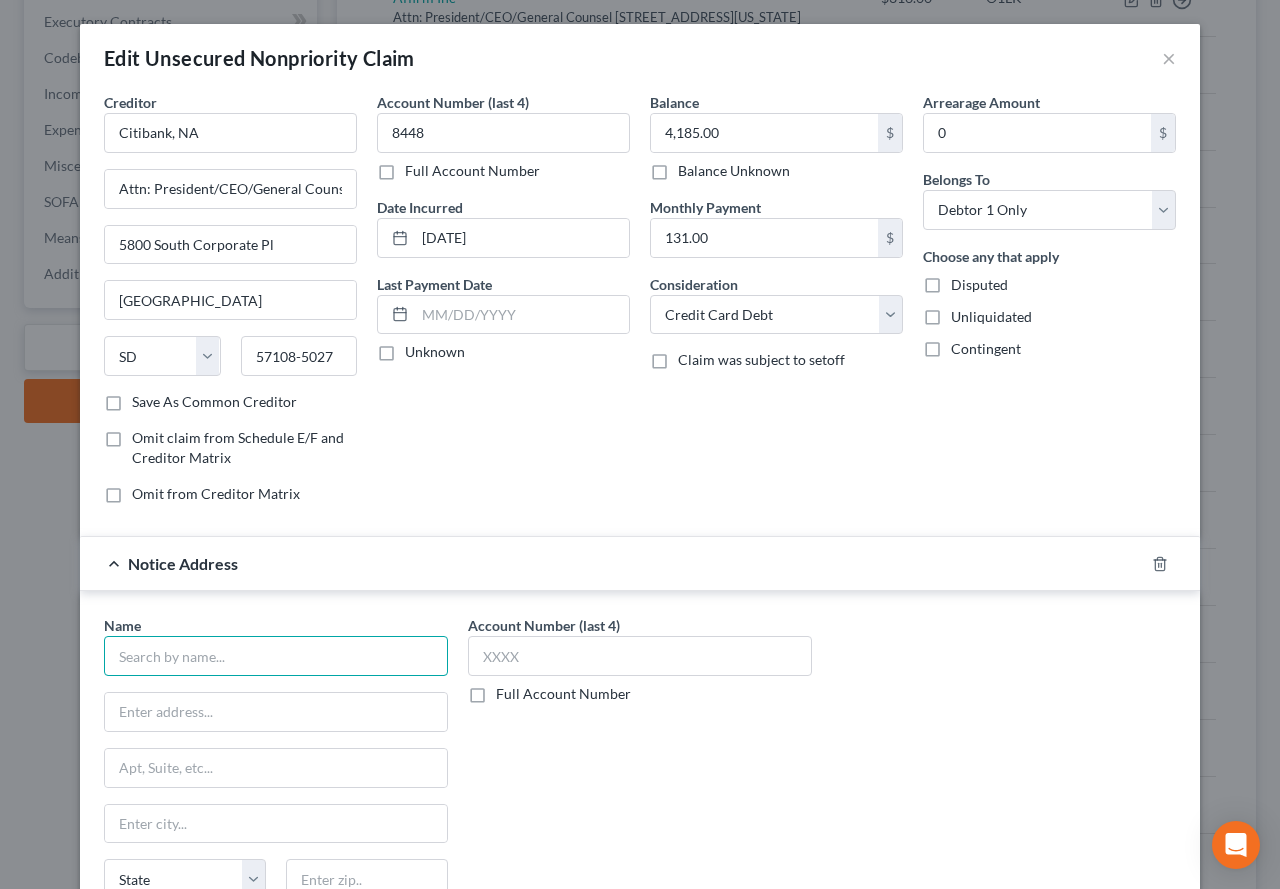 click at bounding box center (276, 656) 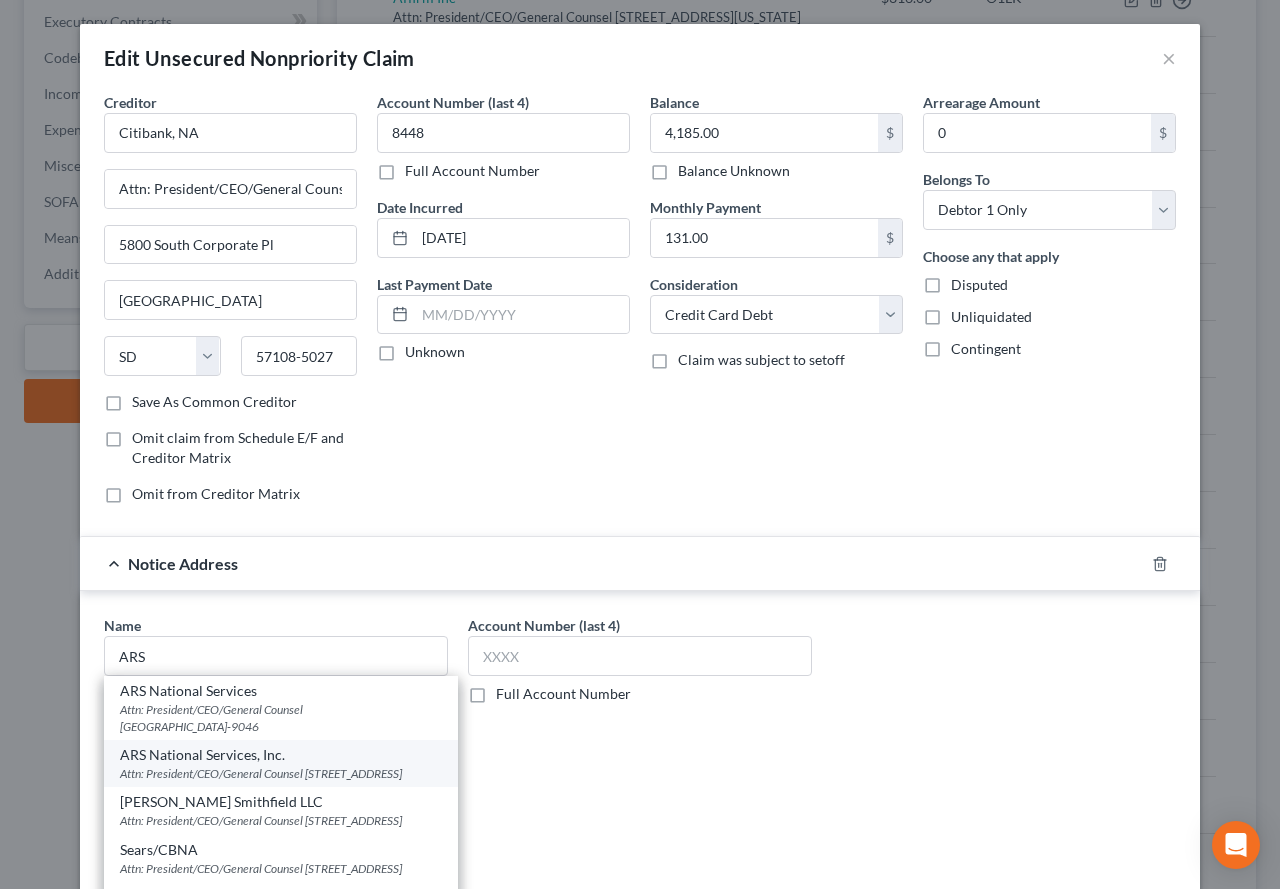 click on "Attn: President/CEO/General Counsel [STREET_ADDRESS]" at bounding box center (281, 773) 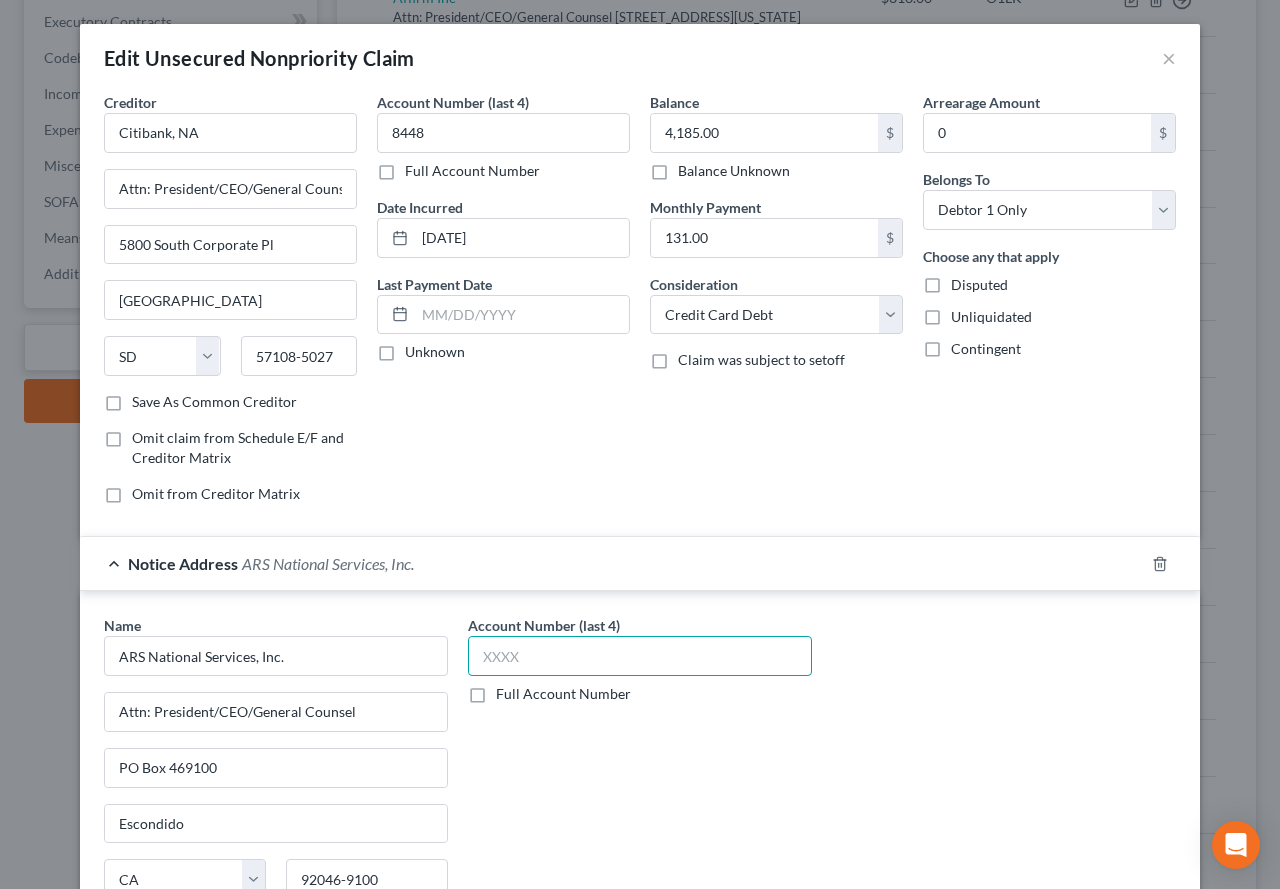 click at bounding box center [640, 656] 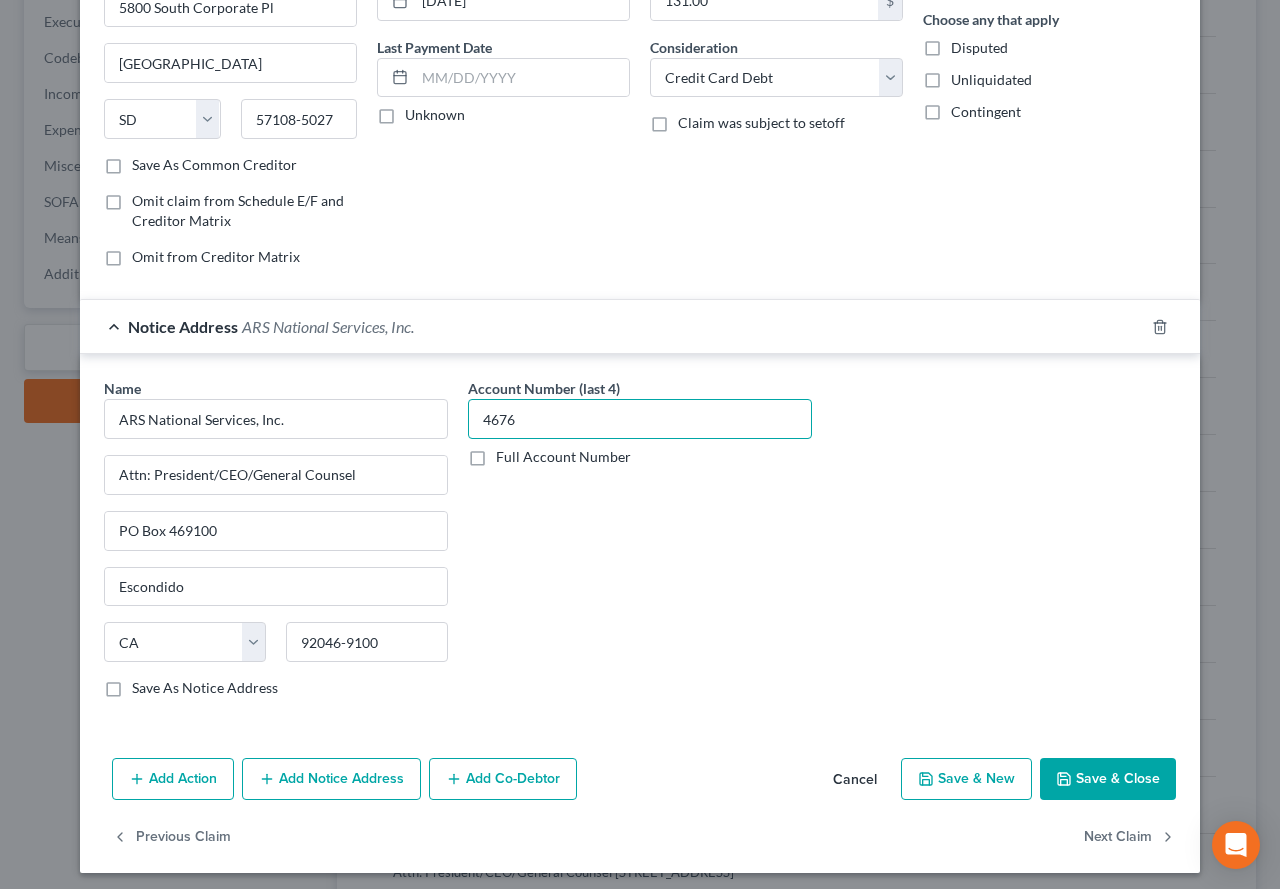 scroll, scrollTop: 245, scrollLeft: 0, axis: vertical 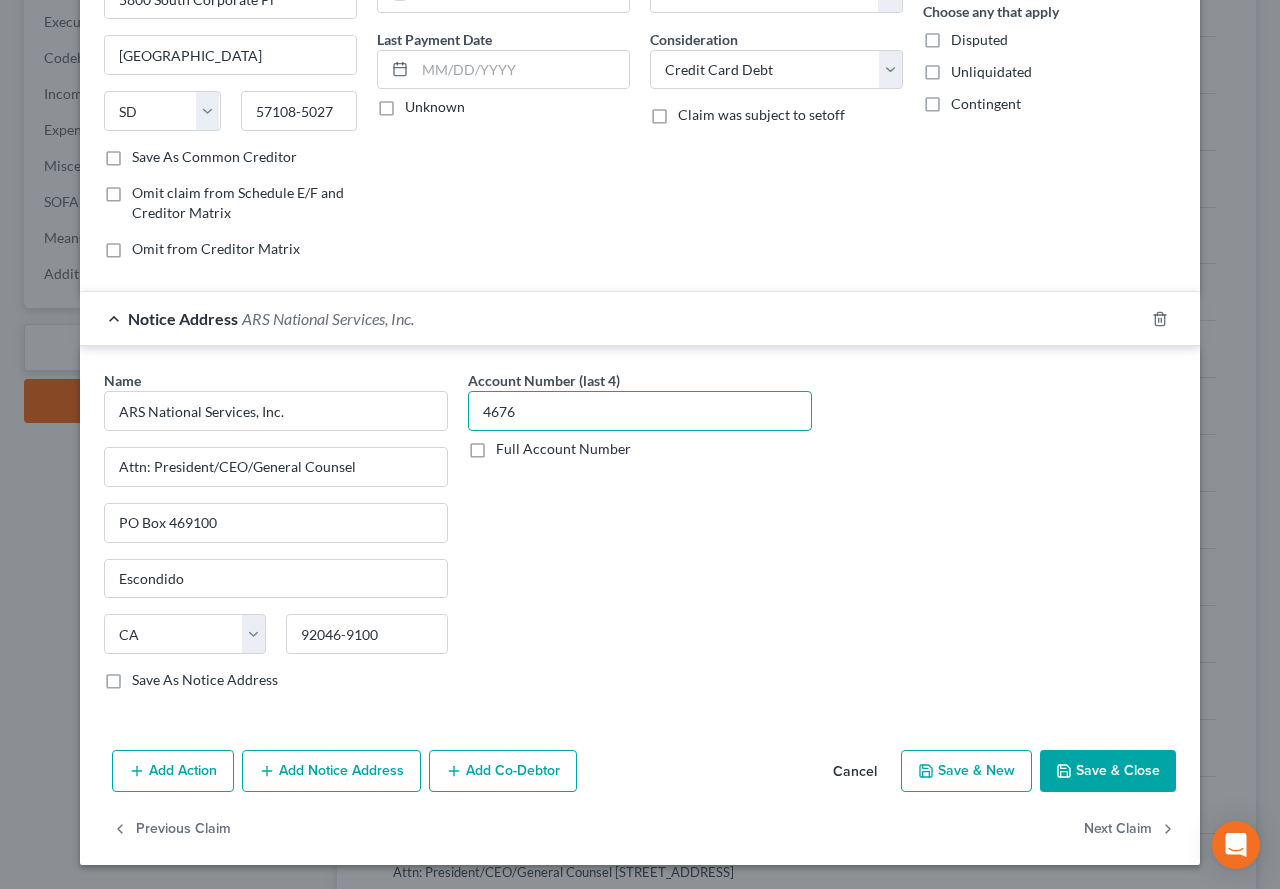 type on "4676" 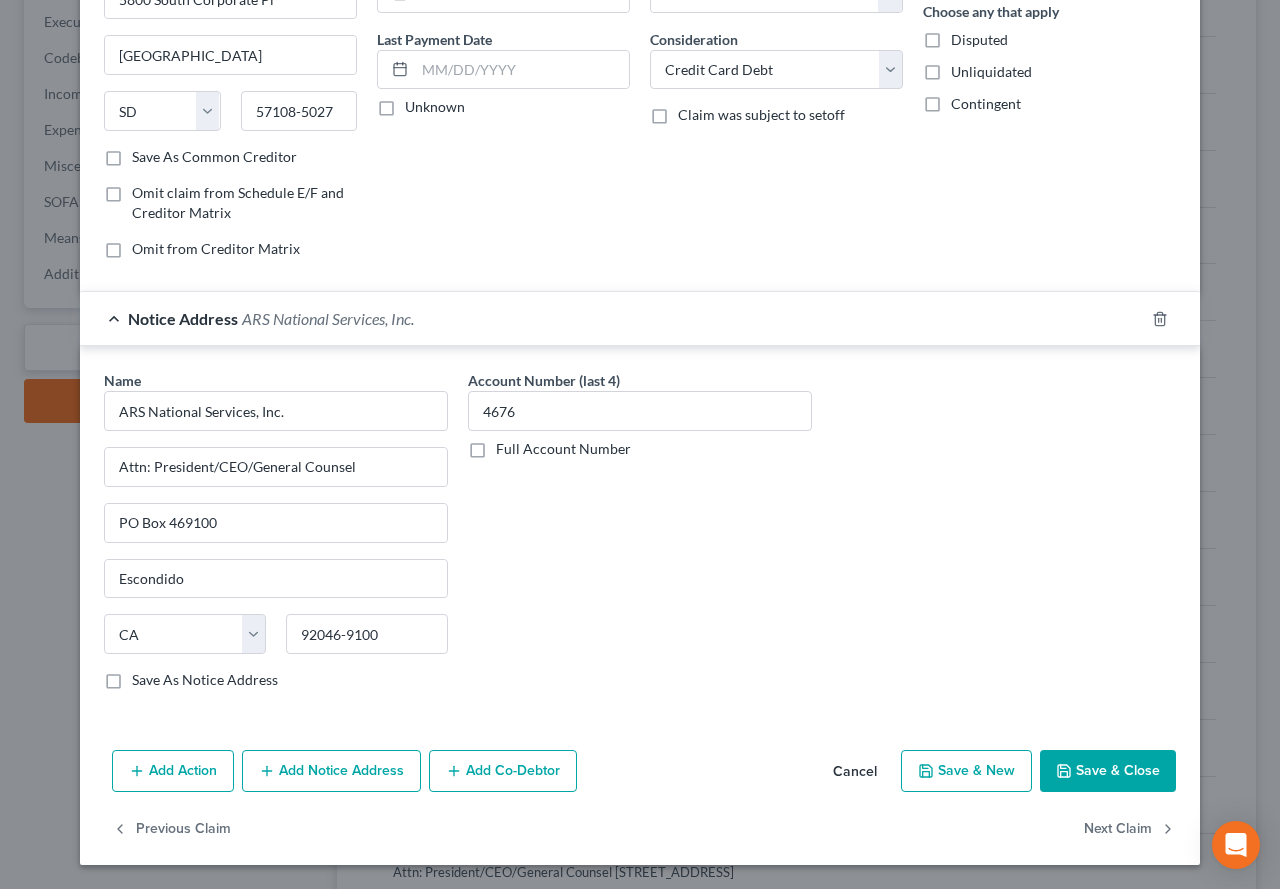 click on "Save & Close" at bounding box center (1108, 771) 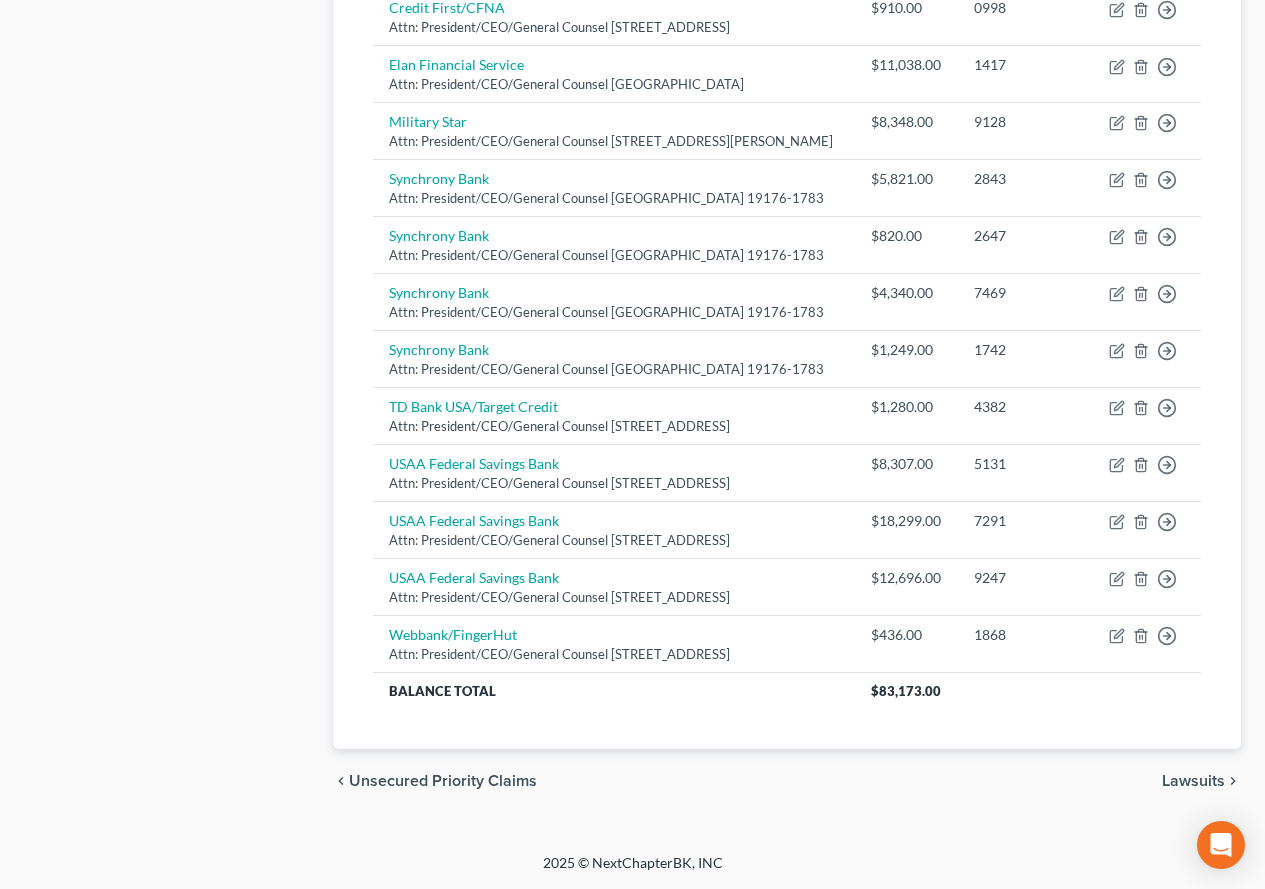 scroll, scrollTop: 1434, scrollLeft: 0, axis: vertical 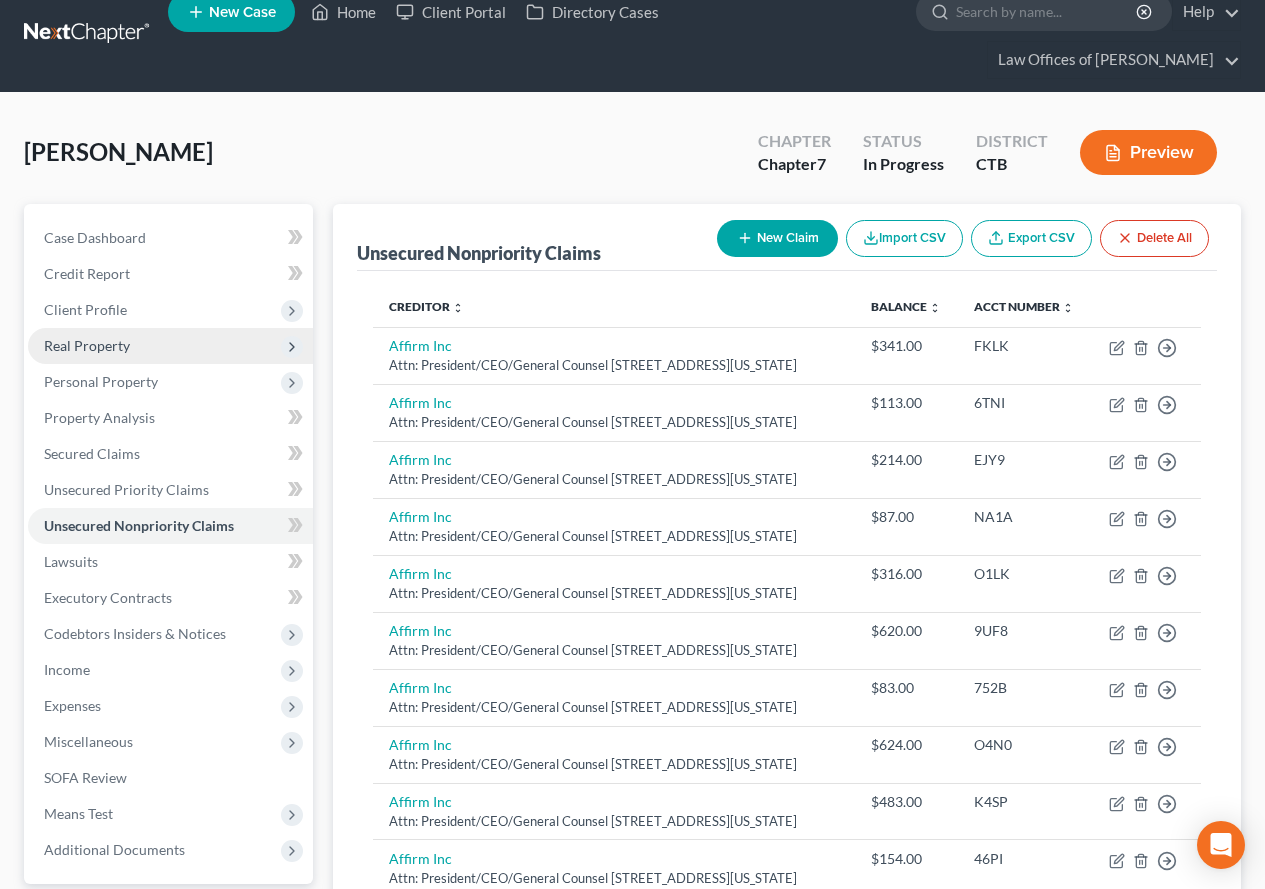 click on "Real Property" at bounding box center [87, 345] 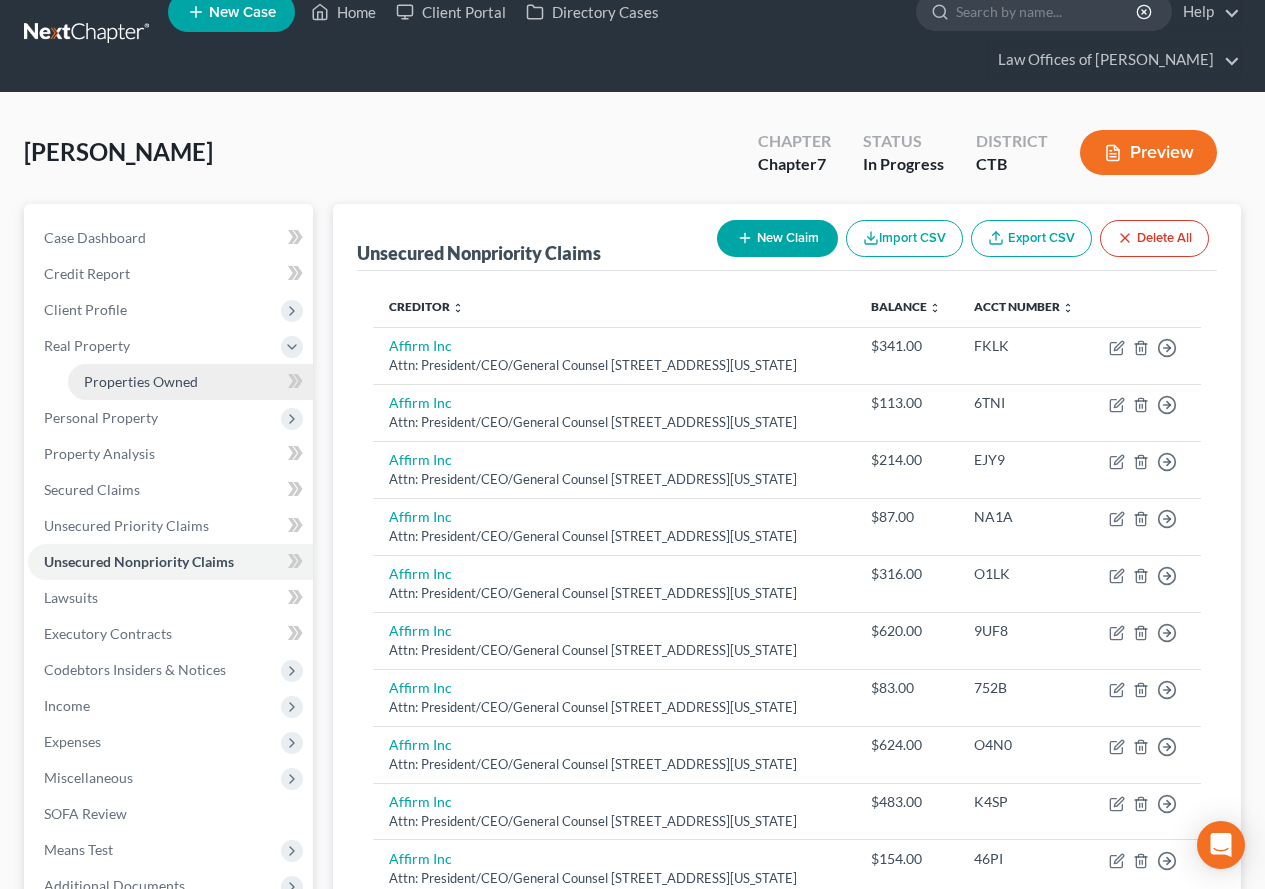 click on "Properties Owned" at bounding box center [141, 381] 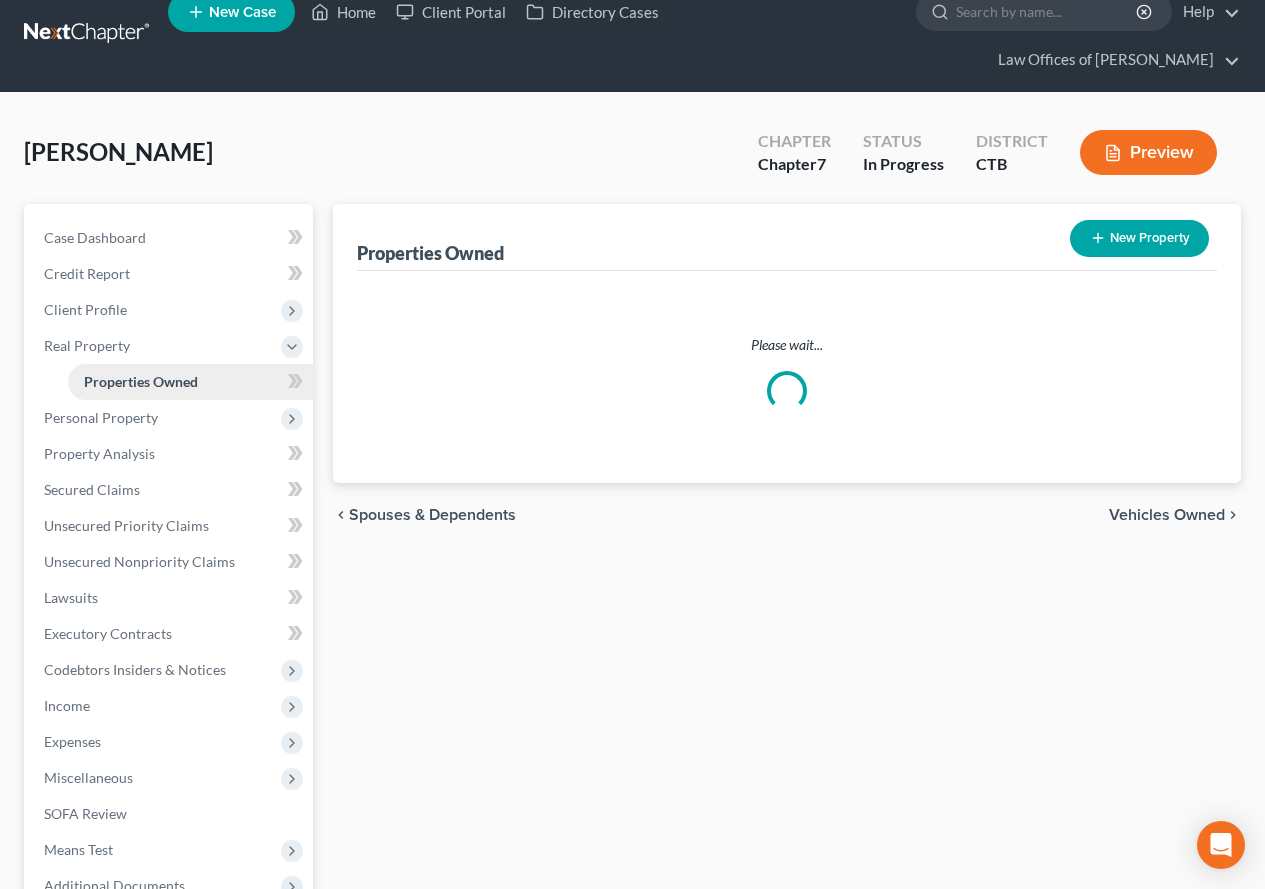 scroll, scrollTop: 0, scrollLeft: 0, axis: both 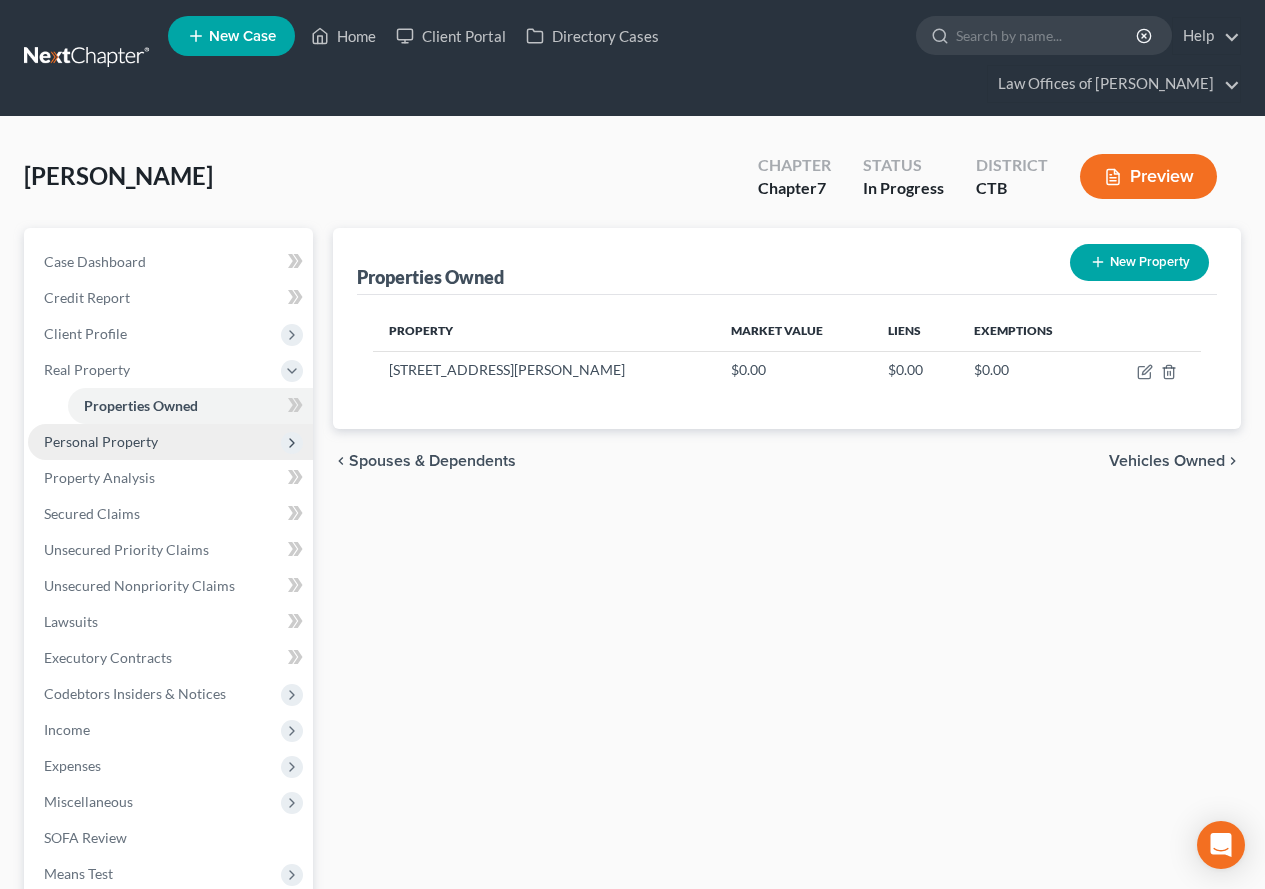 click on "Personal Property" at bounding box center (101, 441) 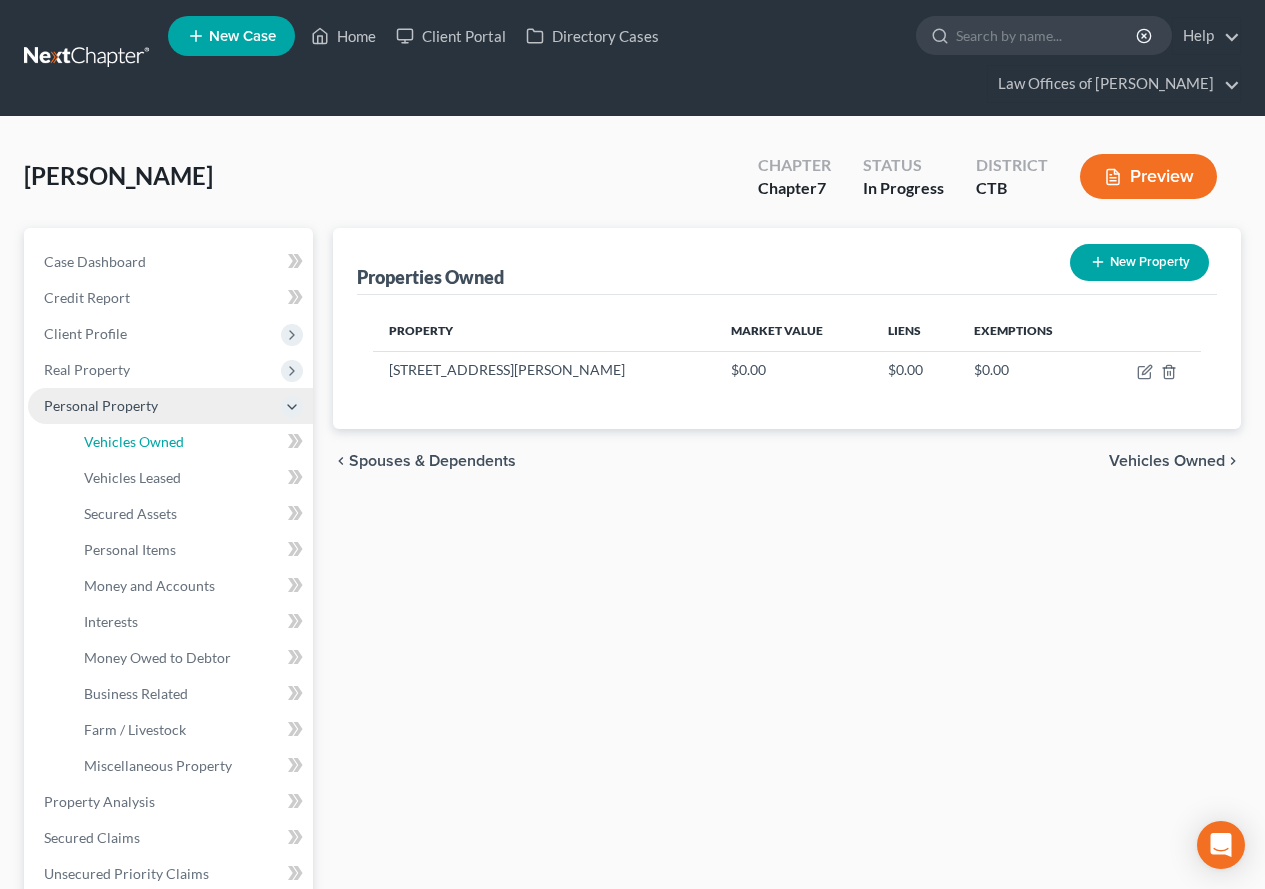 click on "Vehicles Owned" at bounding box center [134, 441] 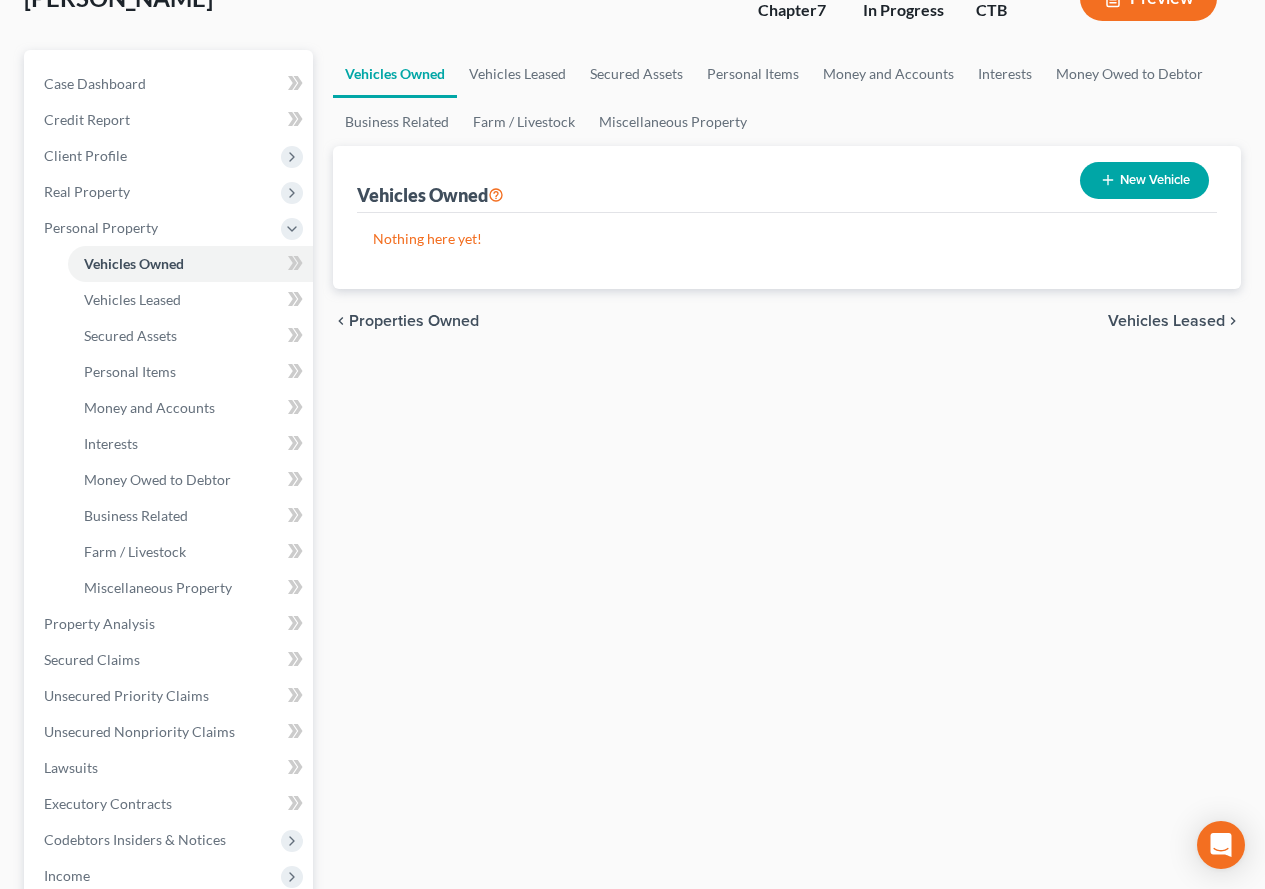 scroll, scrollTop: 200, scrollLeft: 0, axis: vertical 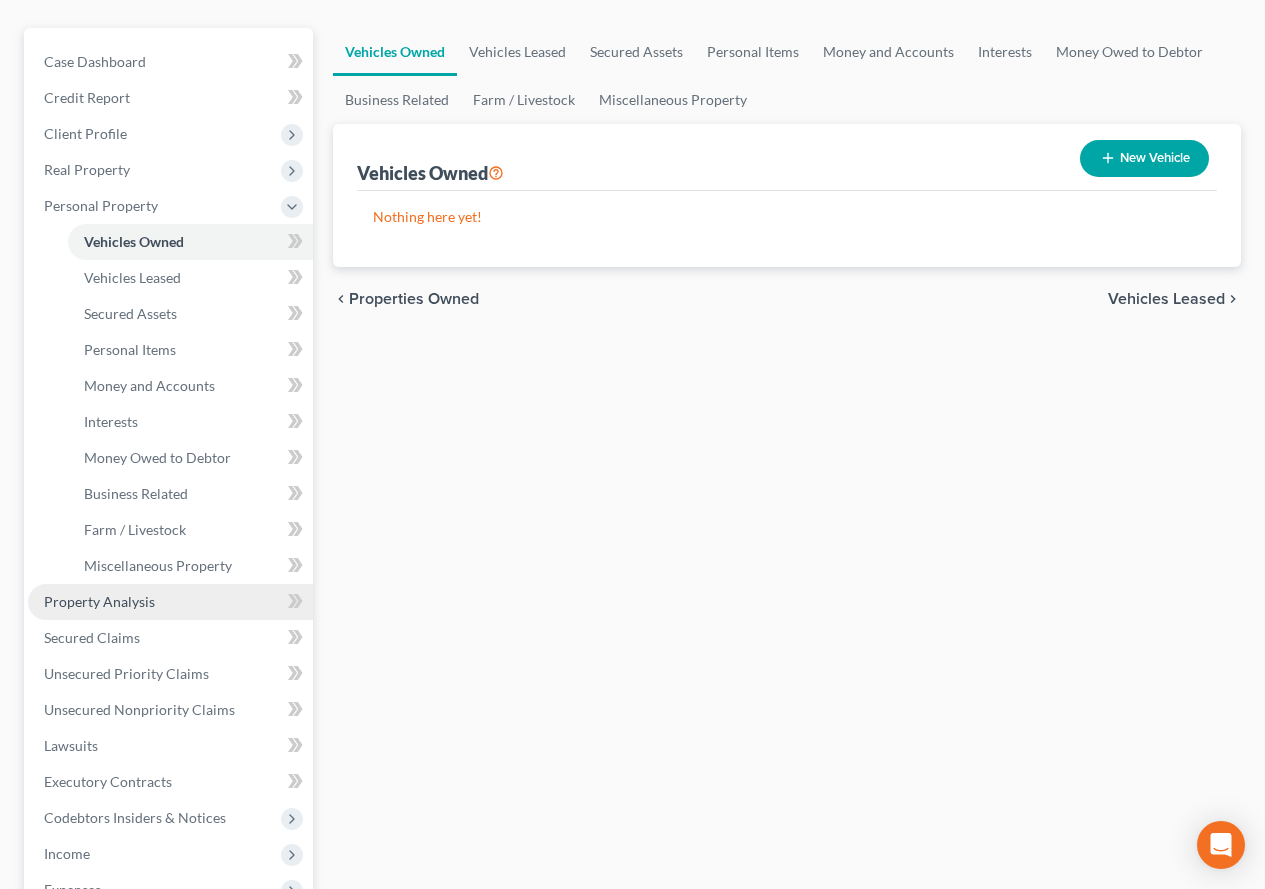click on "Property Analysis" at bounding box center [99, 601] 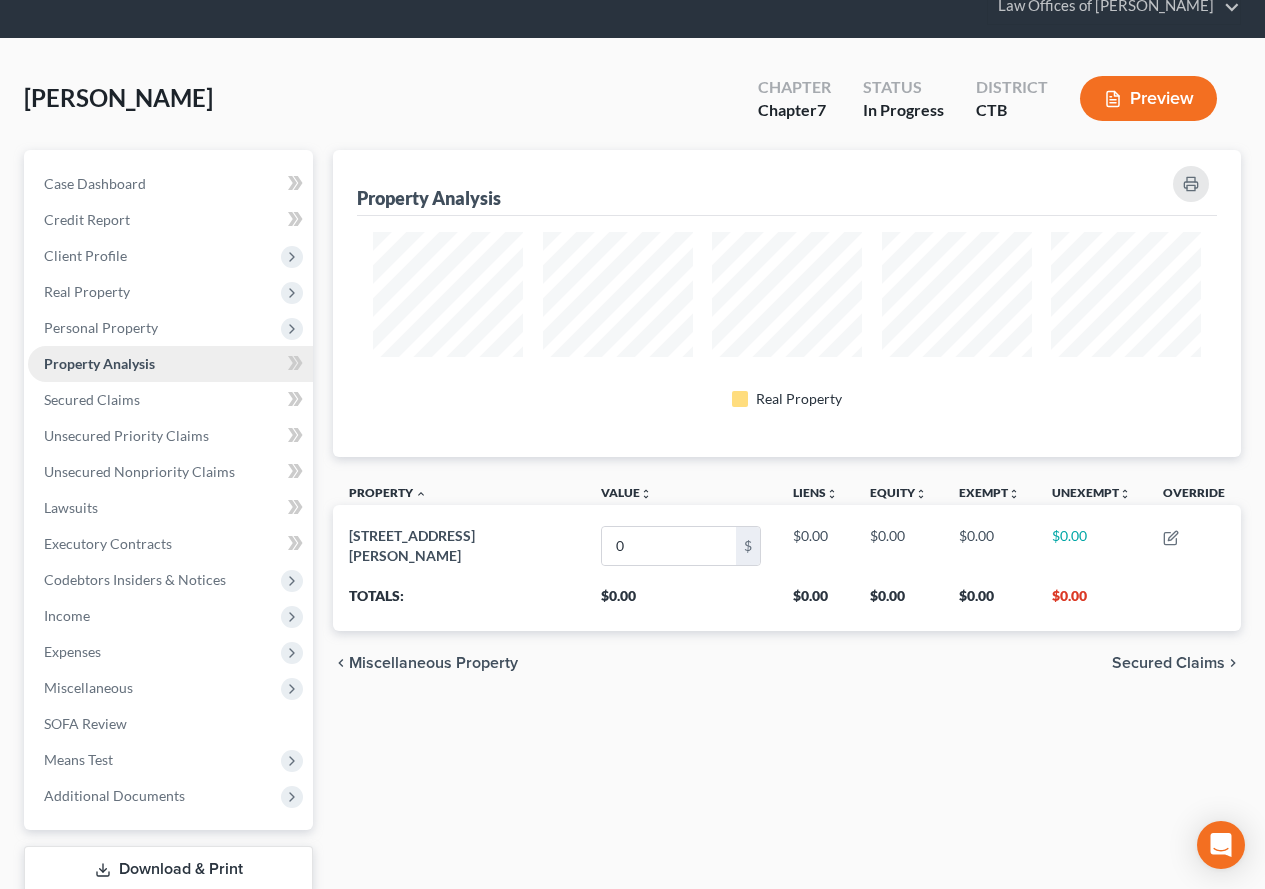 scroll, scrollTop: 9, scrollLeft: 0, axis: vertical 